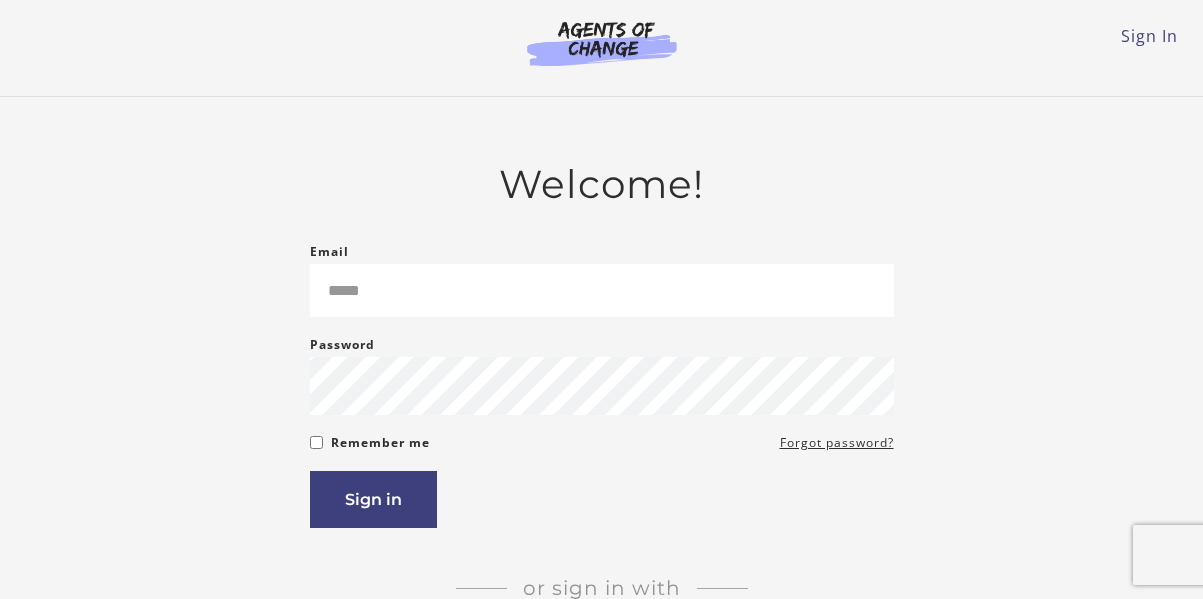 scroll, scrollTop: 0, scrollLeft: 0, axis: both 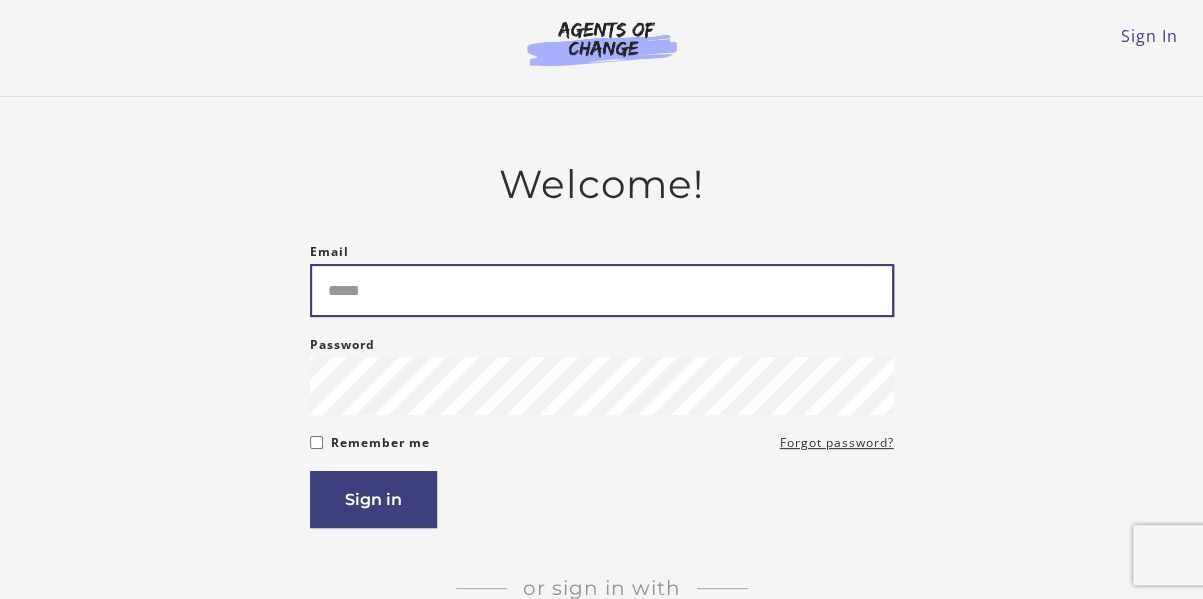 click on "Email" at bounding box center (602, 290) 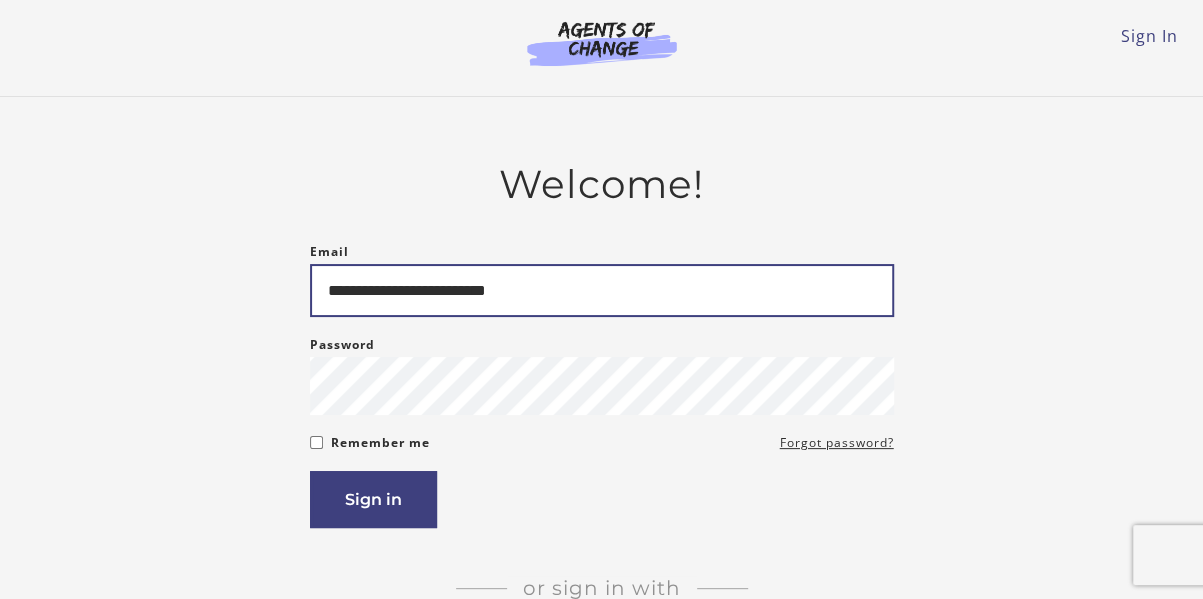 type on "**********" 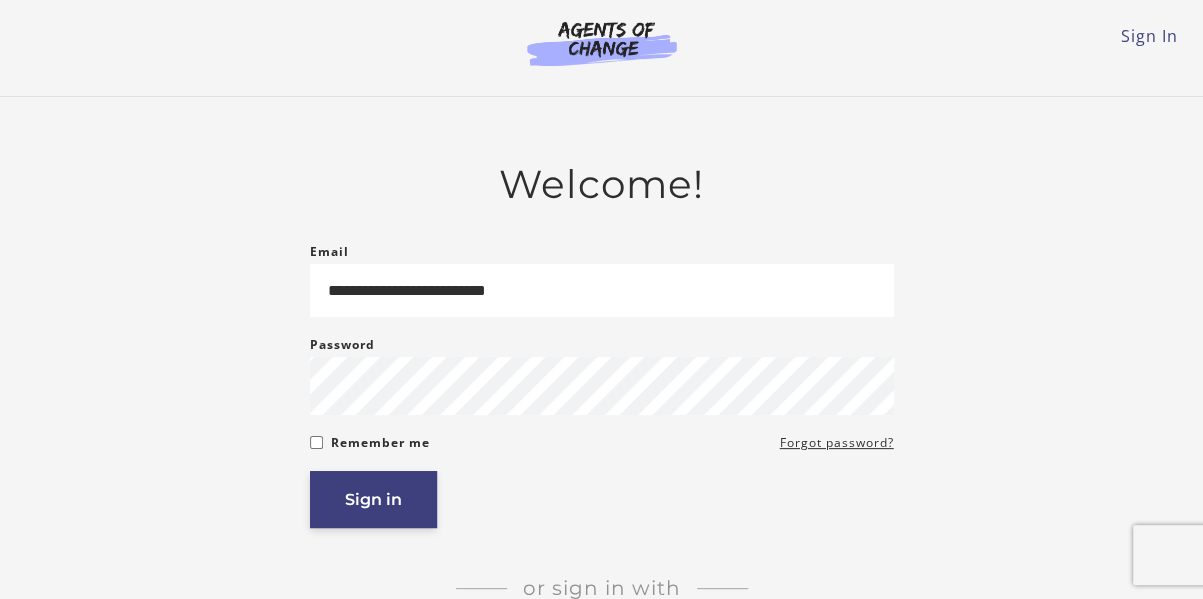 click on "Sign in" at bounding box center [373, 499] 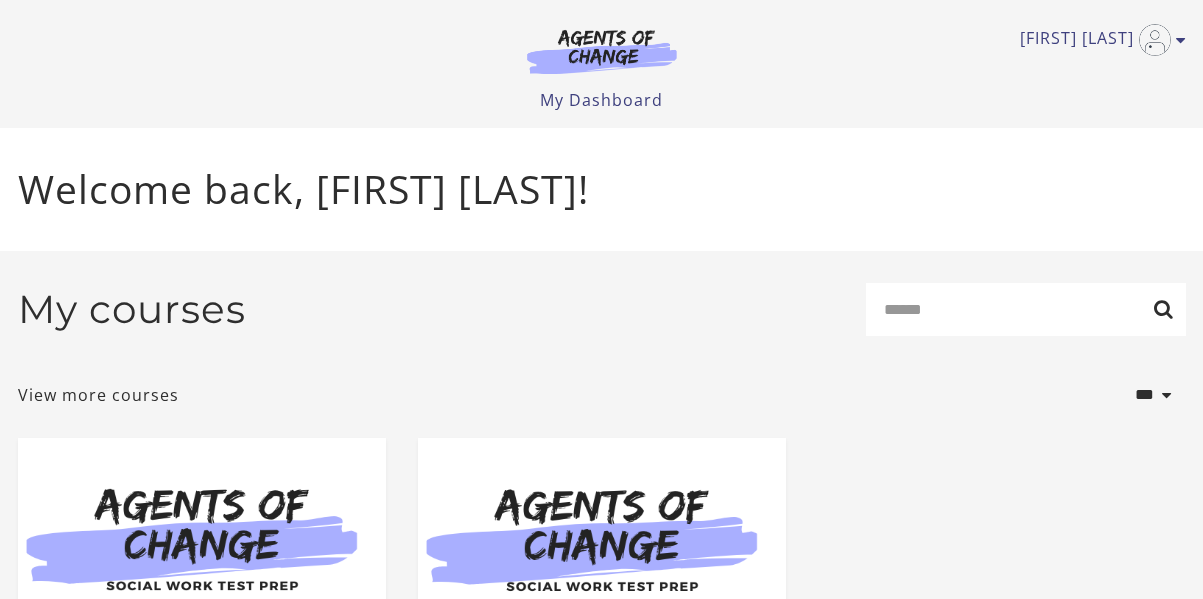 scroll, scrollTop: 0, scrollLeft: 0, axis: both 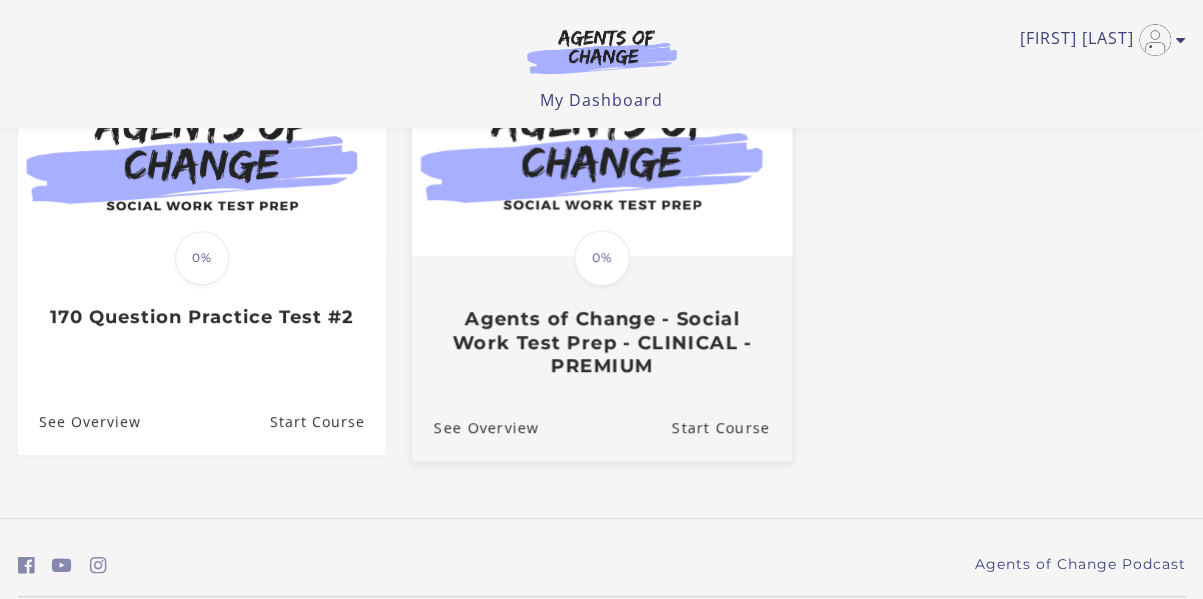 click on "0%" at bounding box center (602, 258) 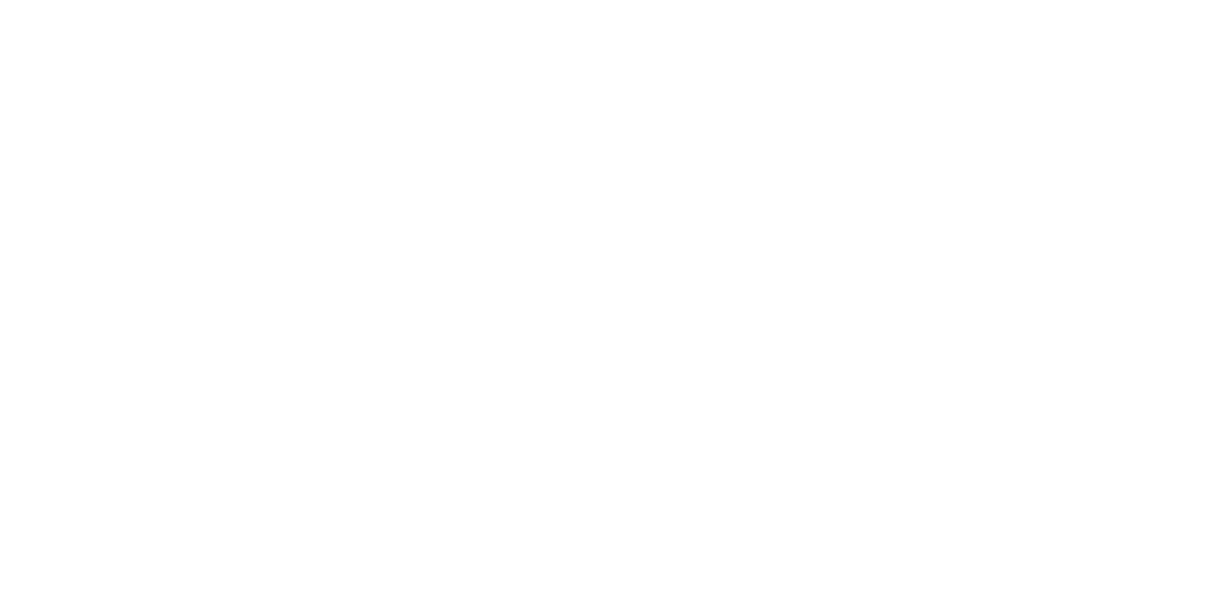 scroll, scrollTop: 0, scrollLeft: 0, axis: both 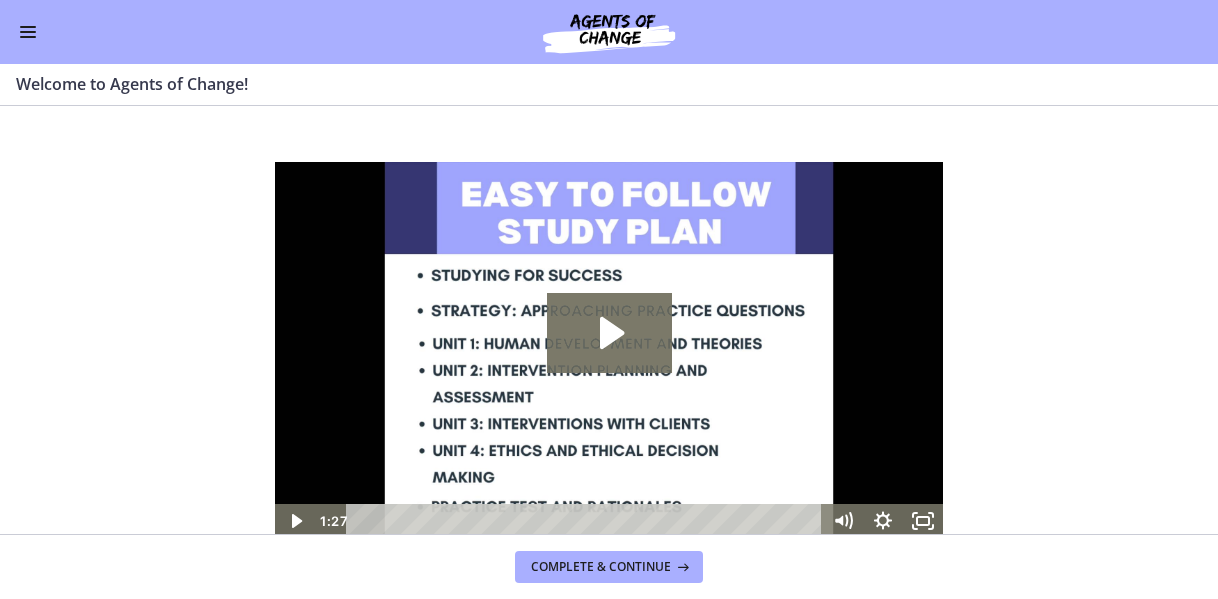 click at bounding box center (609, 350) 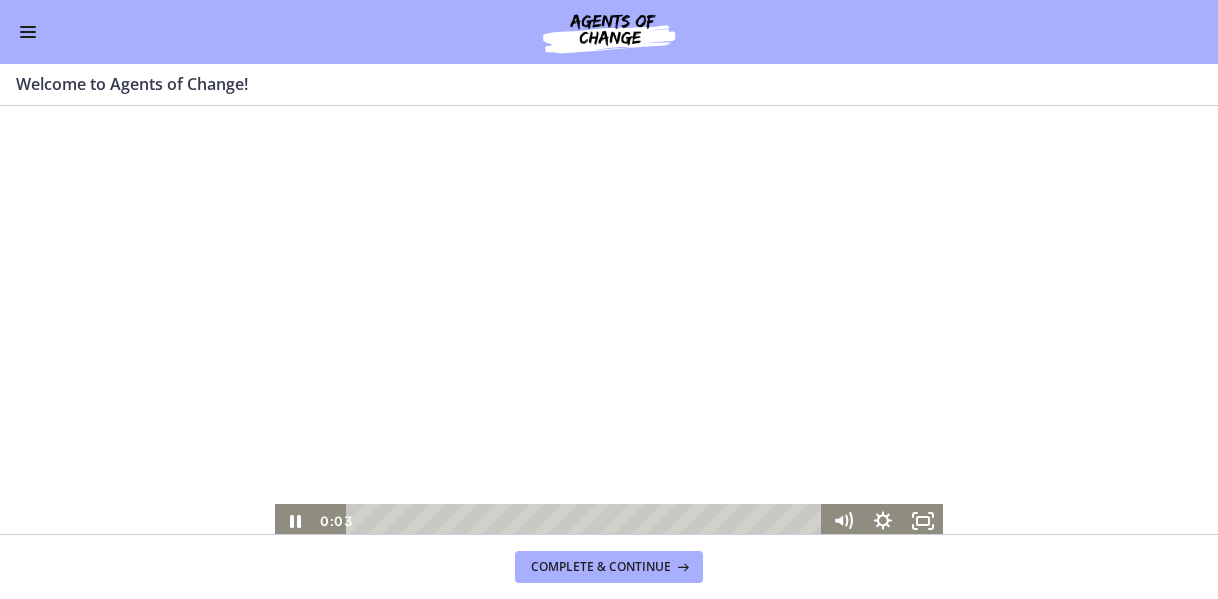 click at bounding box center (609, 350) 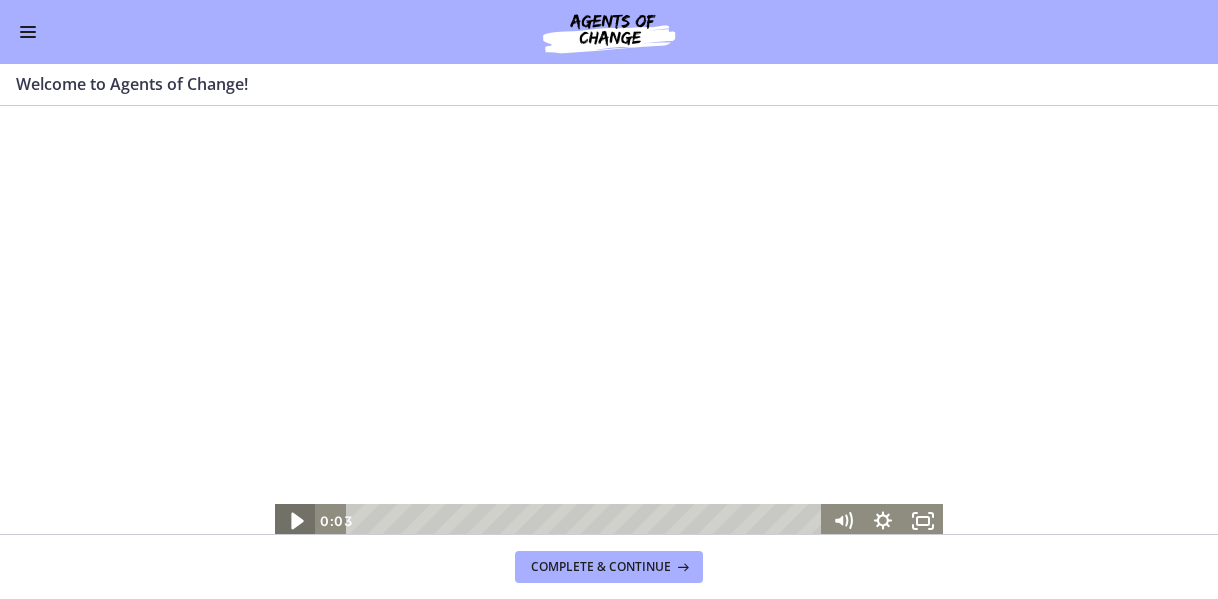 click 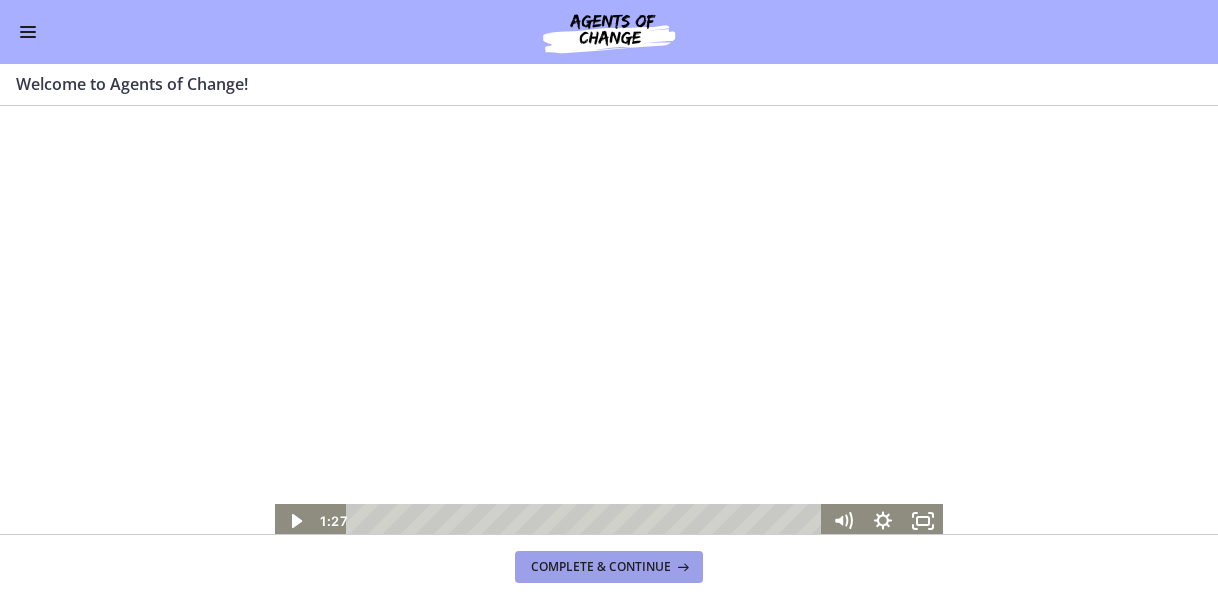 click on "Complete & continue" at bounding box center (601, 567) 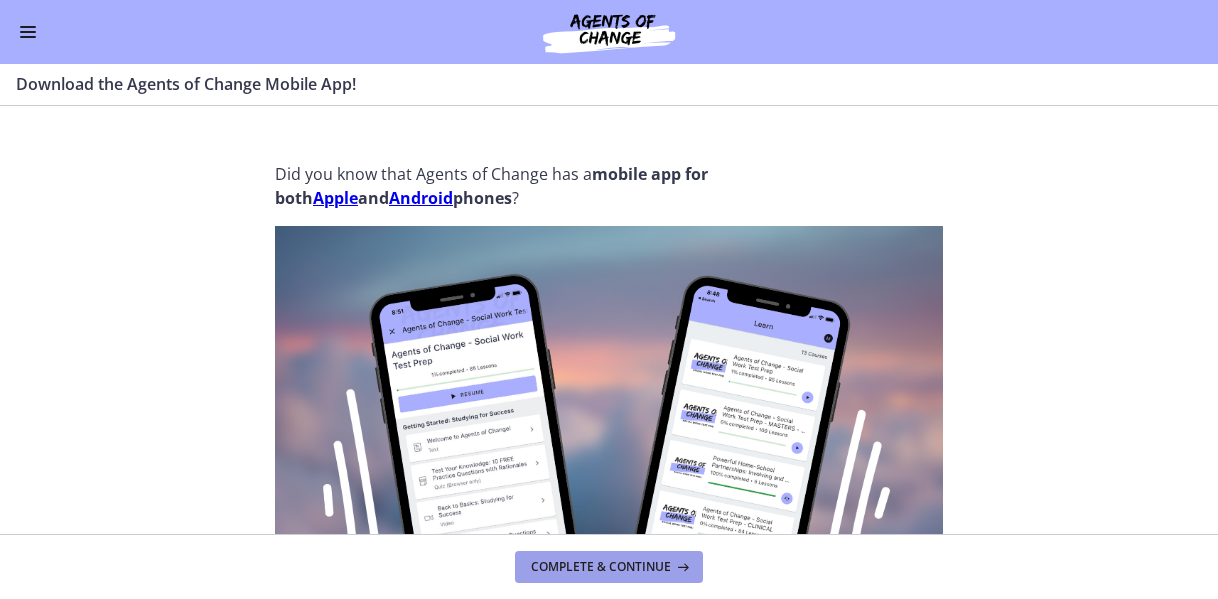 click at bounding box center (681, 567) 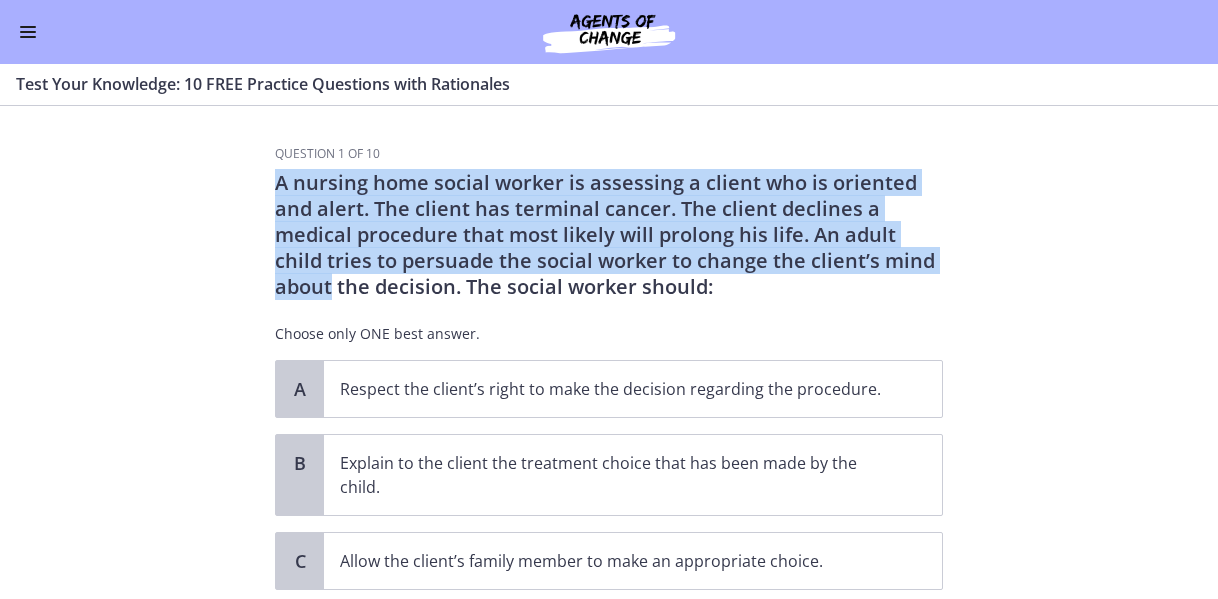 drag, startPoint x: 267, startPoint y: 193, endPoint x: 980, endPoint y: 259, distance: 716.04816 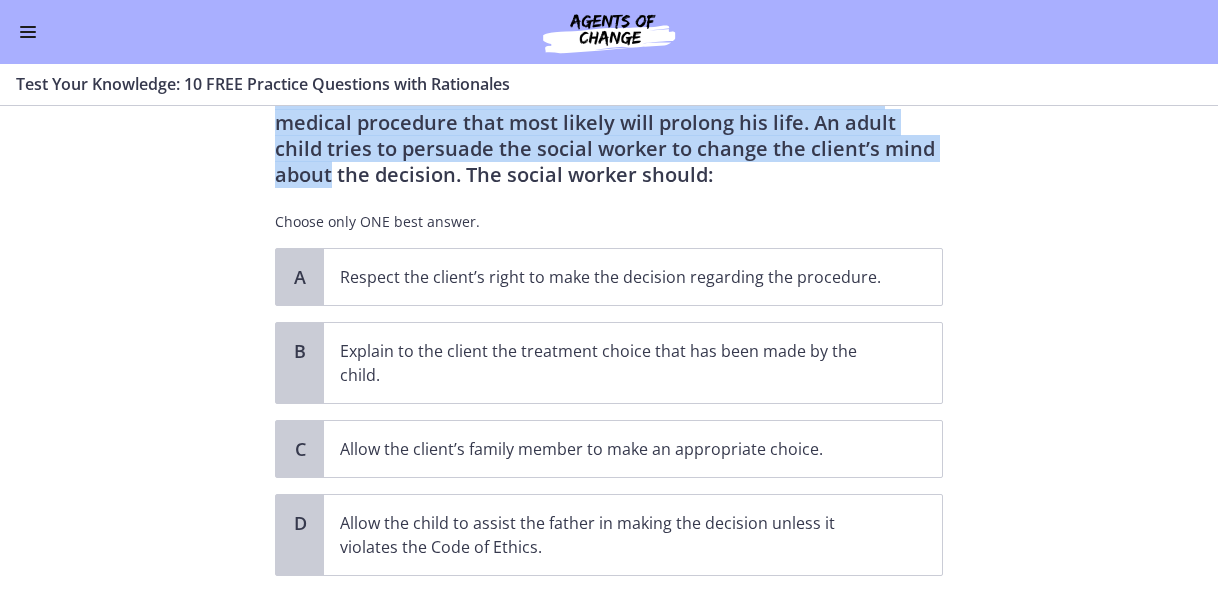 scroll, scrollTop: 116, scrollLeft: 0, axis: vertical 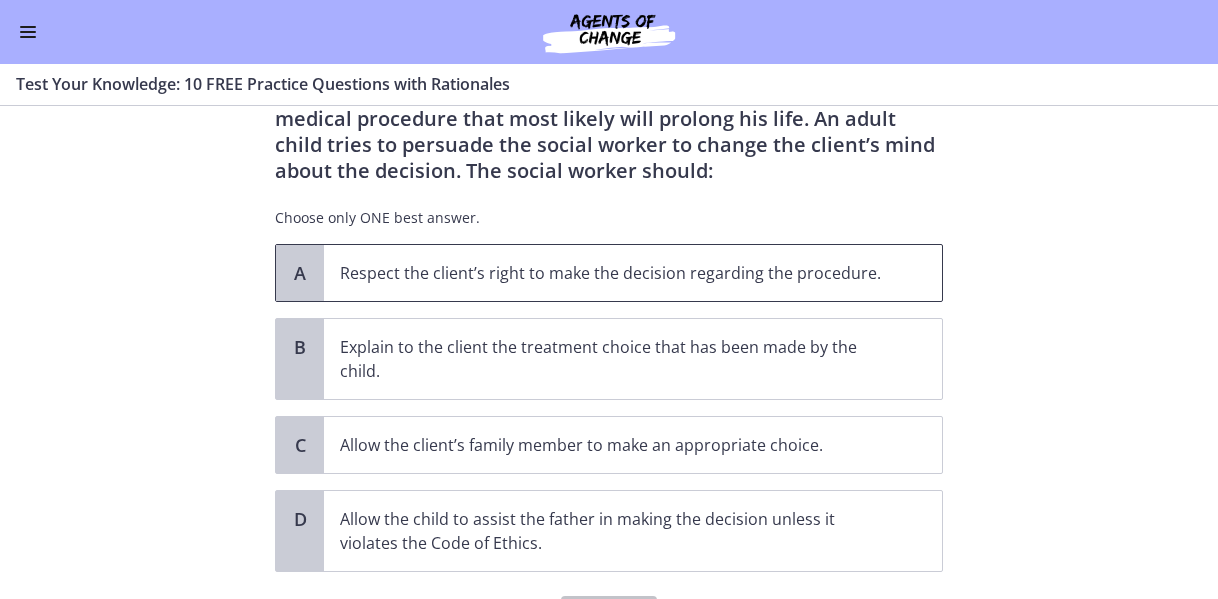 click on "Respect the client’s right to make the decision regarding the procedure." at bounding box center (613, 273) 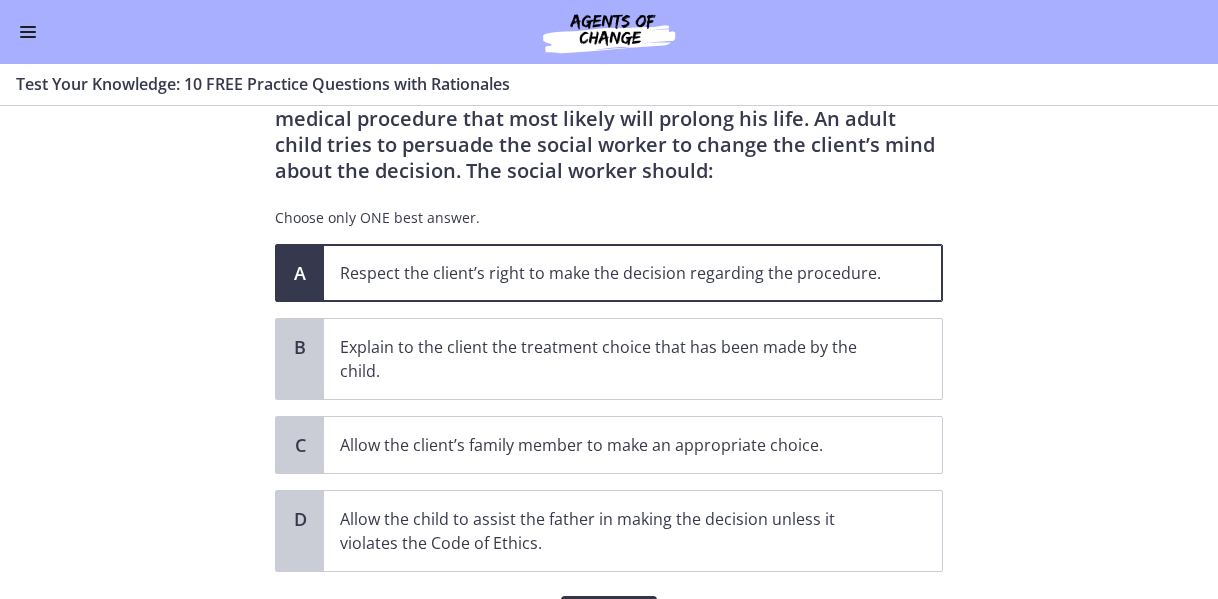 click on "Confirm" at bounding box center (609, 616) 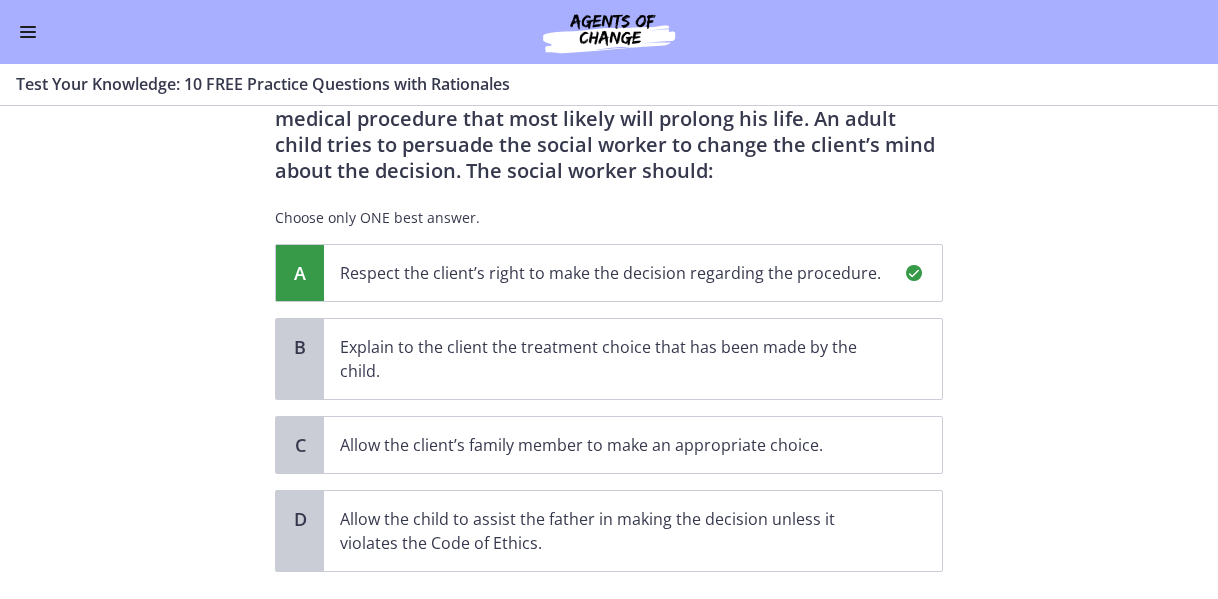 scroll, scrollTop: 439, scrollLeft: 0, axis: vertical 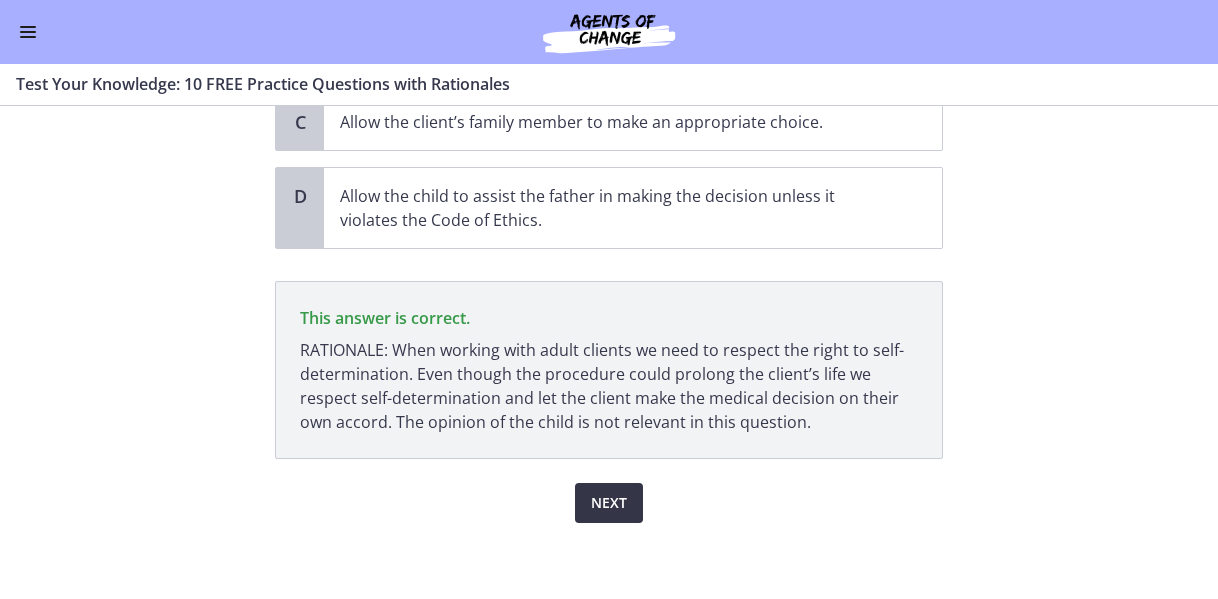 click on "Next" at bounding box center [609, 503] 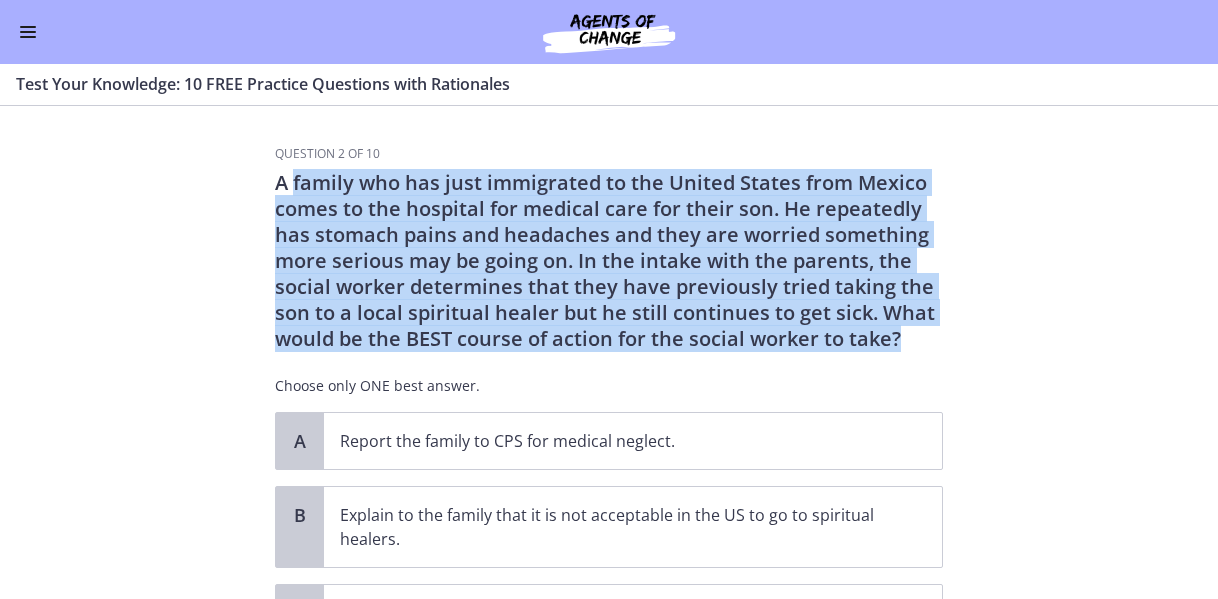 drag, startPoint x: 288, startPoint y: 186, endPoint x: 1011, endPoint y: 349, distance: 741.1464 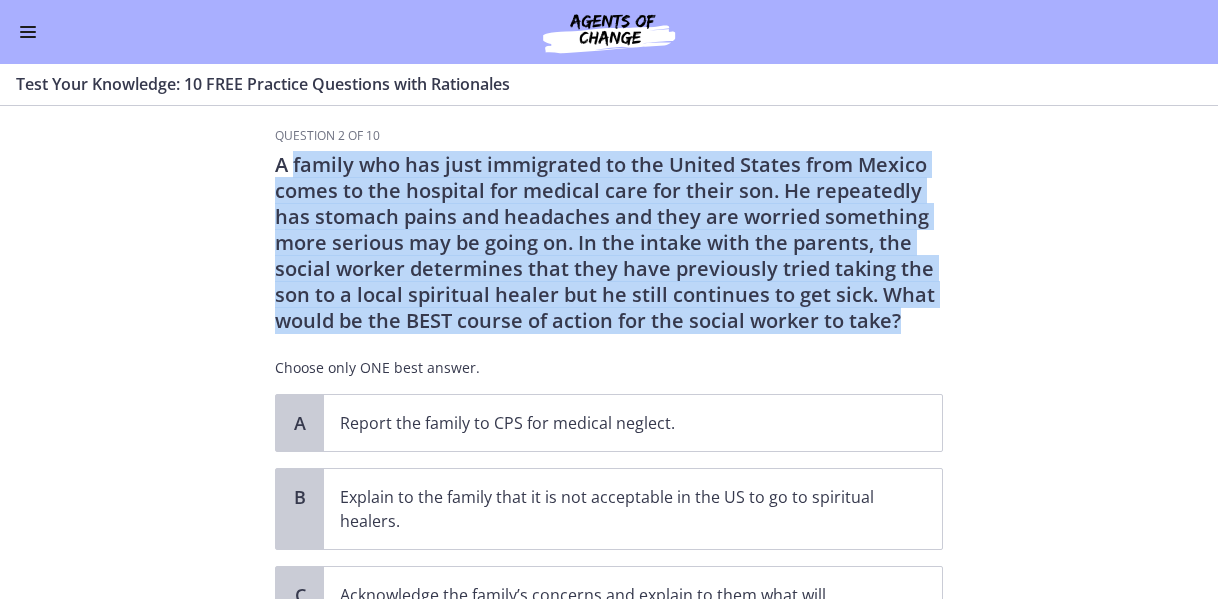 scroll, scrollTop: 24, scrollLeft: 0, axis: vertical 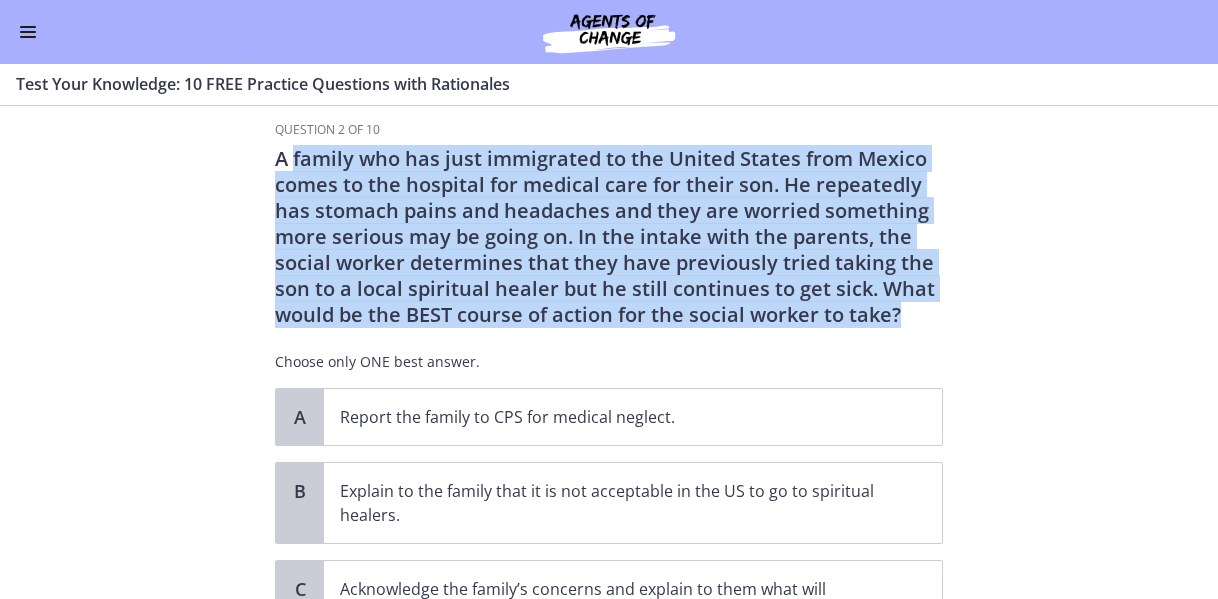 click on "A family who has just immigrated to the United States from Mexico comes to the hospital for medical care for their son. He repeatedly has stomach pains and headaches and they are worried something more serious may be going on. In the intake with the parents, the social worker determines that they have previously tried taking the son to a local spiritual healer but he still continues to get sick. What would be the BEST course of action for the social worker to take?" at bounding box center [609, 237] 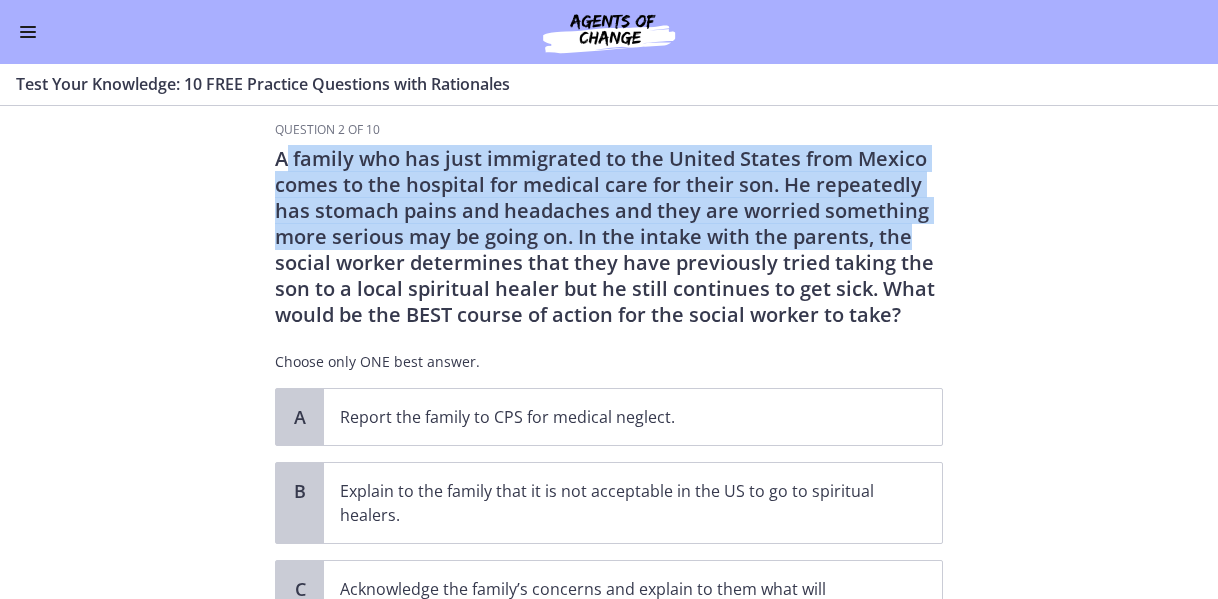 drag, startPoint x: 280, startPoint y: 159, endPoint x: 1074, endPoint y: 229, distance: 797.07965 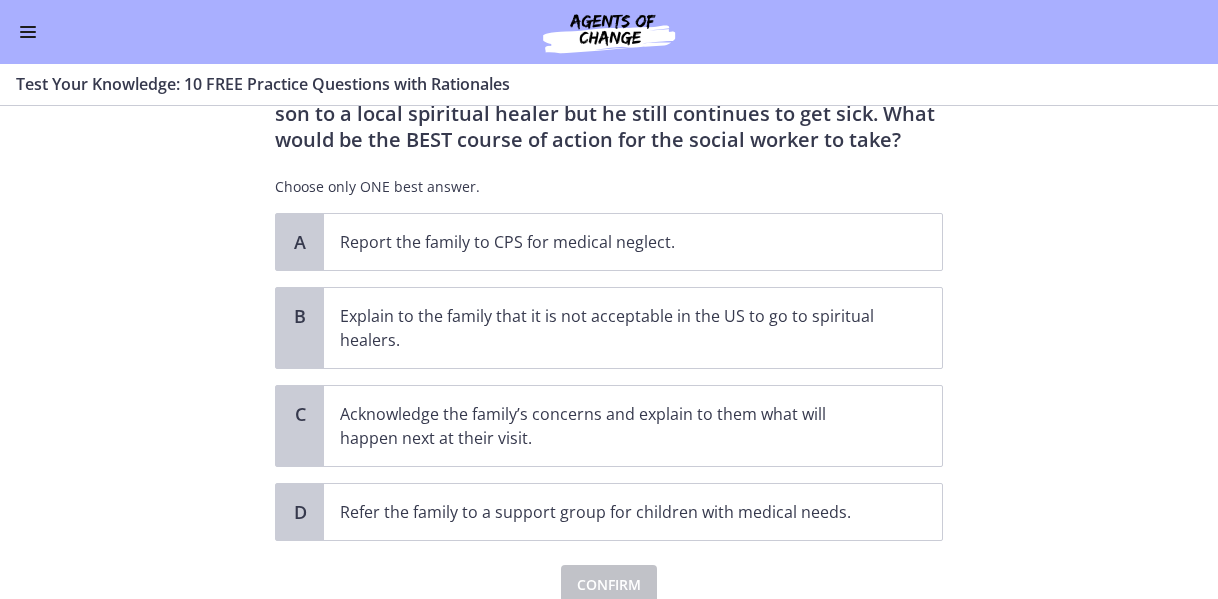 scroll, scrollTop: 202, scrollLeft: 0, axis: vertical 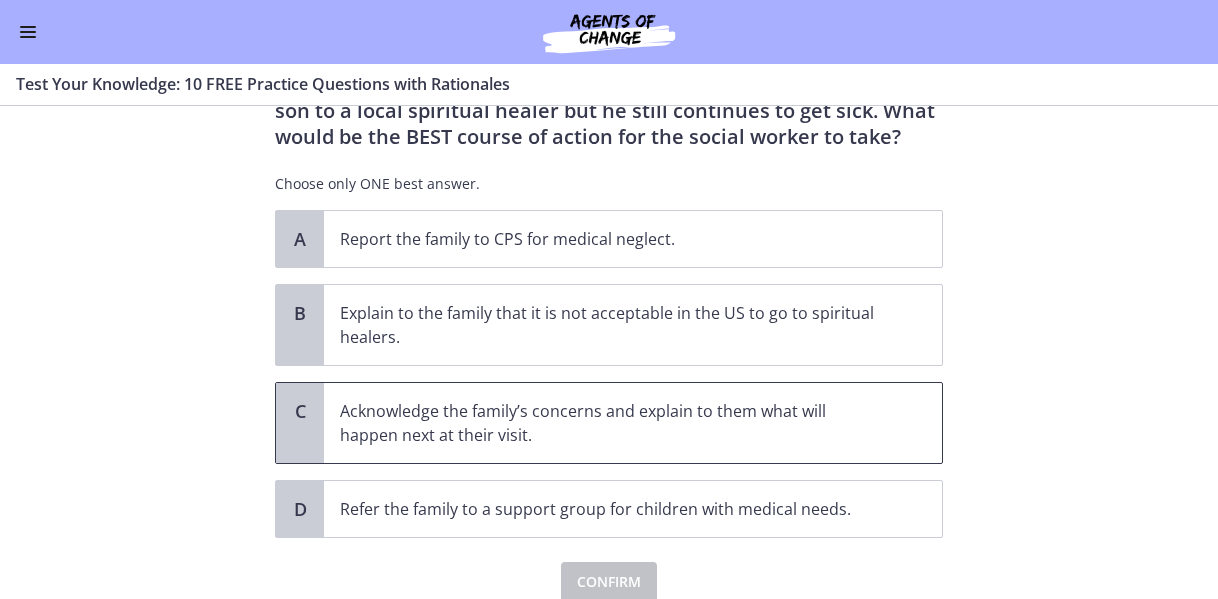 click on "Acknowledge the family’s concerns and explain to them what will happen next at their visit." at bounding box center [613, 423] 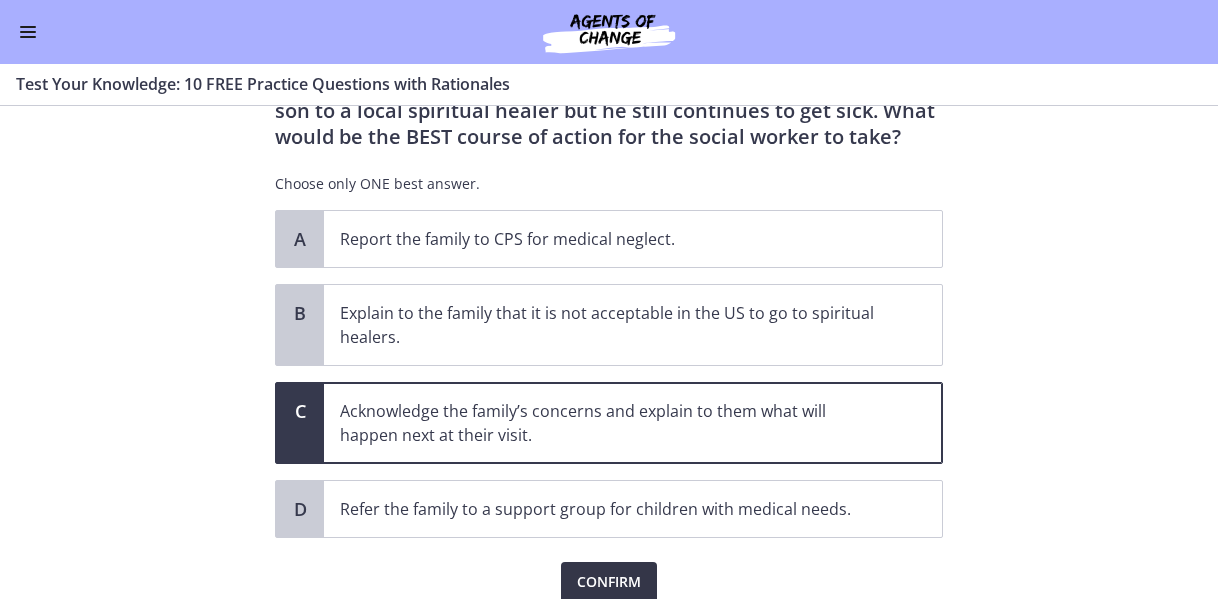 click on "Confirm" at bounding box center [609, 582] 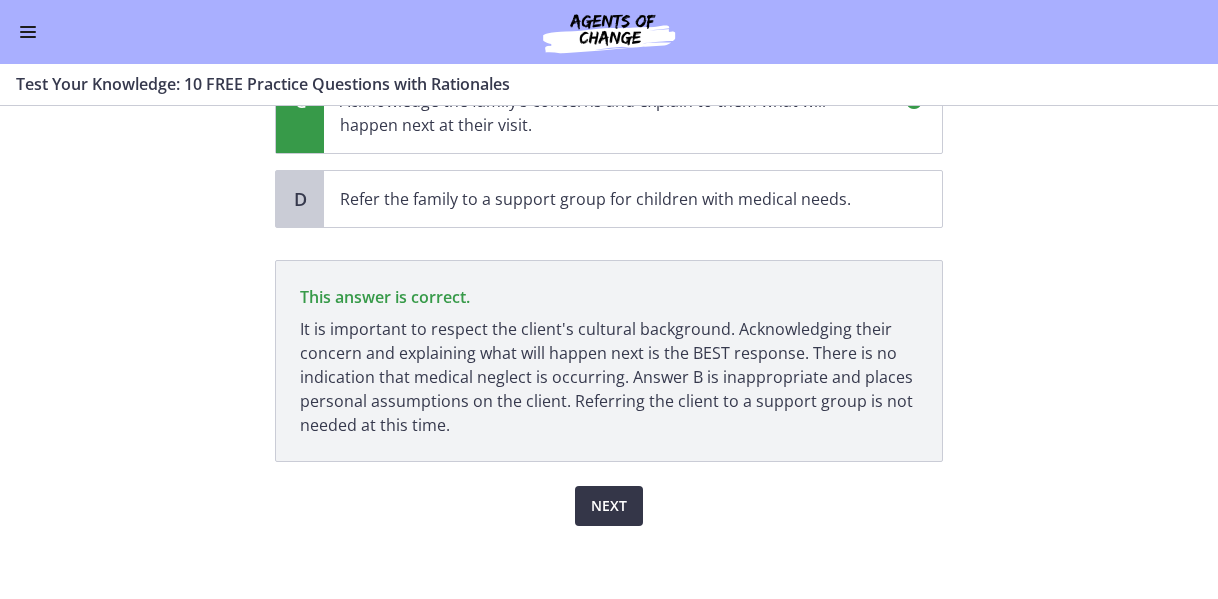 scroll, scrollTop: 515, scrollLeft: 0, axis: vertical 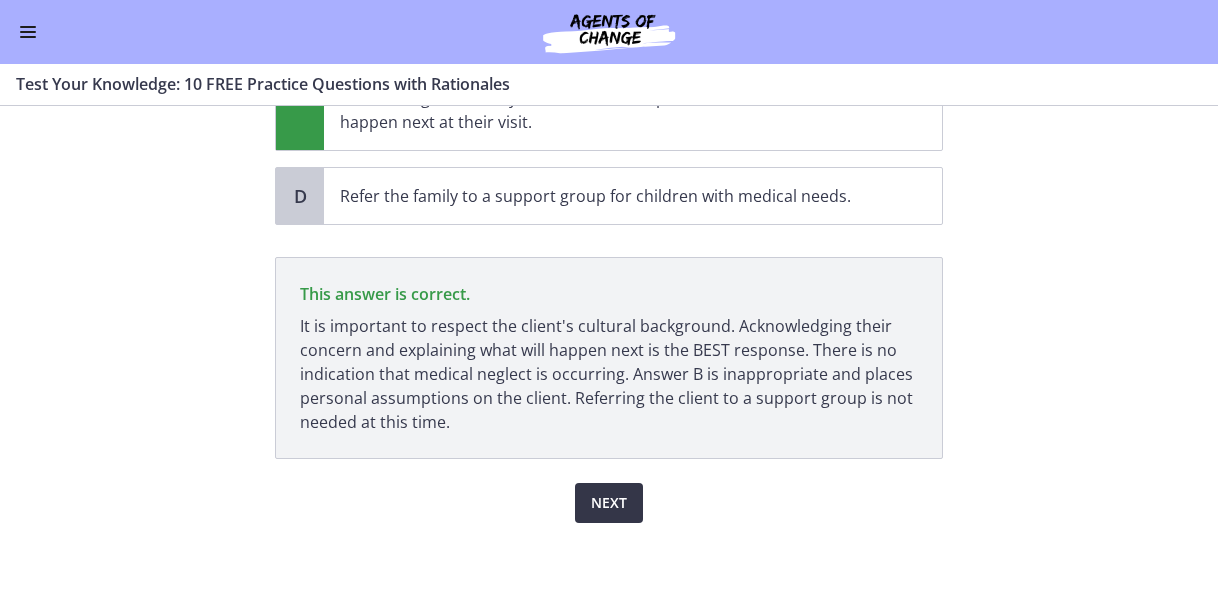 click on "Next" at bounding box center (609, 503) 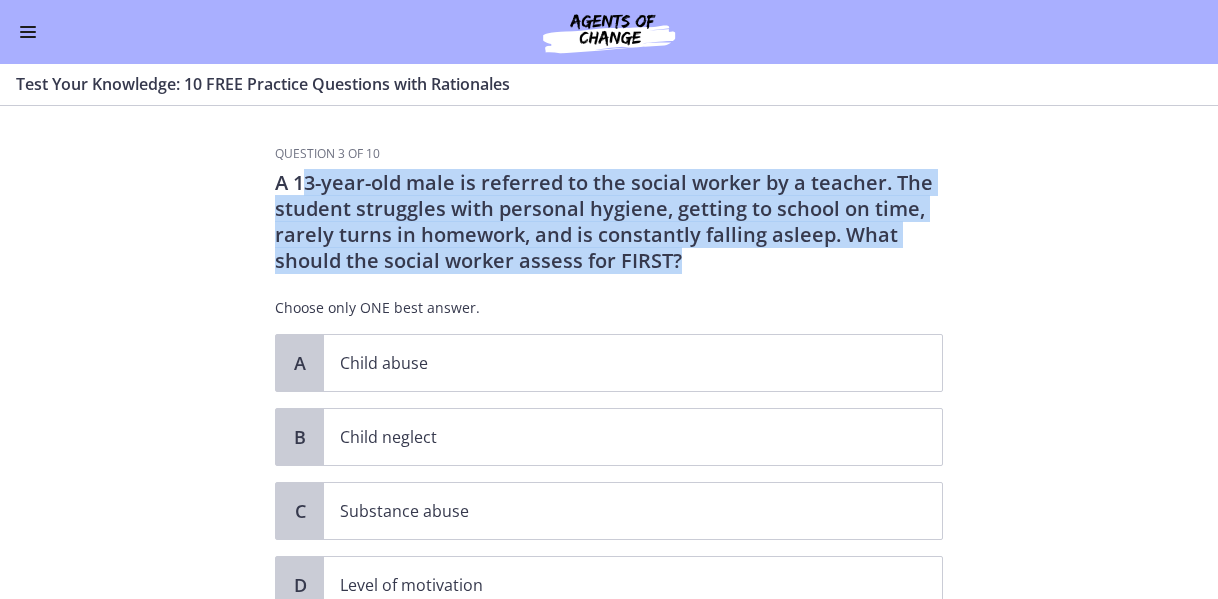 drag, startPoint x: 299, startPoint y: 193, endPoint x: 699, endPoint y: 270, distance: 407.34384 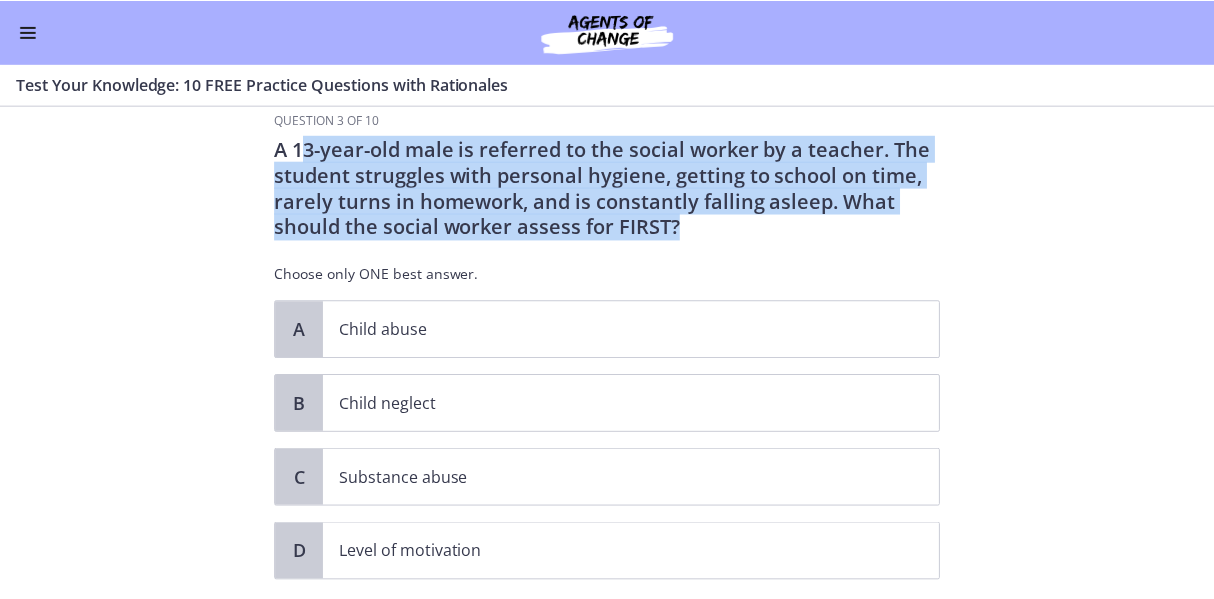 scroll, scrollTop: 34, scrollLeft: 0, axis: vertical 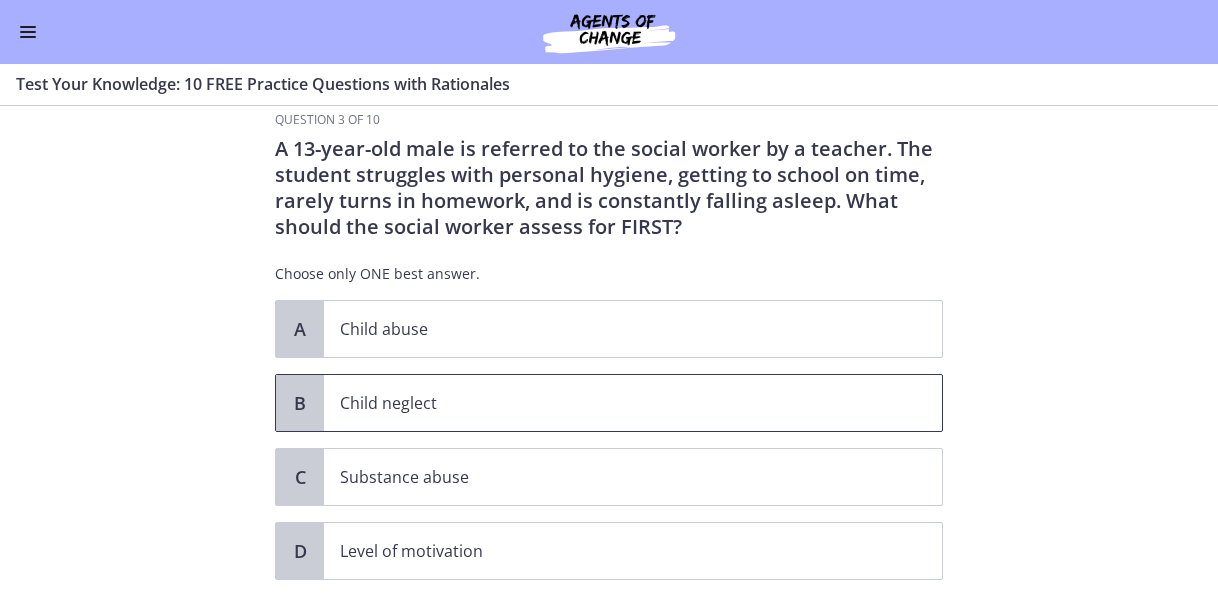click on "Child neglect" at bounding box center (613, 403) 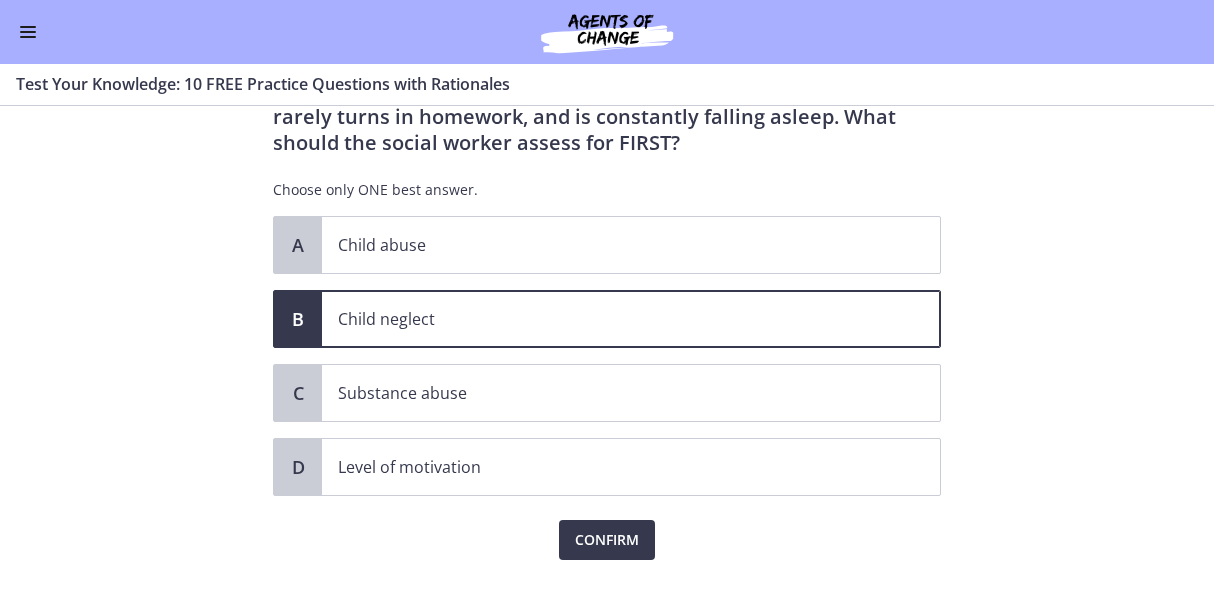 scroll, scrollTop: 126, scrollLeft: 0, axis: vertical 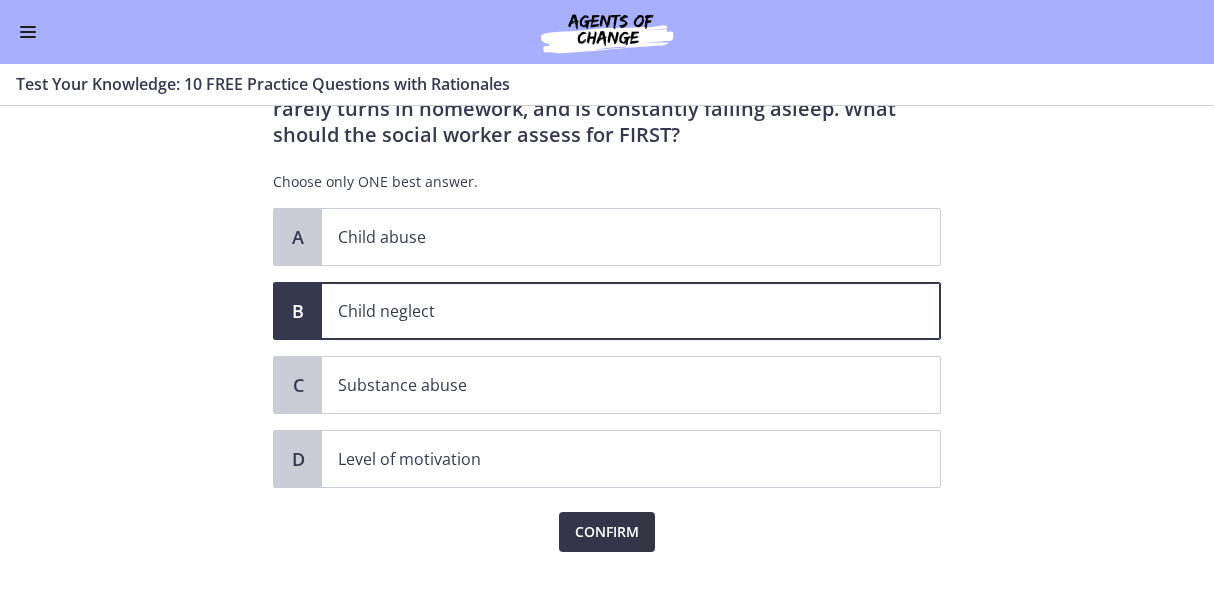 click on "Confirm" at bounding box center [607, 532] 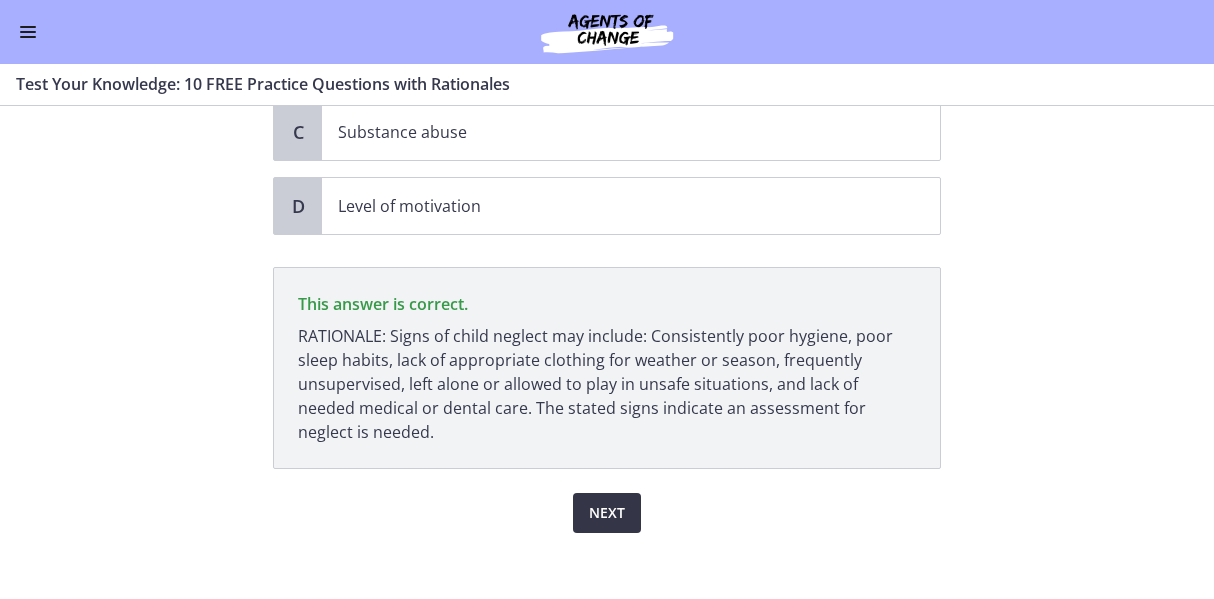 scroll, scrollTop: 389, scrollLeft: 0, axis: vertical 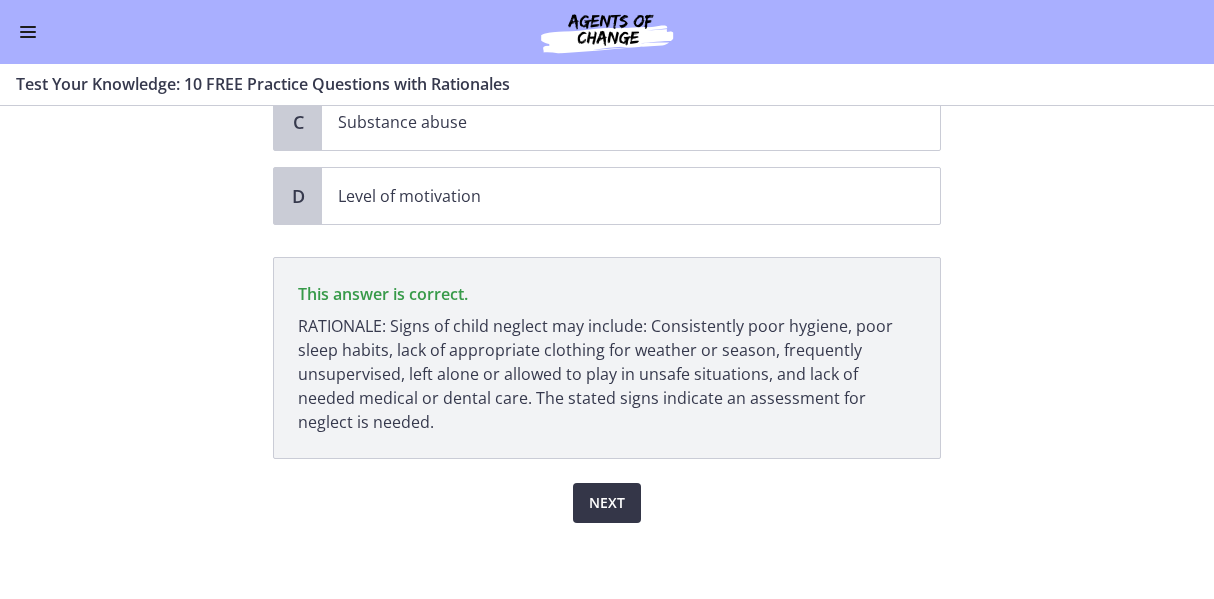 click on "Next" at bounding box center [607, 503] 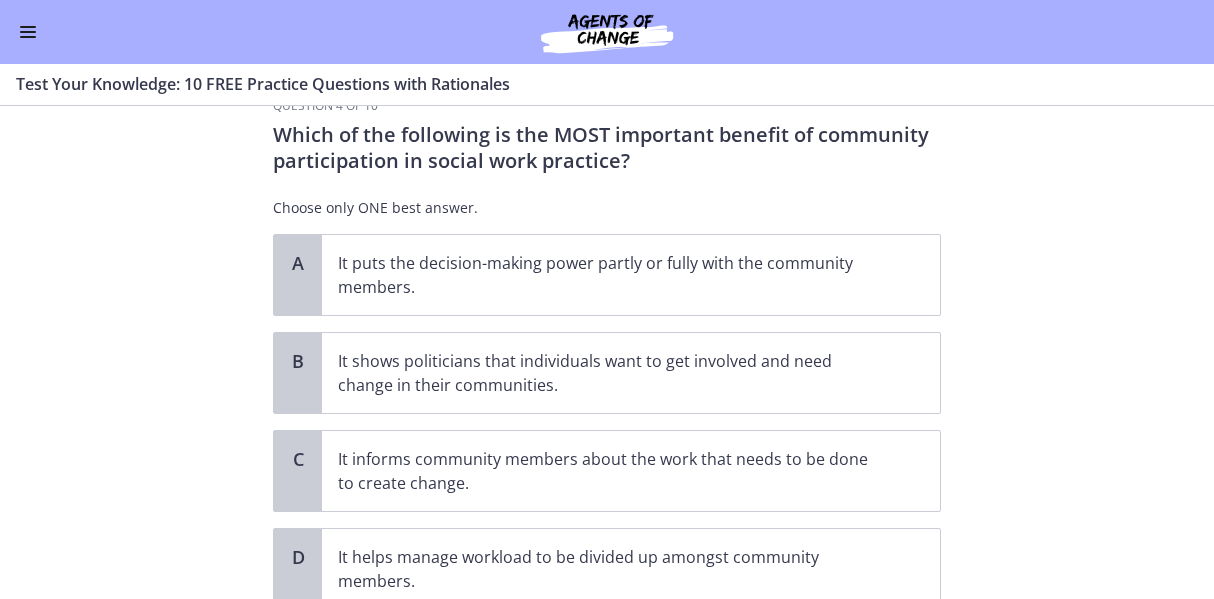 scroll, scrollTop: 49, scrollLeft: 0, axis: vertical 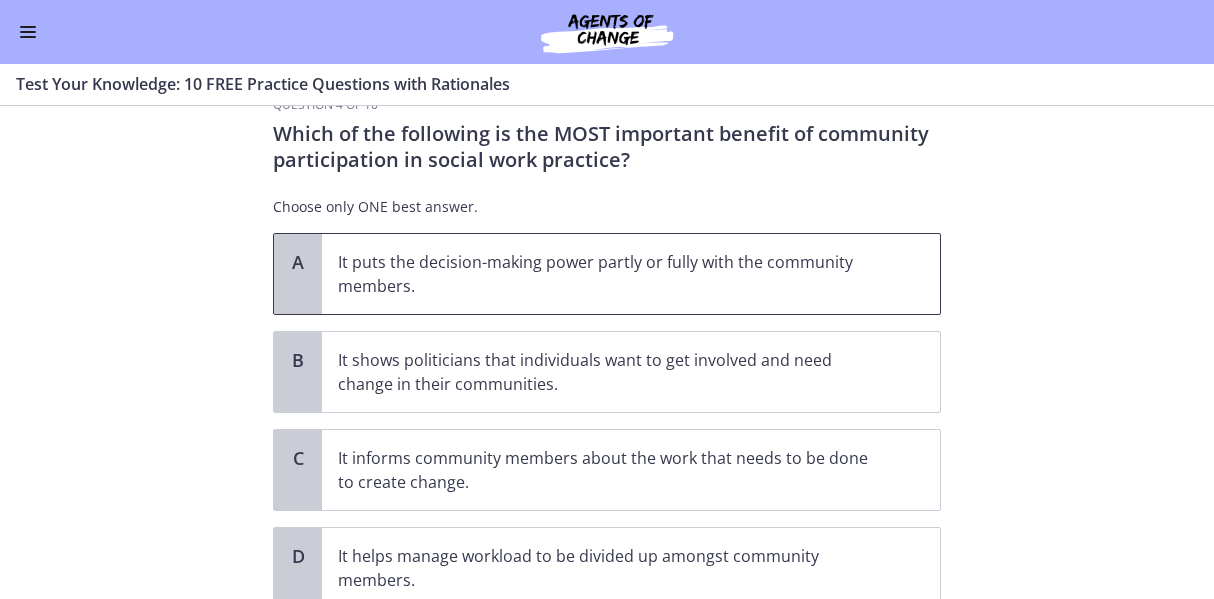click on "It puts the decision-making power partly or fully with the community members." at bounding box center [611, 274] 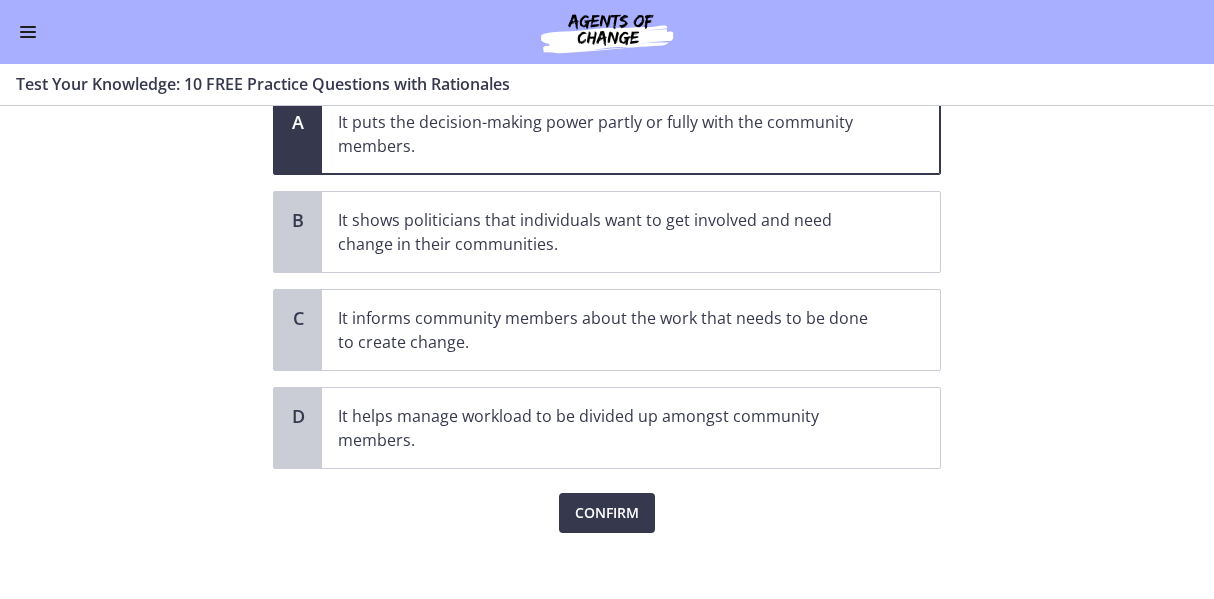 scroll, scrollTop: 200, scrollLeft: 0, axis: vertical 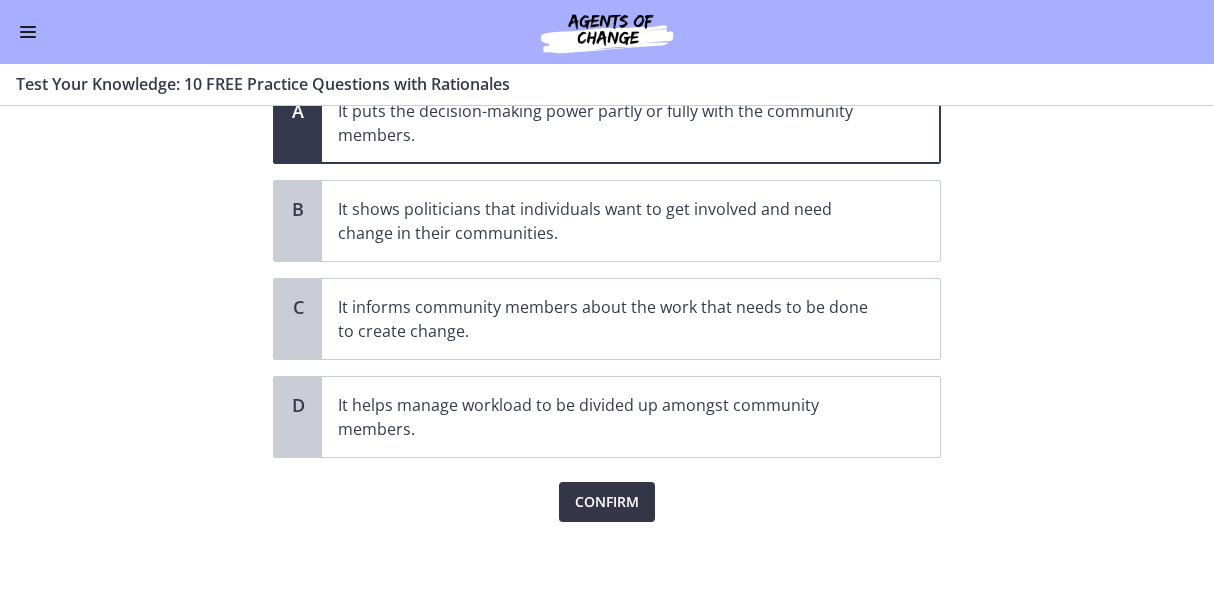 click on "Confirm" at bounding box center [607, 502] 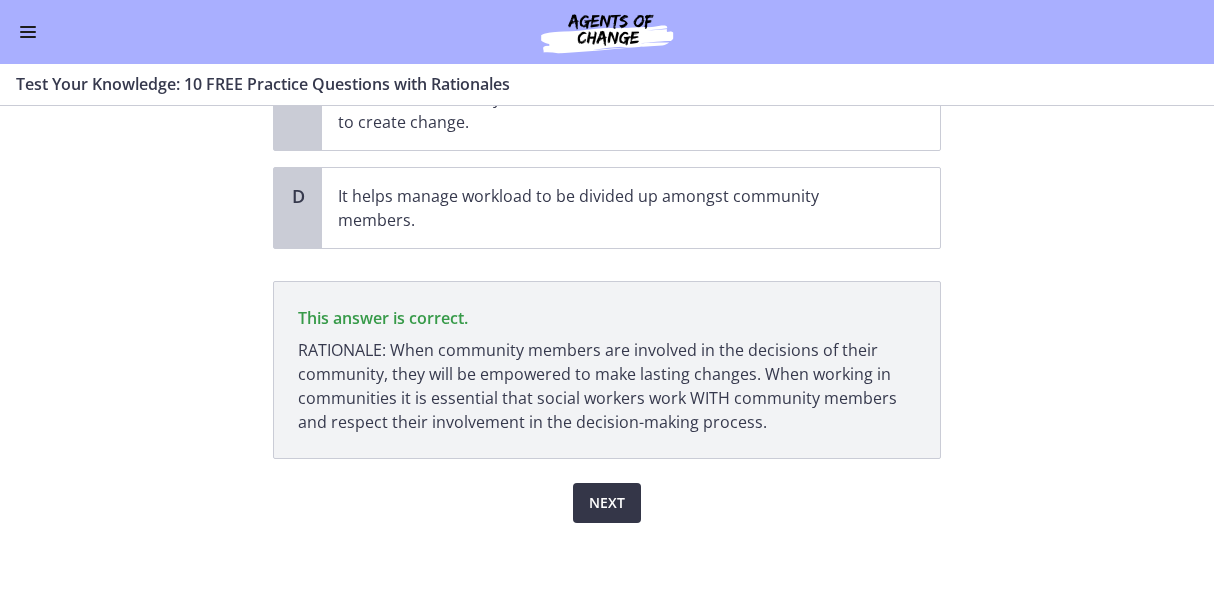 scroll, scrollTop: 409, scrollLeft: 0, axis: vertical 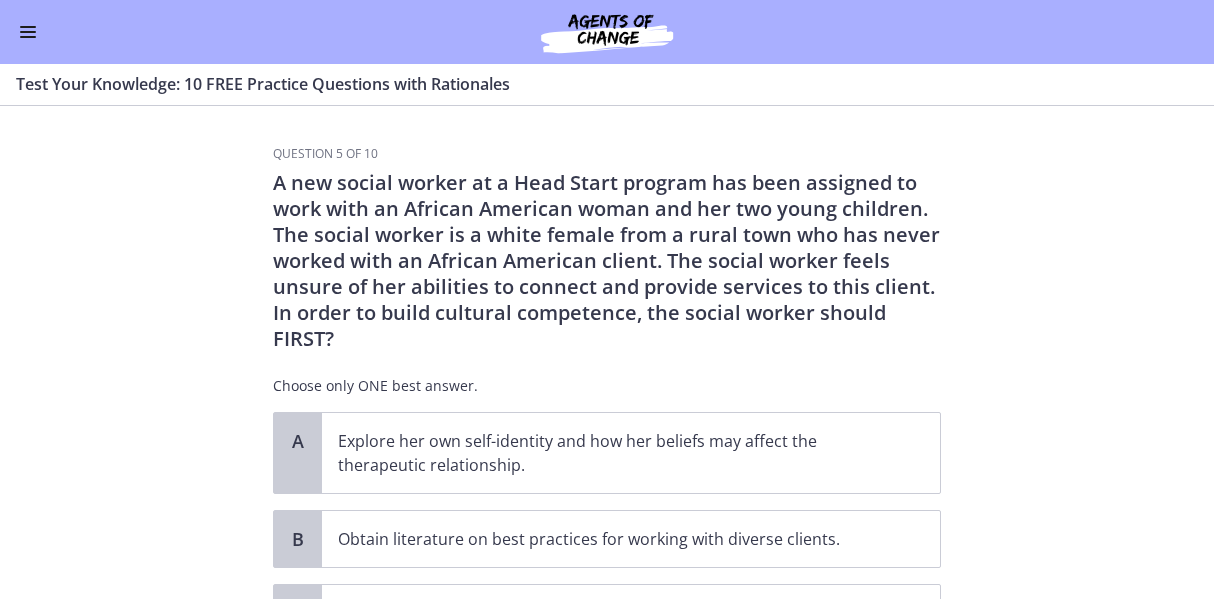 click on "Obtain literature on best practices for working with diverse clients." at bounding box center (631, 539) 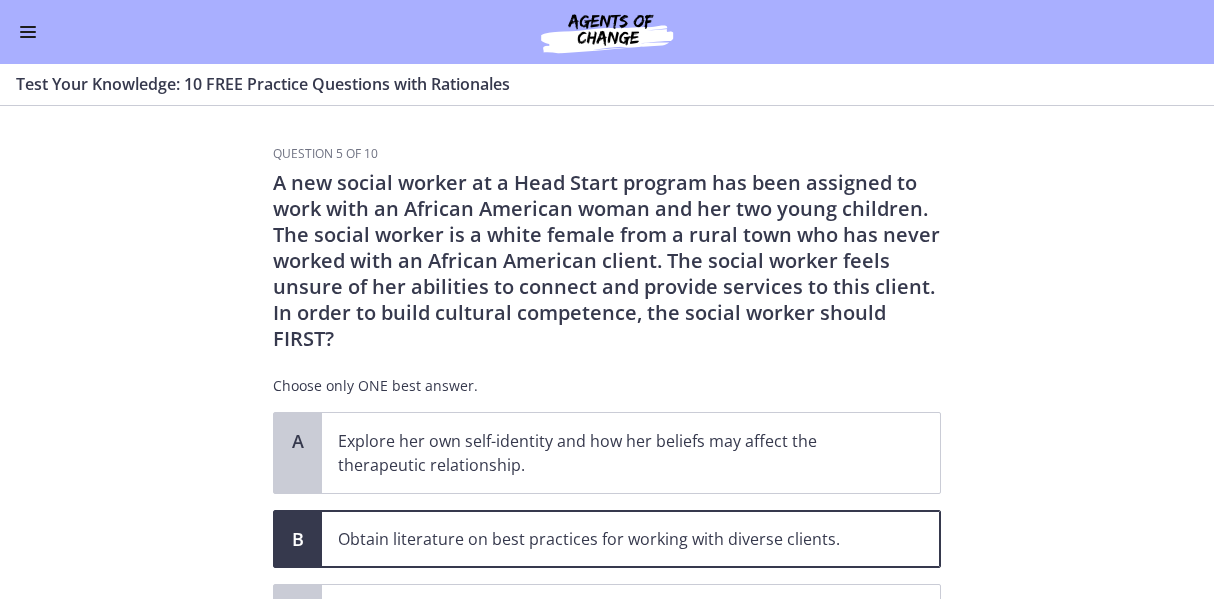 click on "A new social worker at a Head Start program has been assigned to work with an African American woman and her two young children. The social worker is a white female from a rural town who has never worked with an African American client. The social worker feels unsure of her abilities to connect and provide services to this client. In order to build cultural competence, the social worker should FIRST?" at bounding box center (607, 261) 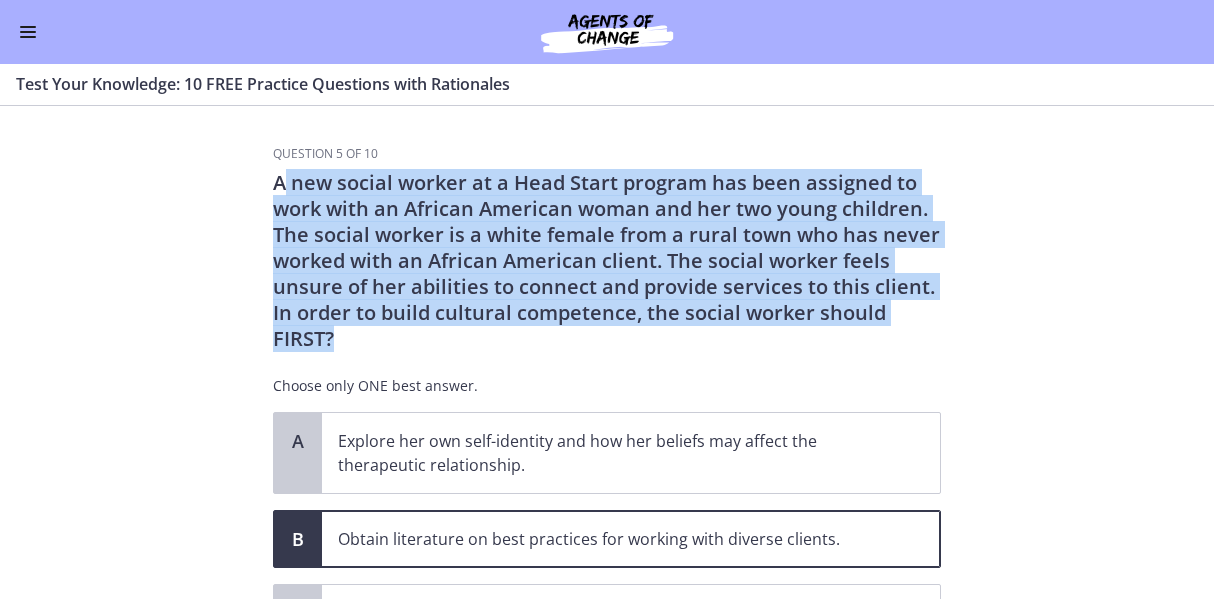 drag, startPoint x: 277, startPoint y: 189, endPoint x: 589, endPoint y: 329, distance: 341.97076 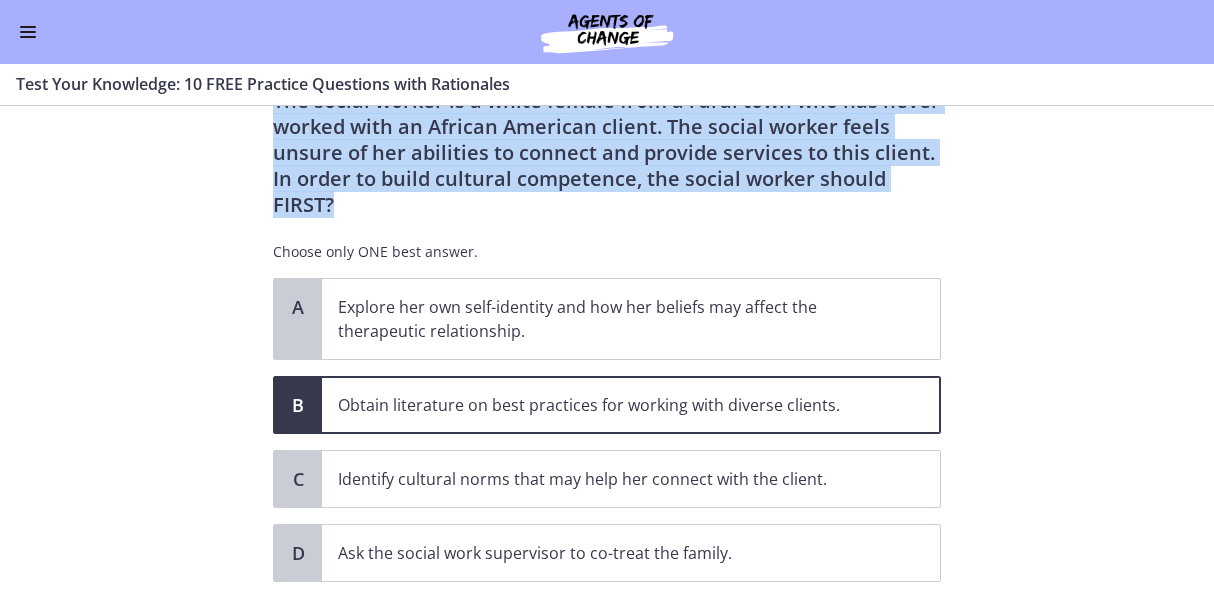 scroll, scrollTop: 139, scrollLeft: 0, axis: vertical 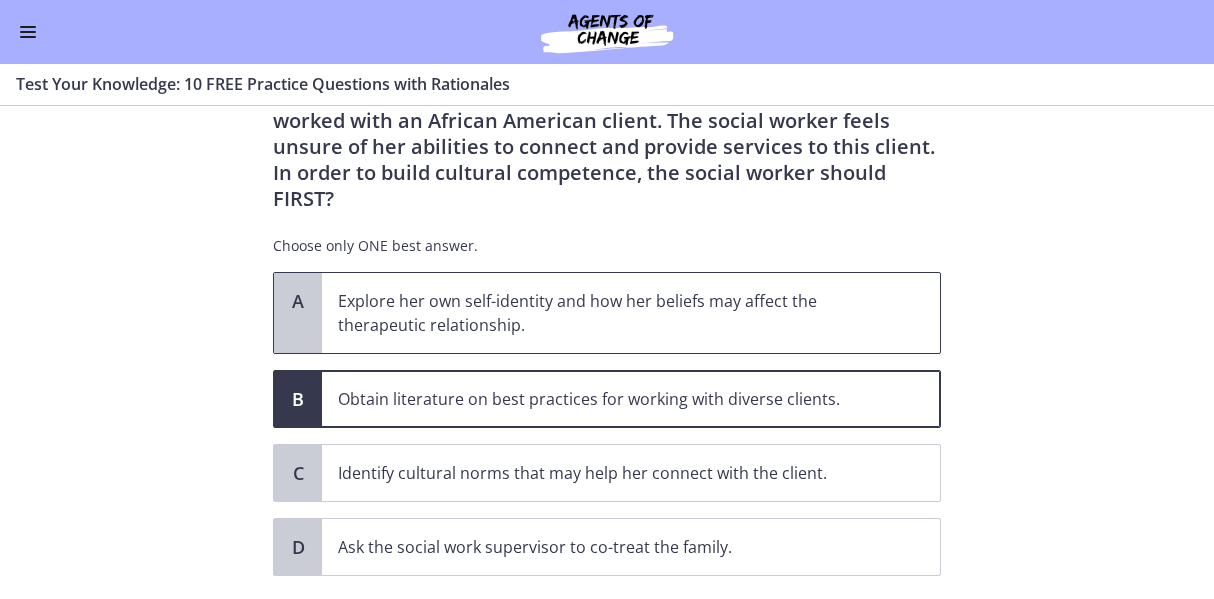 click on "Explore her own self-identity and how her beliefs may affect the therapeutic relationship." at bounding box center (631, 313) 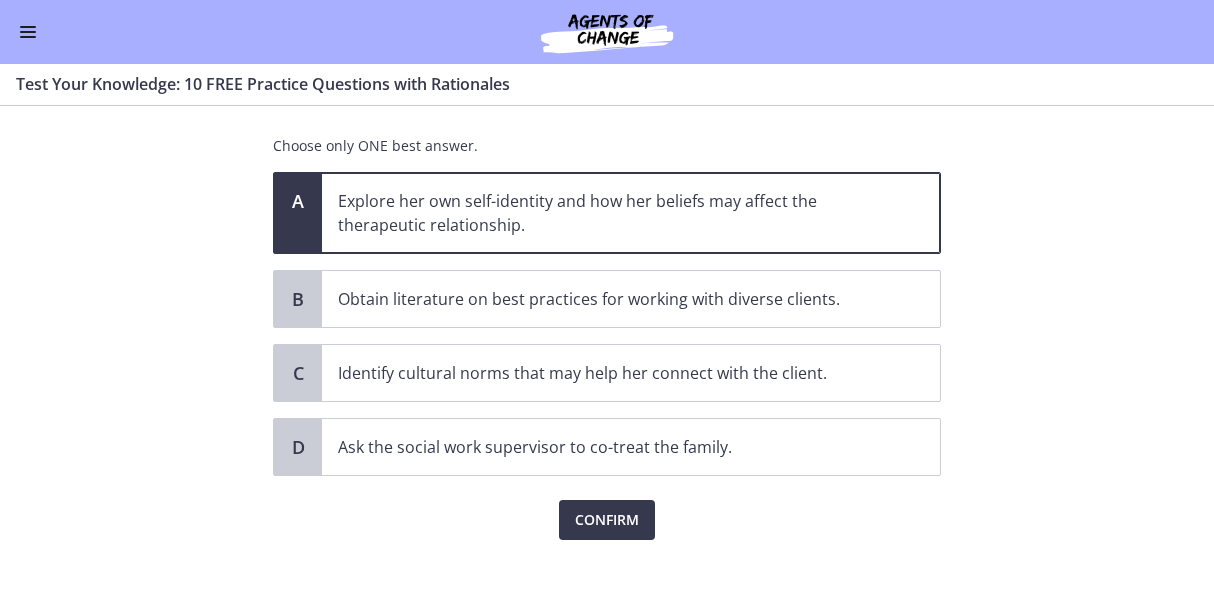 scroll, scrollTop: 258, scrollLeft: 0, axis: vertical 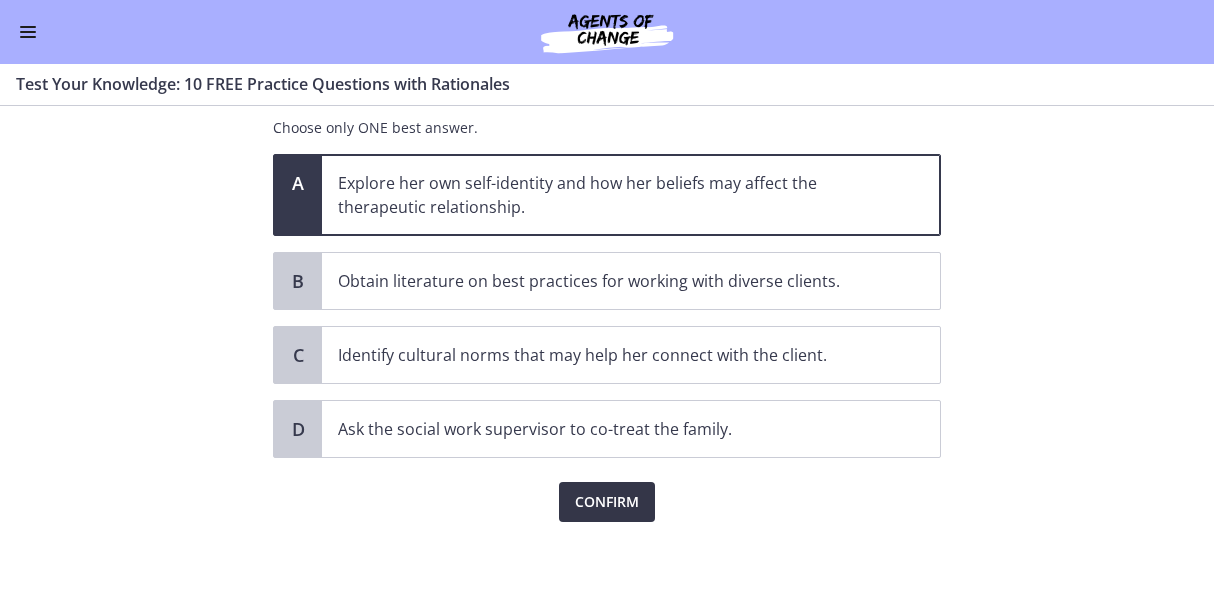 click on "Confirm" at bounding box center [607, 502] 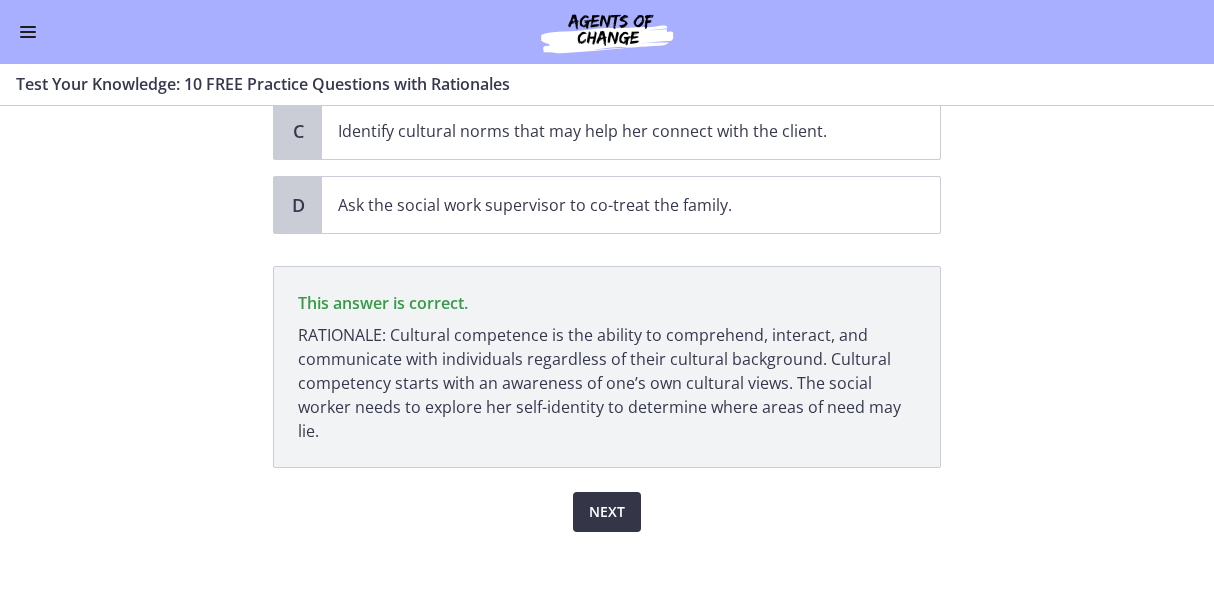 scroll, scrollTop: 491, scrollLeft: 0, axis: vertical 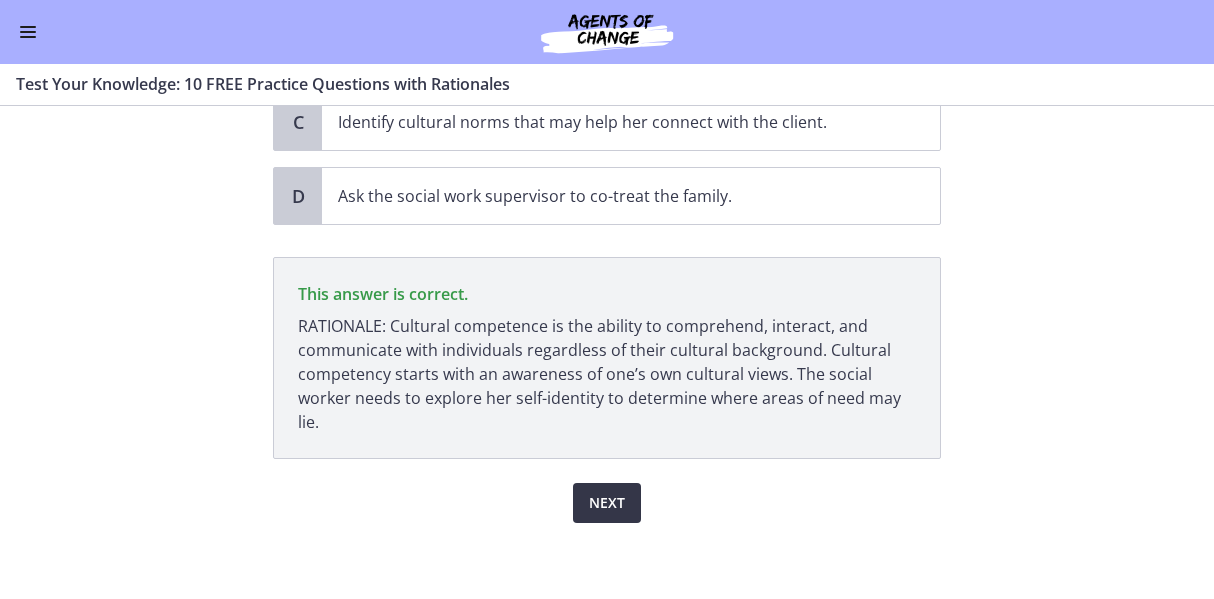 click on "Next" at bounding box center [607, 503] 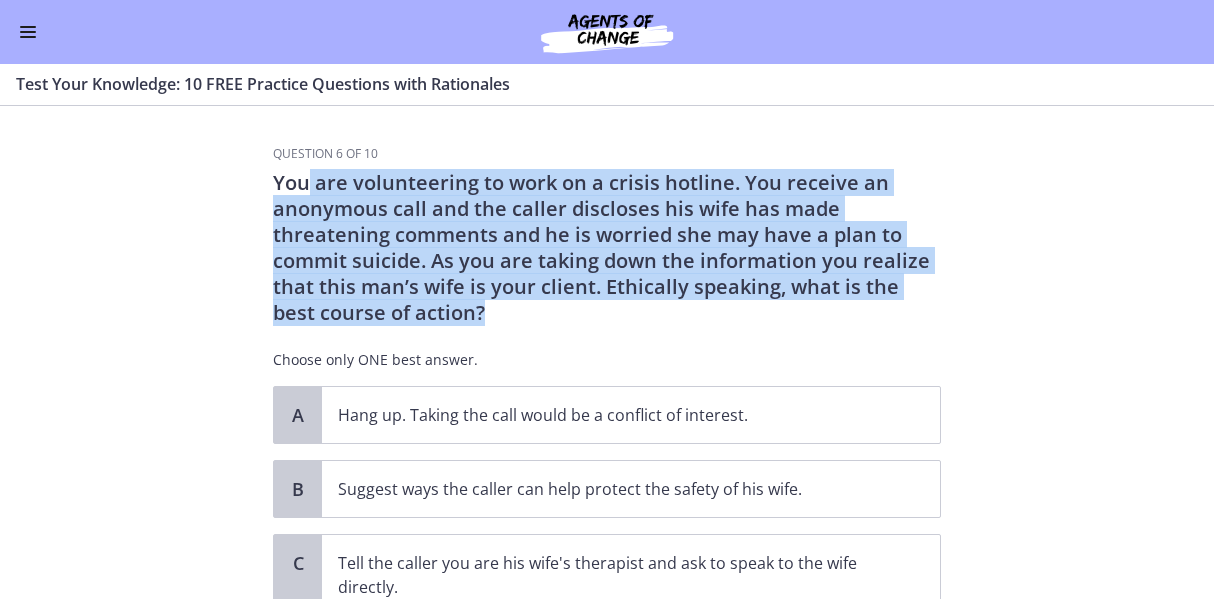 drag, startPoint x: 304, startPoint y: 179, endPoint x: 602, endPoint y: 303, distance: 322.76926 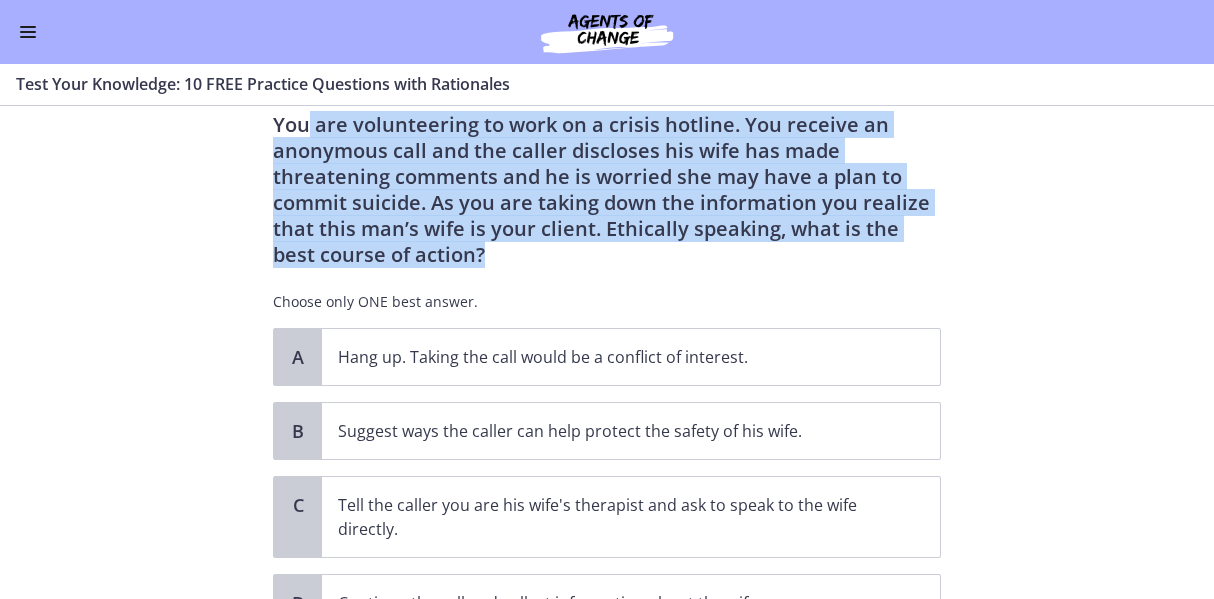 scroll, scrollTop: 48, scrollLeft: 0, axis: vertical 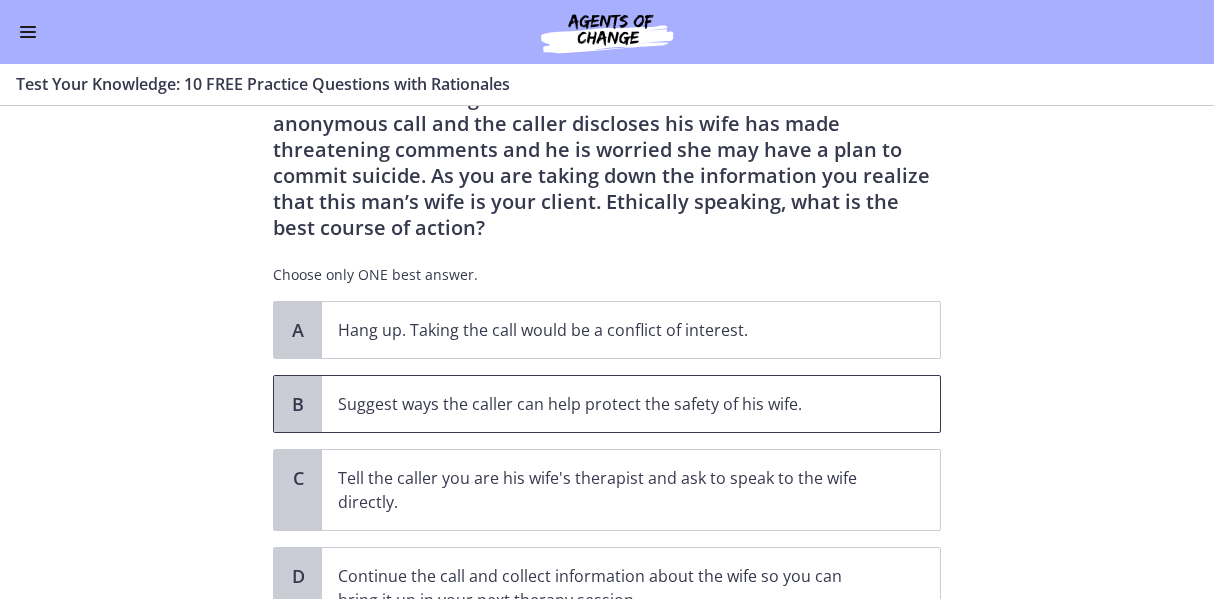 click on "Suggest ways the caller can help protect the safety of his wife." at bounding box center [611, 404] 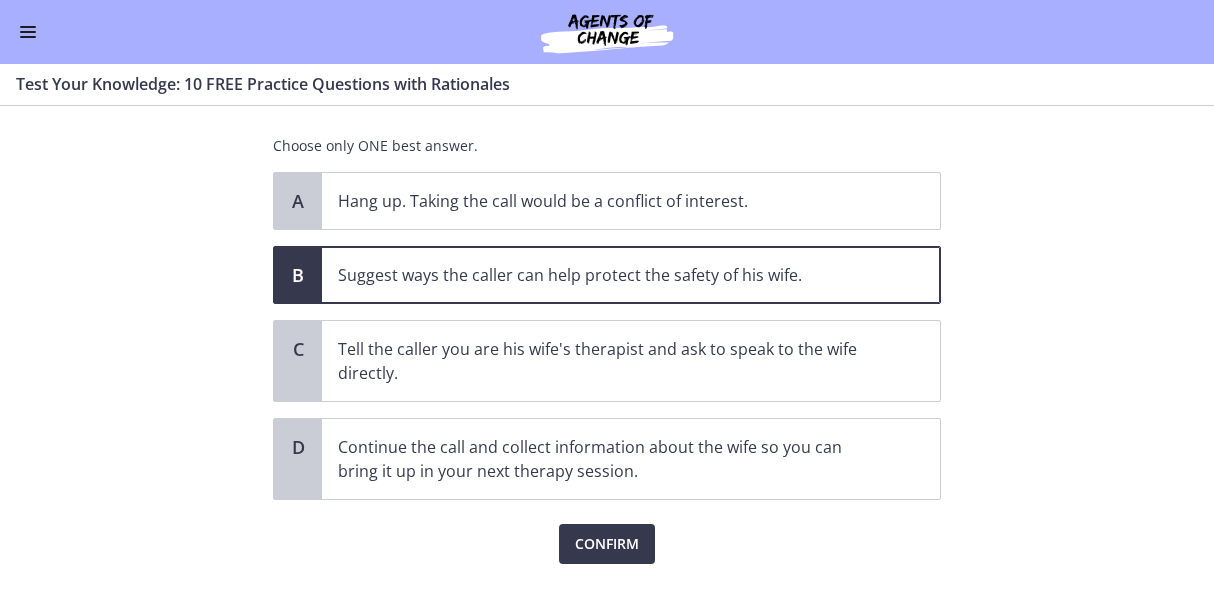scroll, scrollTop: 216, scrollLeft: 0, axis: vertical 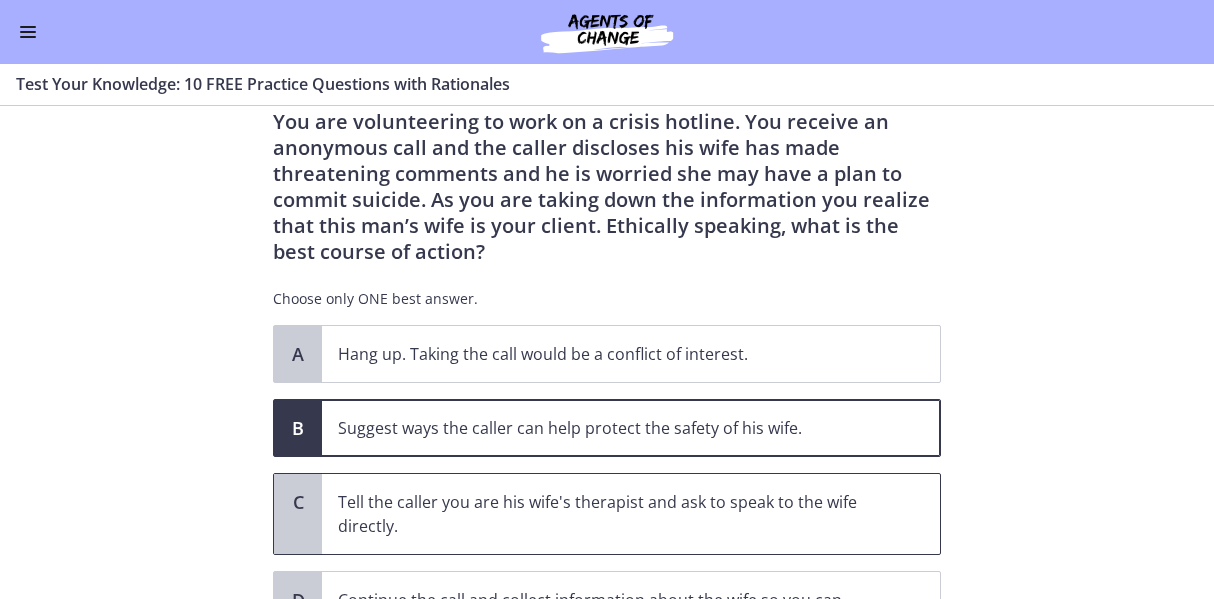 click on "Tell the caller you are his wife's therapist and ask to speak to the wife directly." at bounding box center [611, 514] 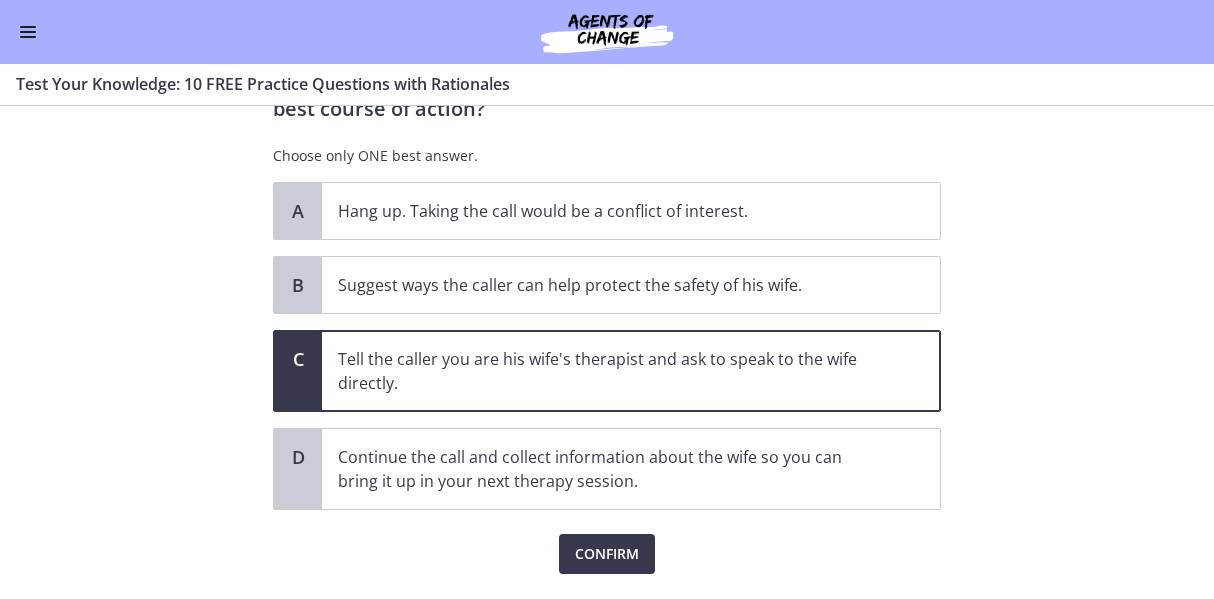 scroll, scrollTop: 256, scrollLeft: 0, axis: vertical 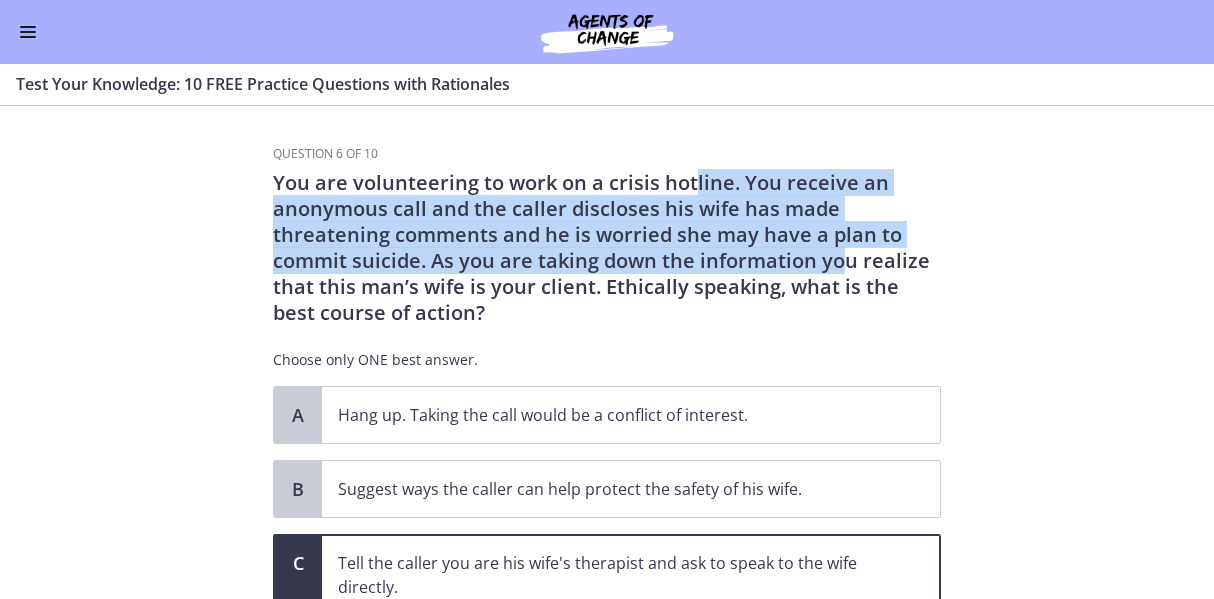 drag, startPoint x: 688, startPoint y: 195, endPoint x: 831, endPoint y: 268, distance: 160.55528 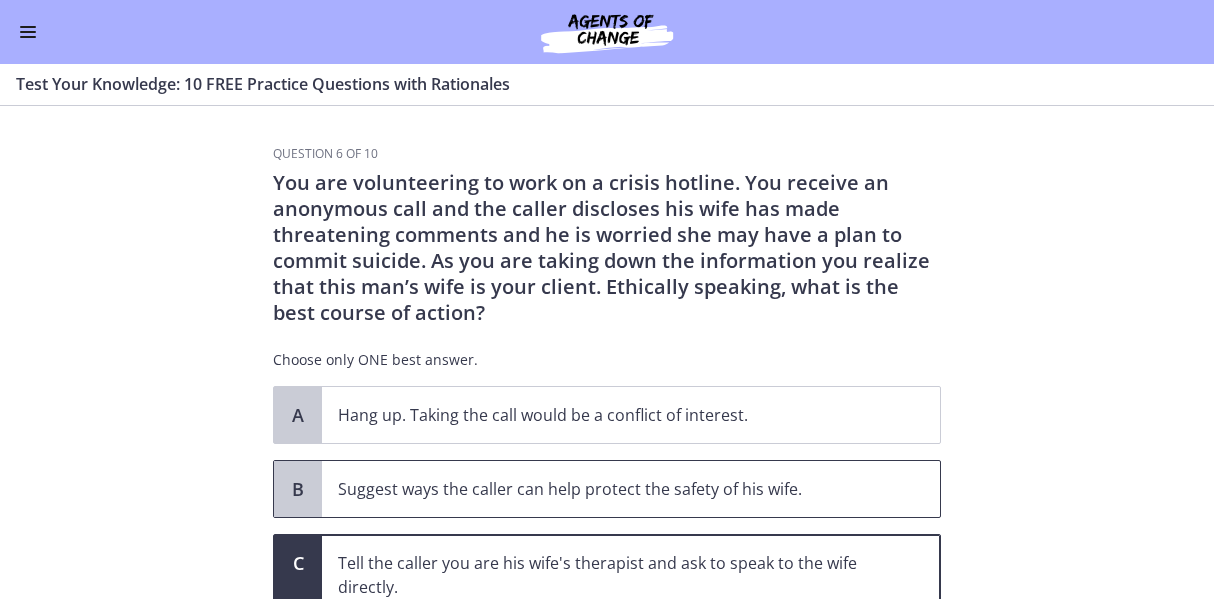 click on "Suggest ways the caller can help protect the safety of his wife." at bounding box center (631, 489) 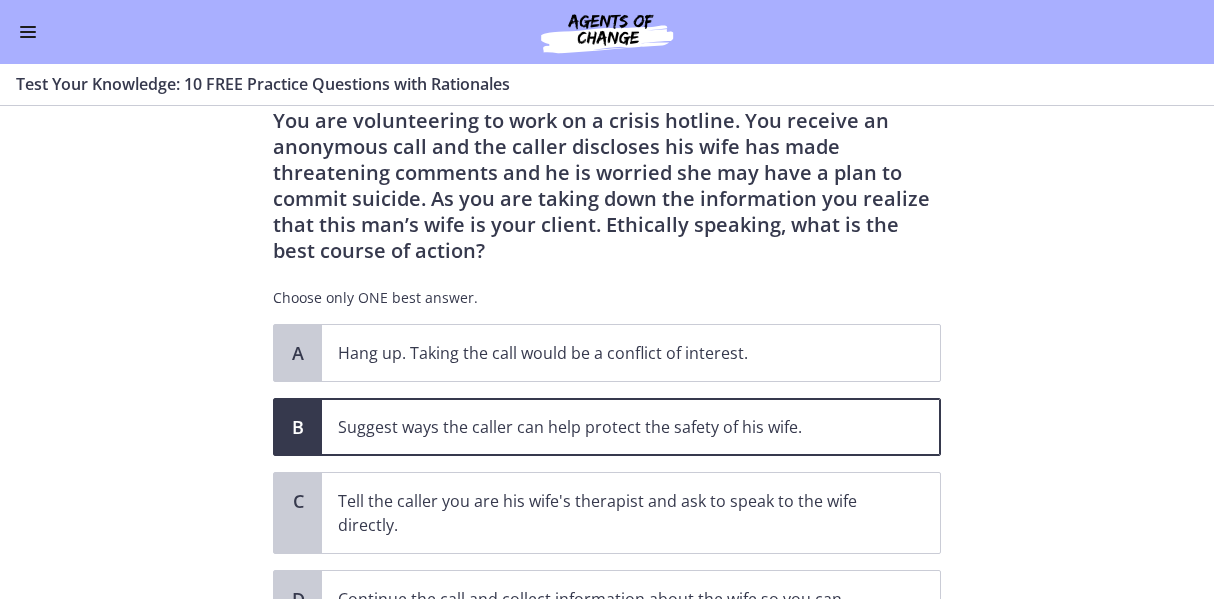 scroll, scrollTop: 256, scrollLeft: 0, axis: vertical 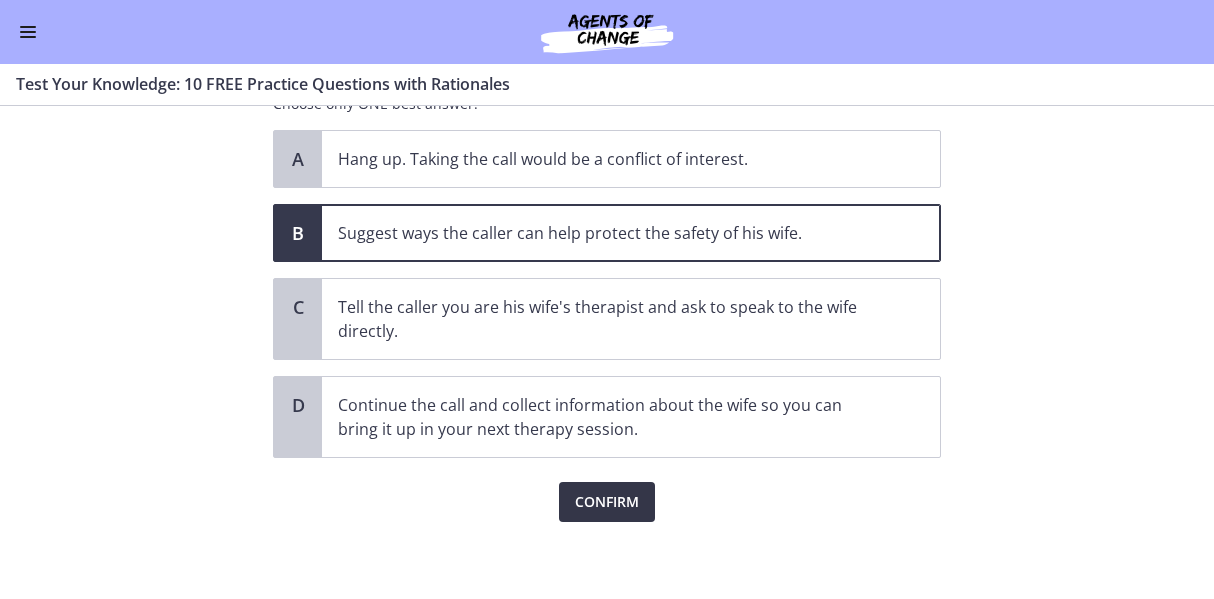 click on "Confirm" at bounding box center [607, 502] 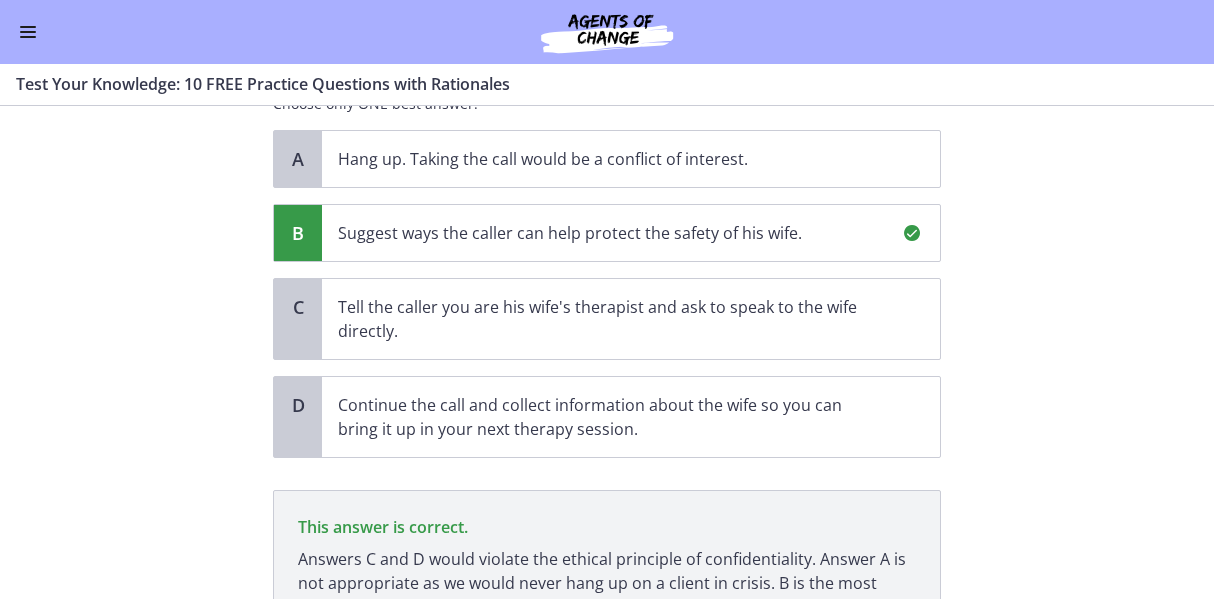 scroll, scrollTop: 441, scrollLeft: 0, axis: vertical 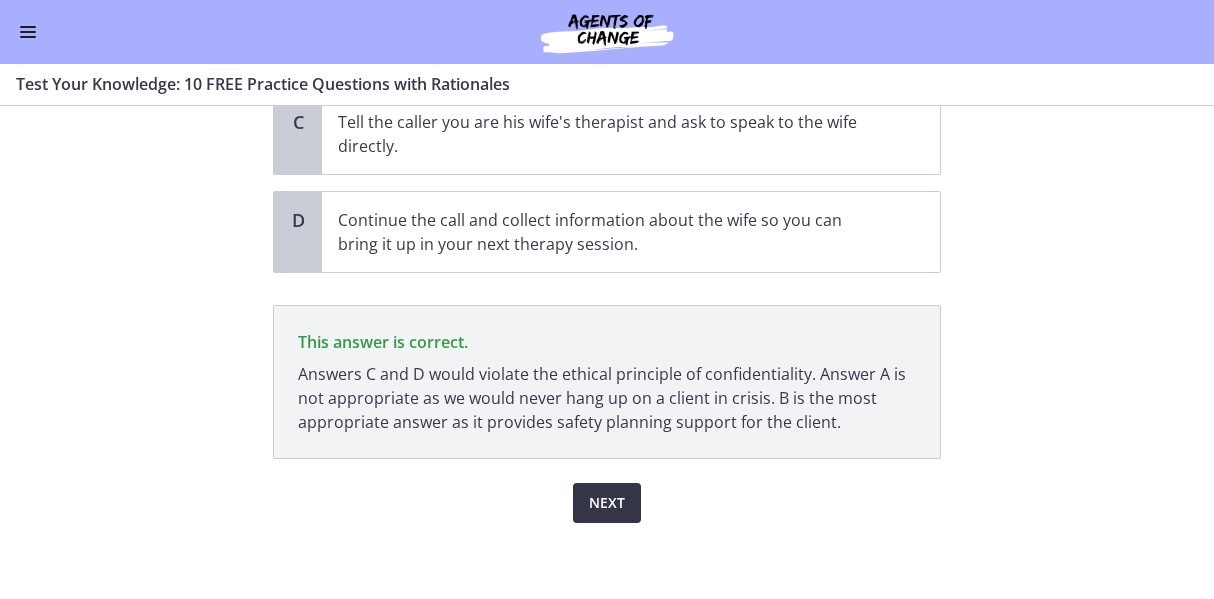 click on "Next" at bounding box center (607, 503) 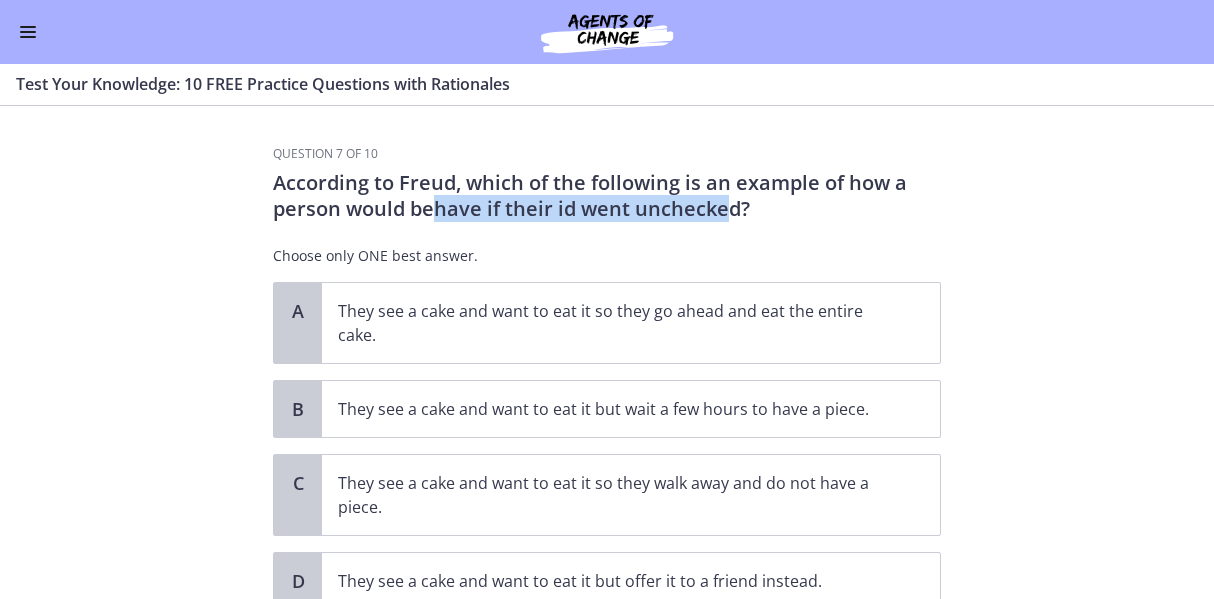 drag, startPoint x: 426, startPoint y: 197, endPoint x: 718, endPoint y: 213, distance: 292.43802 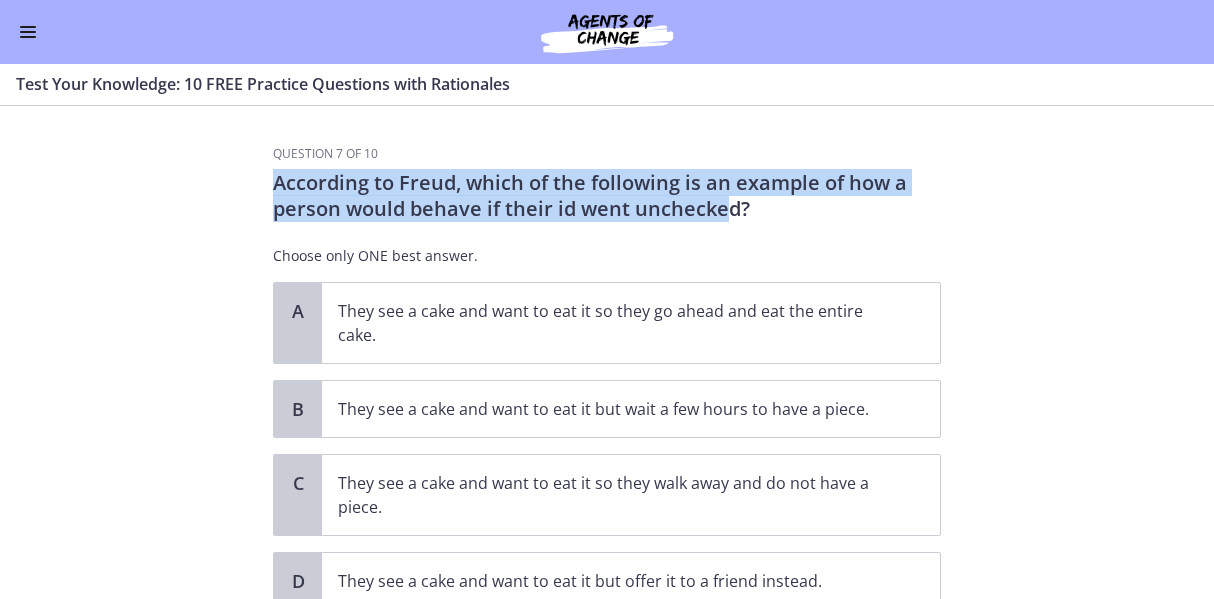 drag, startPoint x: 256, startPoint y: 185, endPoint x: 715, endPoint y: 221, distance: 460.4096 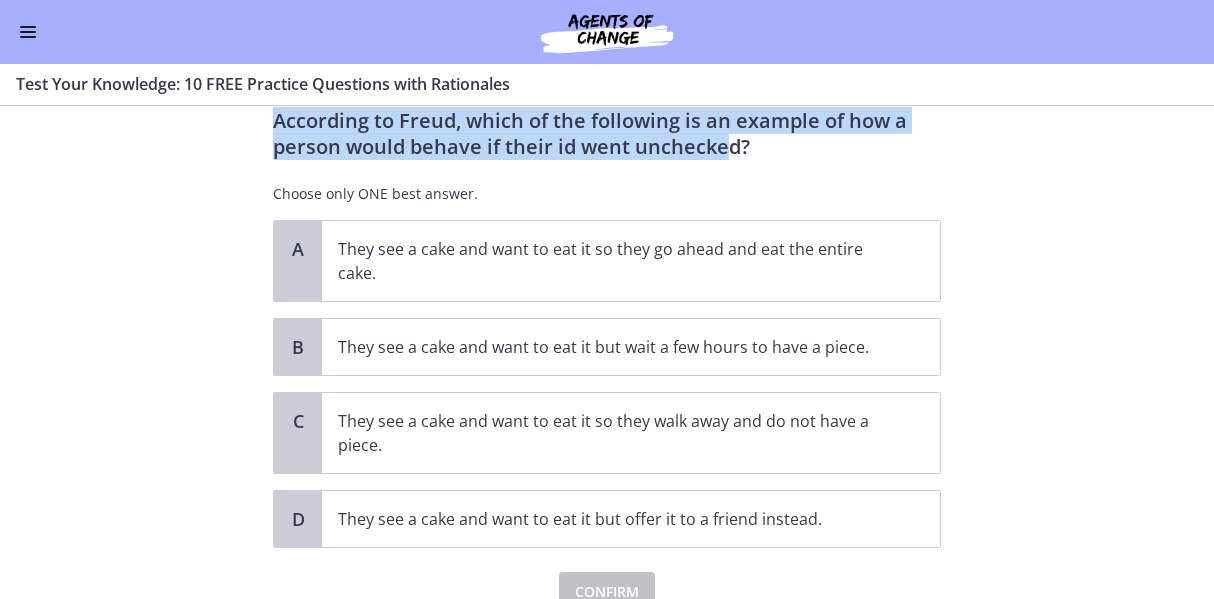 scroll, scrollTop: 58, scrollLeft: 0, axis: vertical 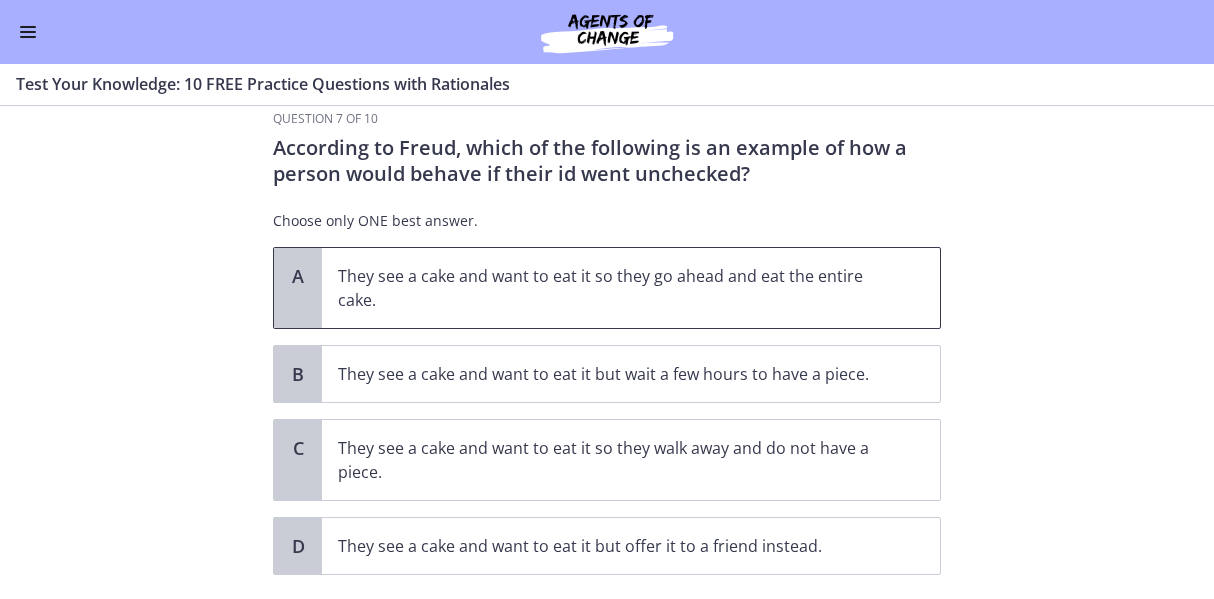 click on "They see a cake and want to eat it so they go ahead and eat the entire cake." at bounding box center (611, 288) 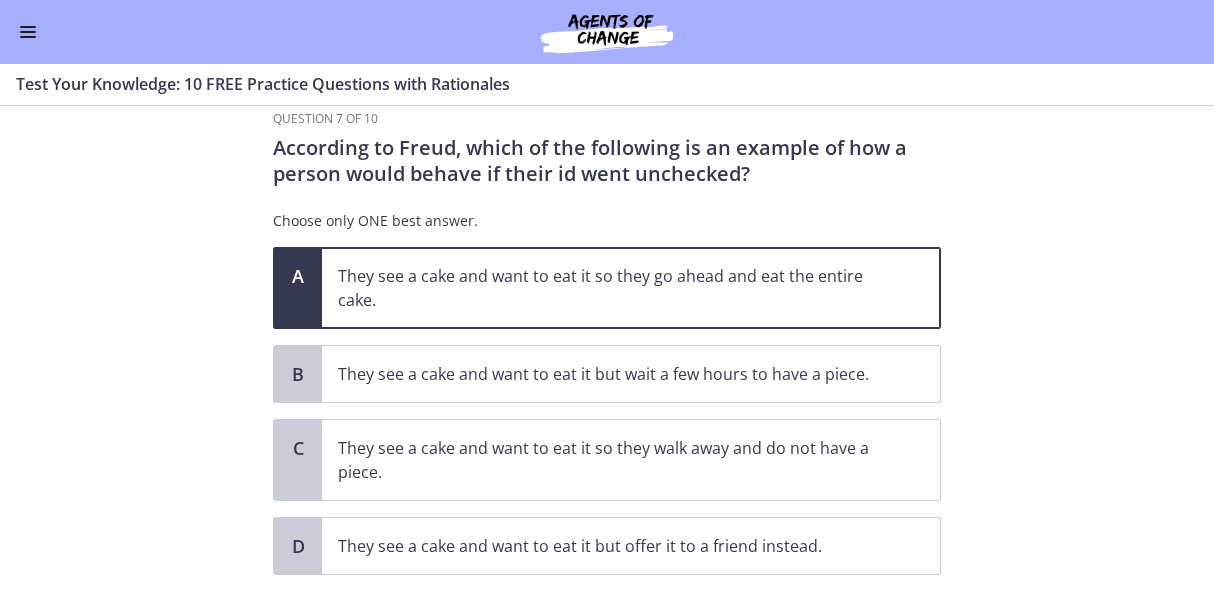 scroll, scrollTop: 152, scrollLeft: 0, axis: vertical 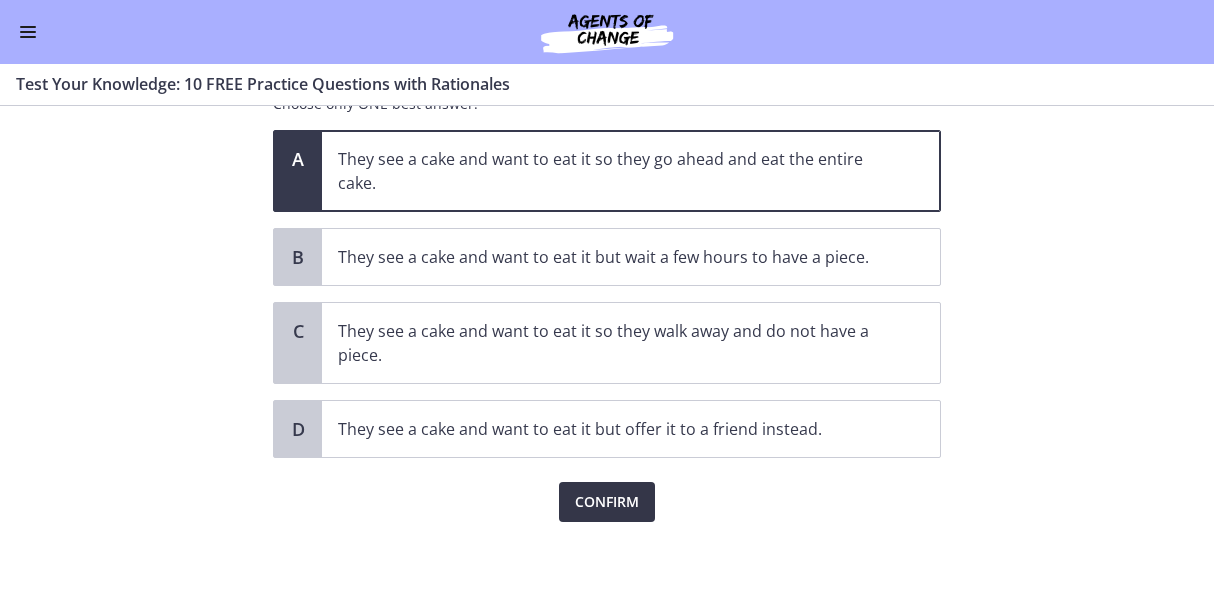 click on "Confirm" at bounding box center (607, 502) 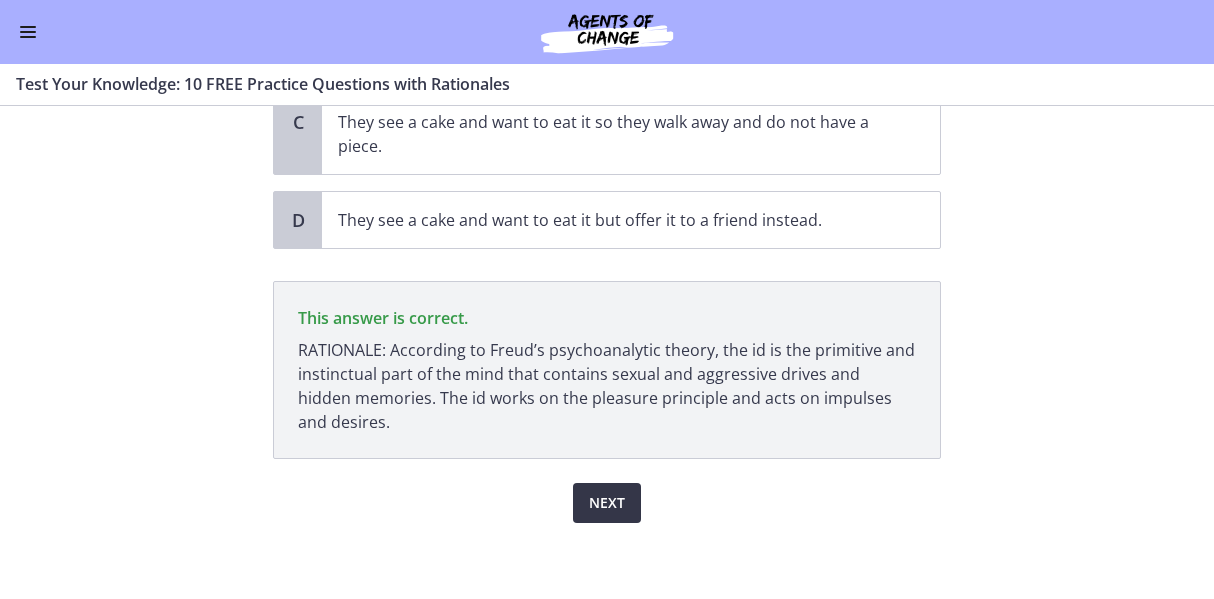 scroll, scrollTop: 361, scrollLeft: 0, axis: vertical 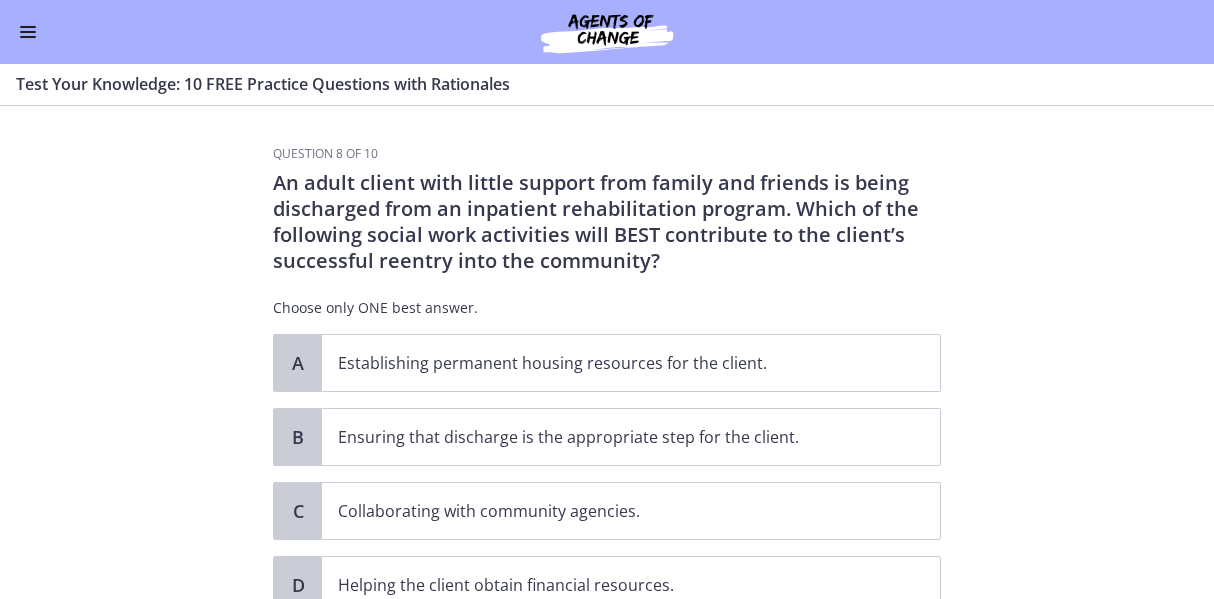 drag, startPoint x: 284, startPoint y: 181, endPoint x: 768, endPoint y: 258, distance: 490.08673 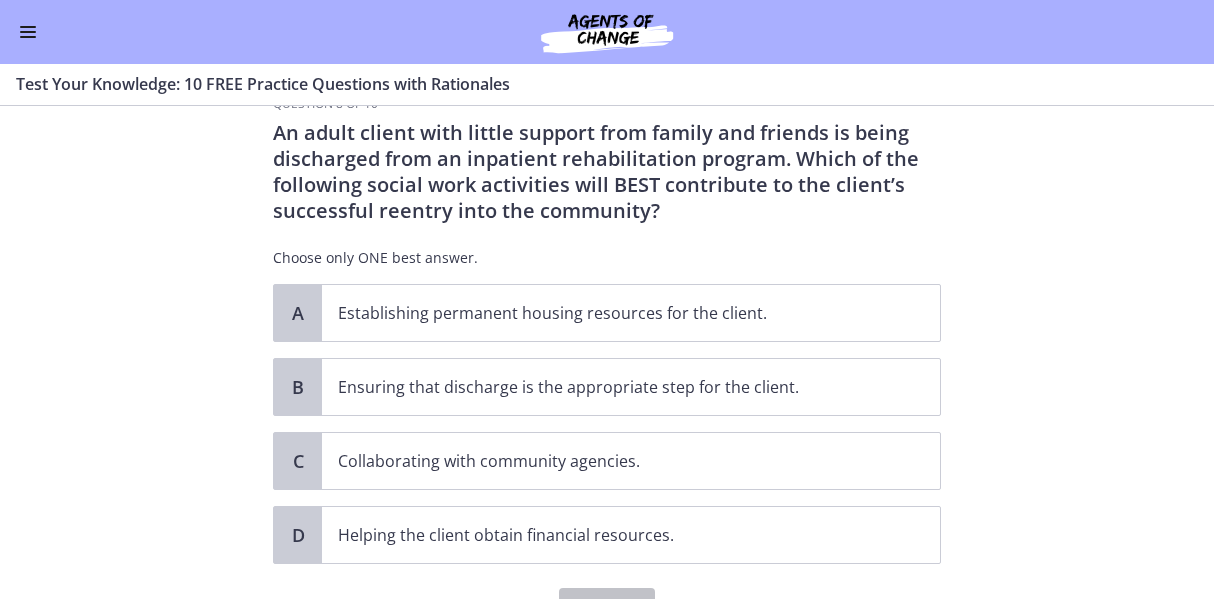 scroll, scrollTop: 51, scrollLeft: 0, axis: vertical 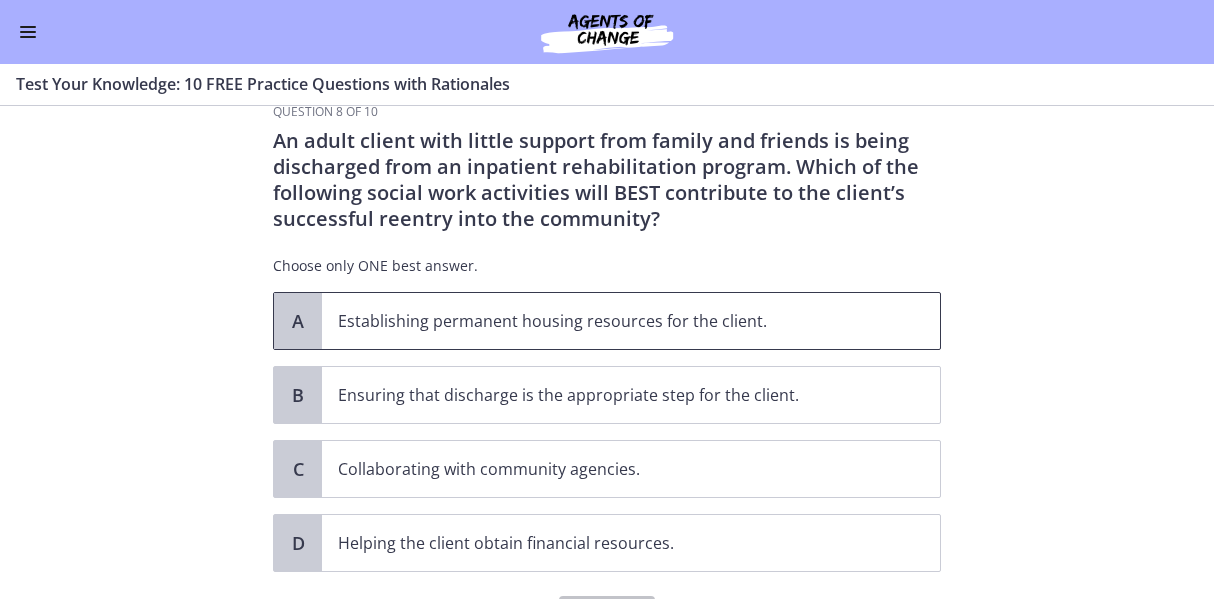 click on "Establishing permanent housing resources for the client." at bounding box center [611, 321] 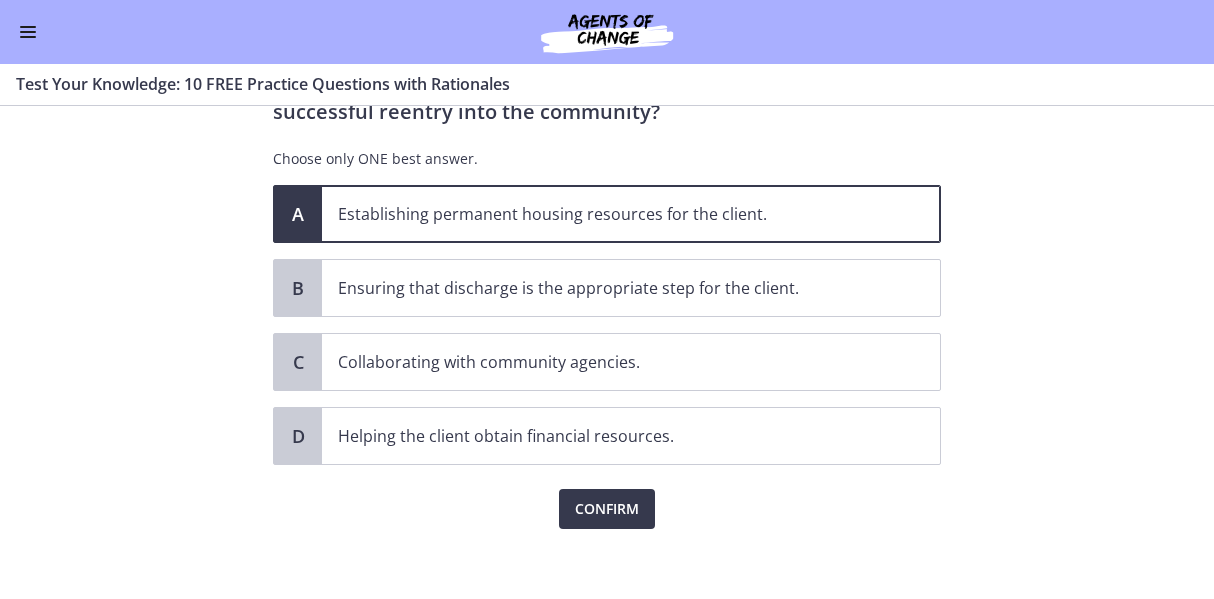 scroll, scrollTop: 156, scrollLeft: 0, axis: vertical 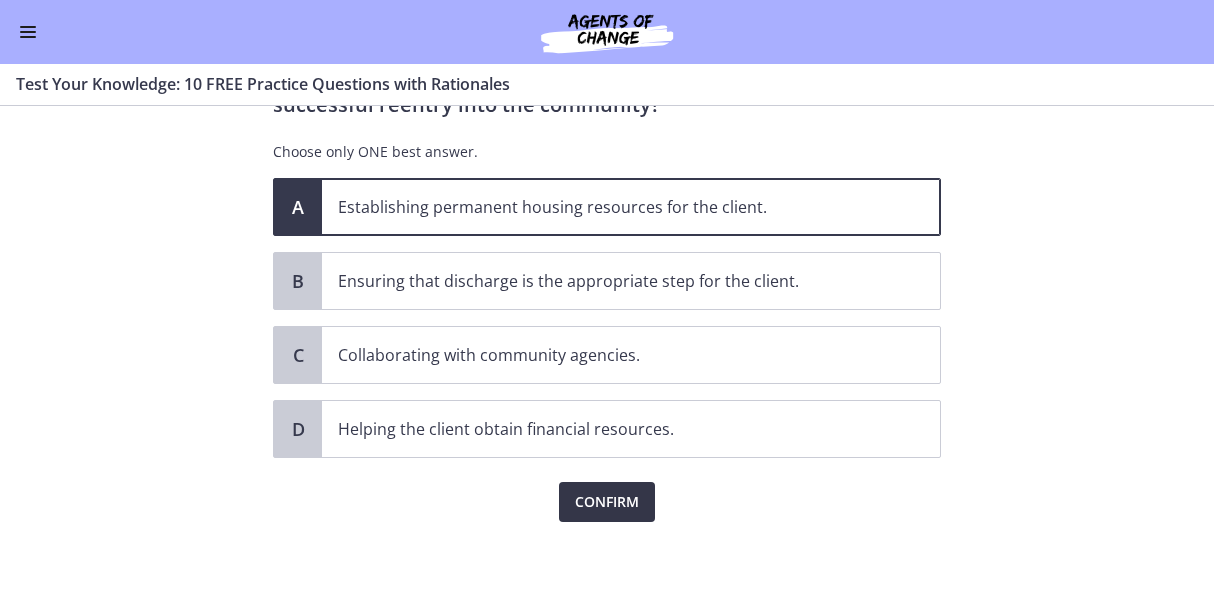 click on "Confirm" at bounding box center [607, 502] 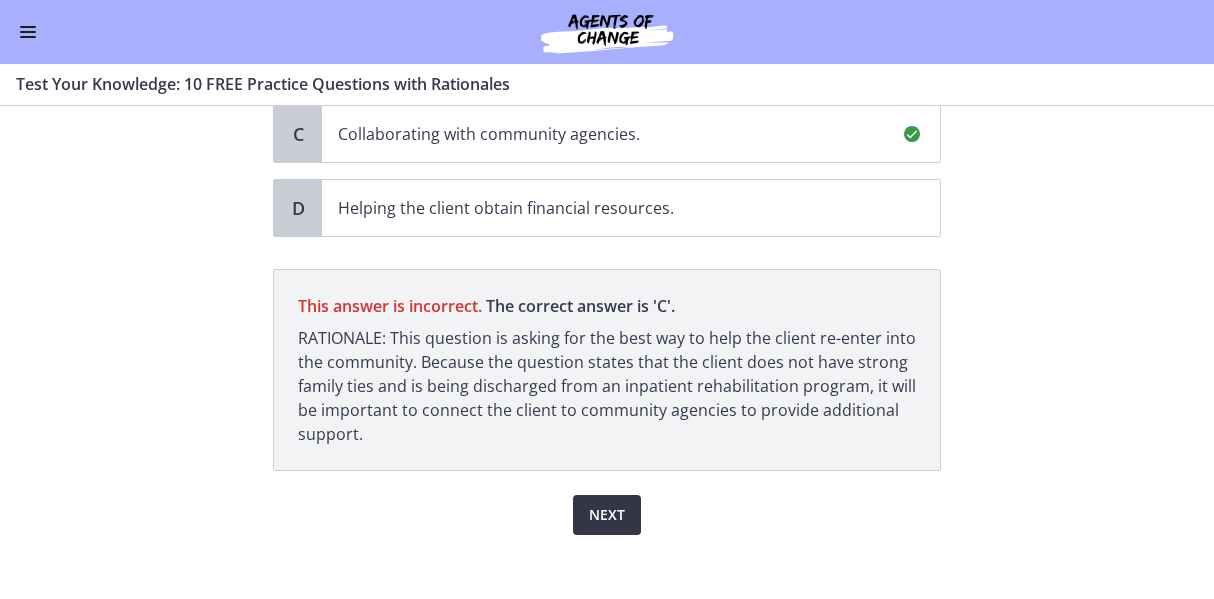 scroll, scrollTop: 389, scrollLeft: 0, axis: vertical 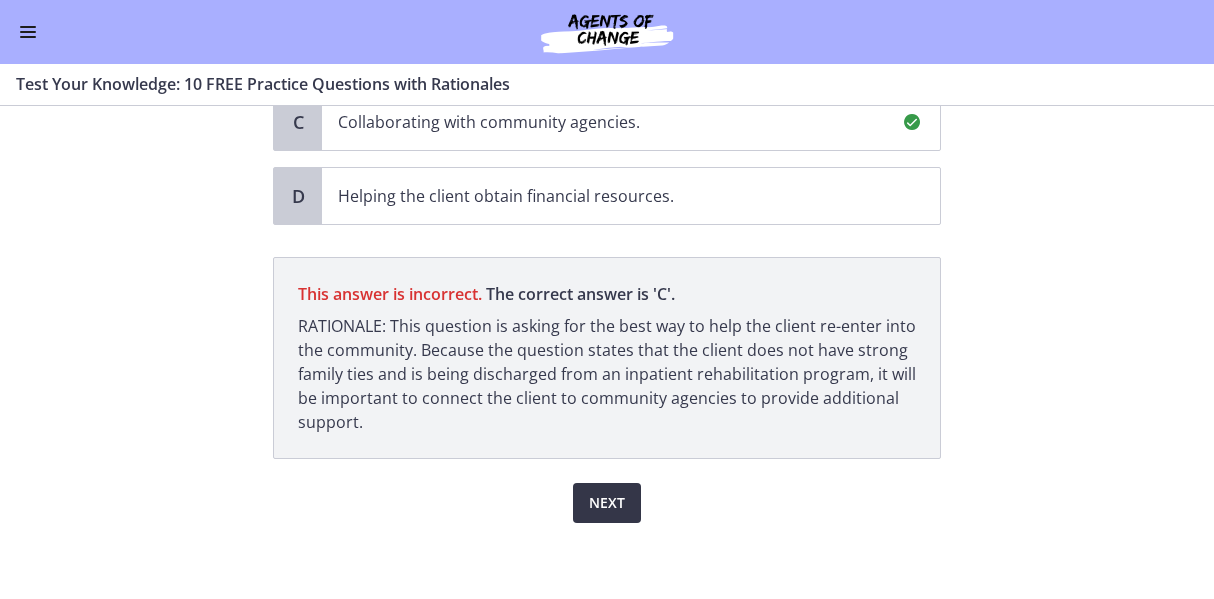 click on "Next" at bounding box center [607, 503] 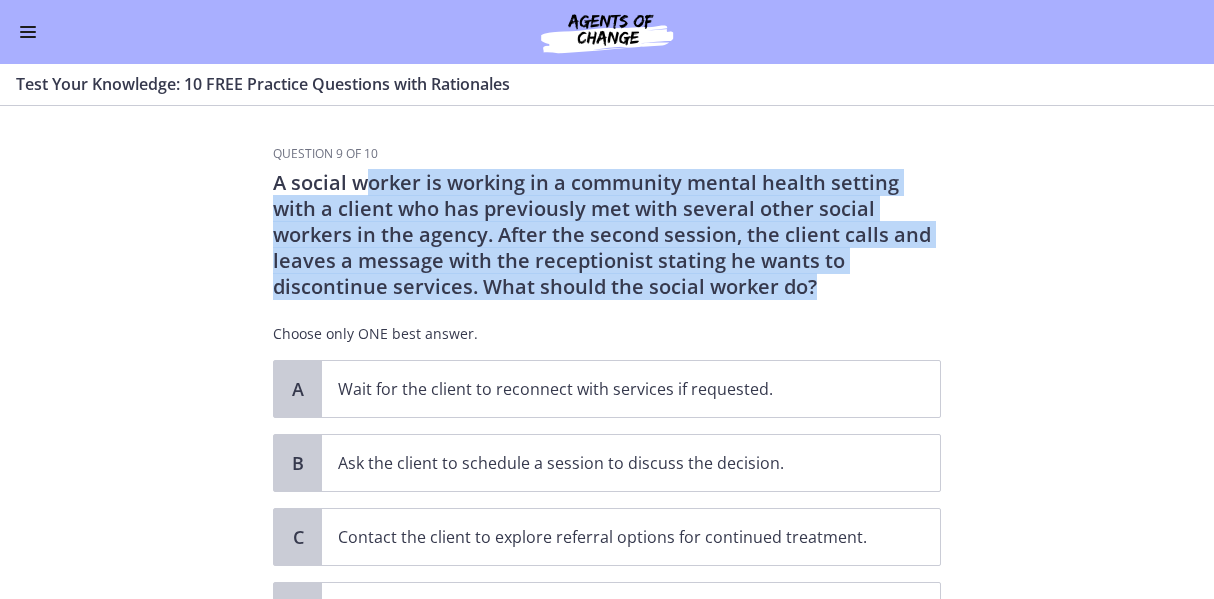 drag, startPoint x: 363, startPoint y: 187, endPoint x: 841, endPoint y: 281, distance: 487.155 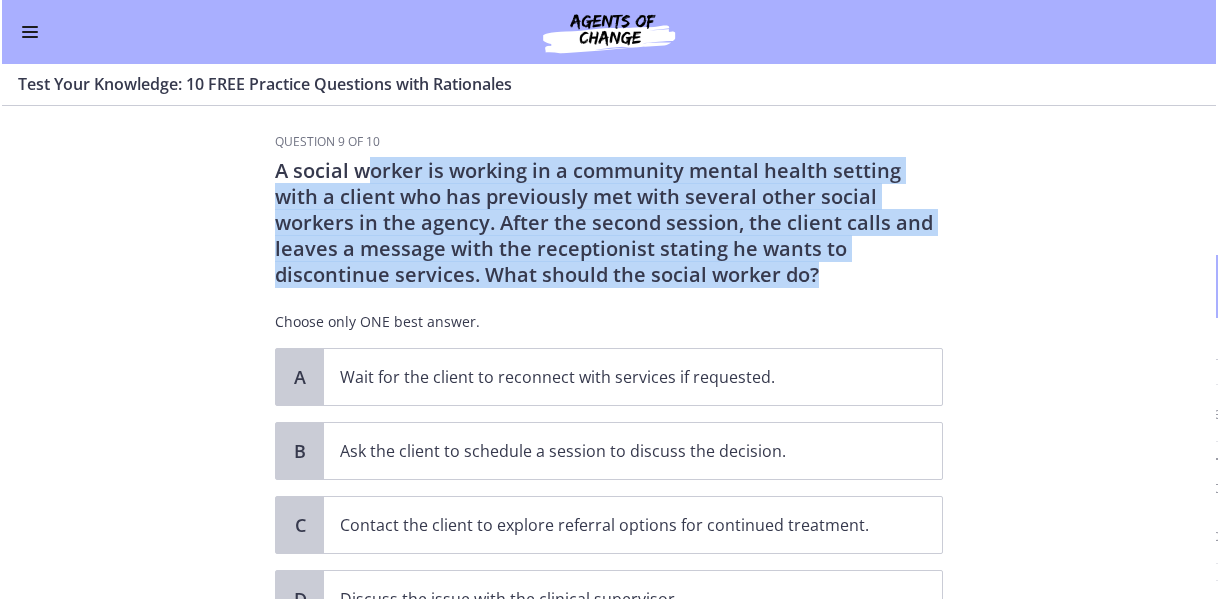 scroll, scrollTop: 10, scrollLeft: 0, axis: vertical 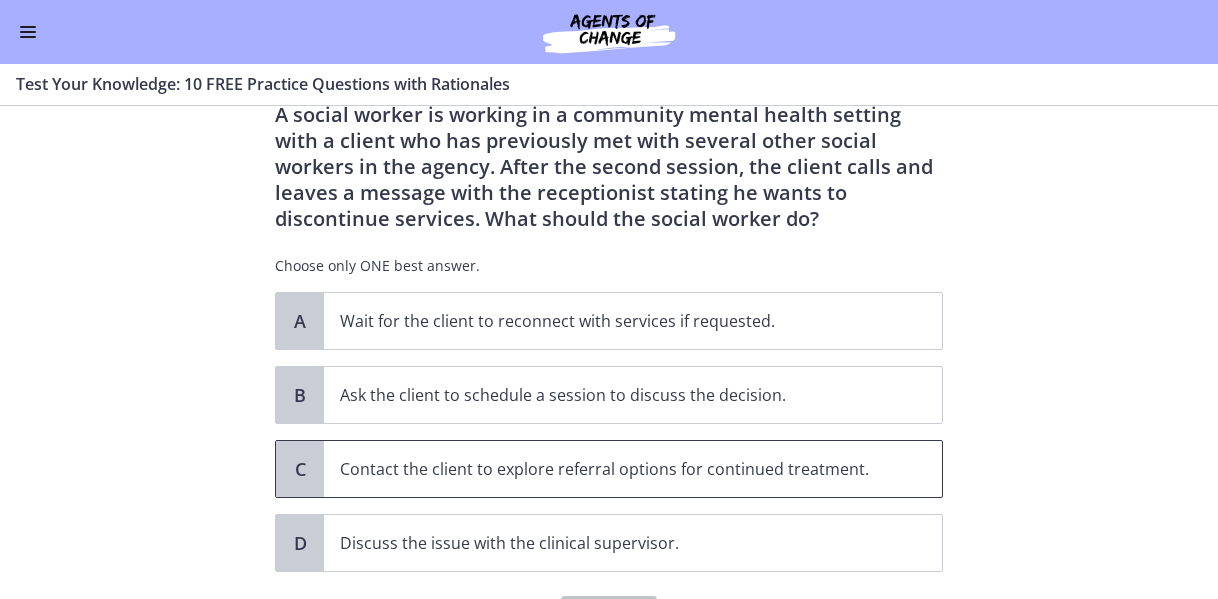 click on "Contact the client to explore referral options for continued treatment." at bounding box center [613, 469] 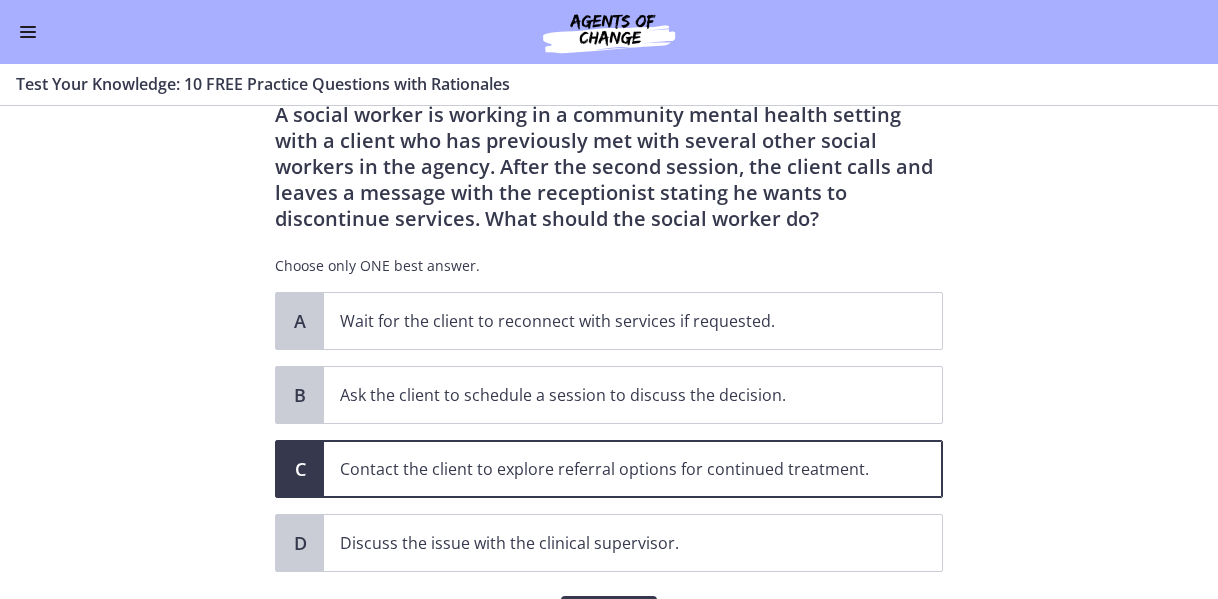 scroll, scrollTop: 182, scrollLeft: 0, axis: vertical 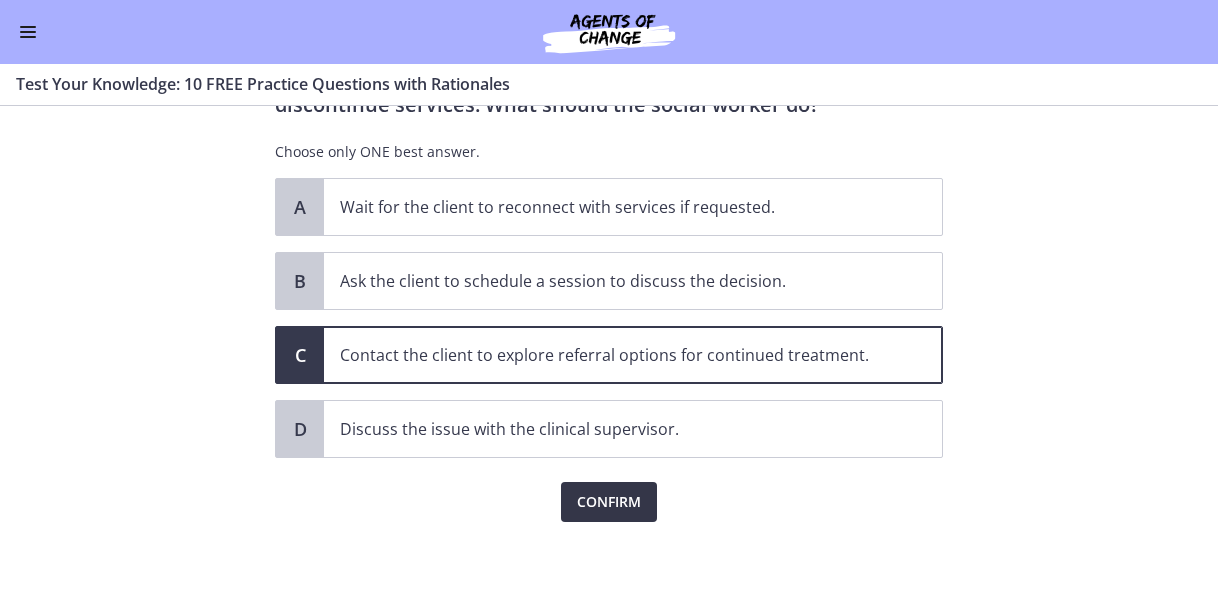 click on "Confirm" at bounding box center (609, 502) 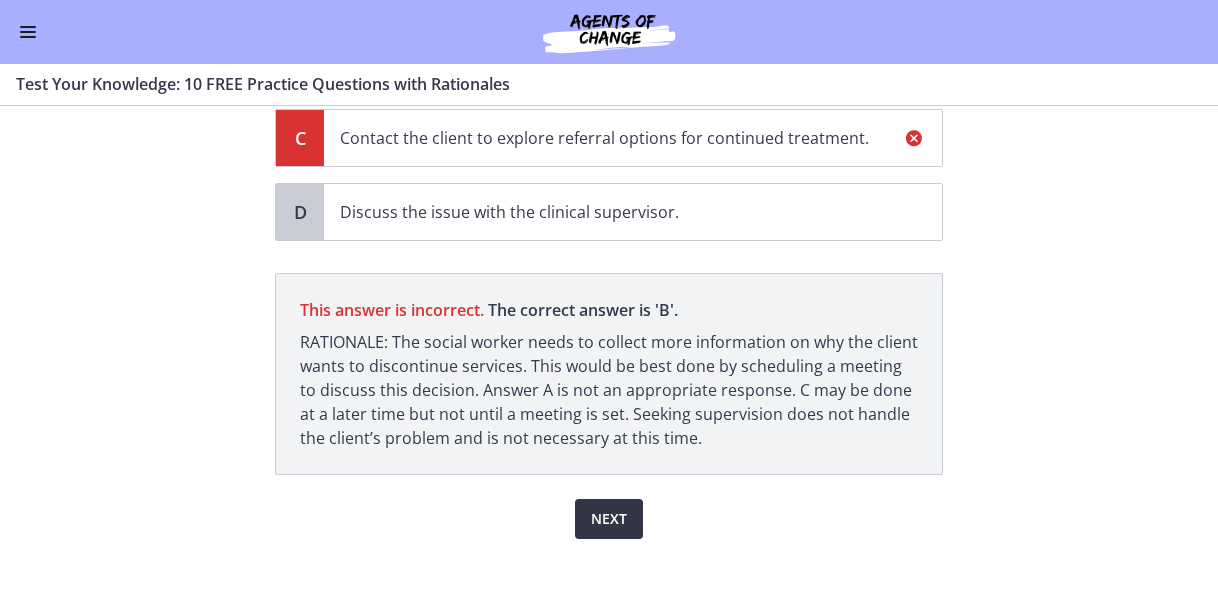 scroll, scrollTop: 415, scrollLeft: 0, axis: vertical 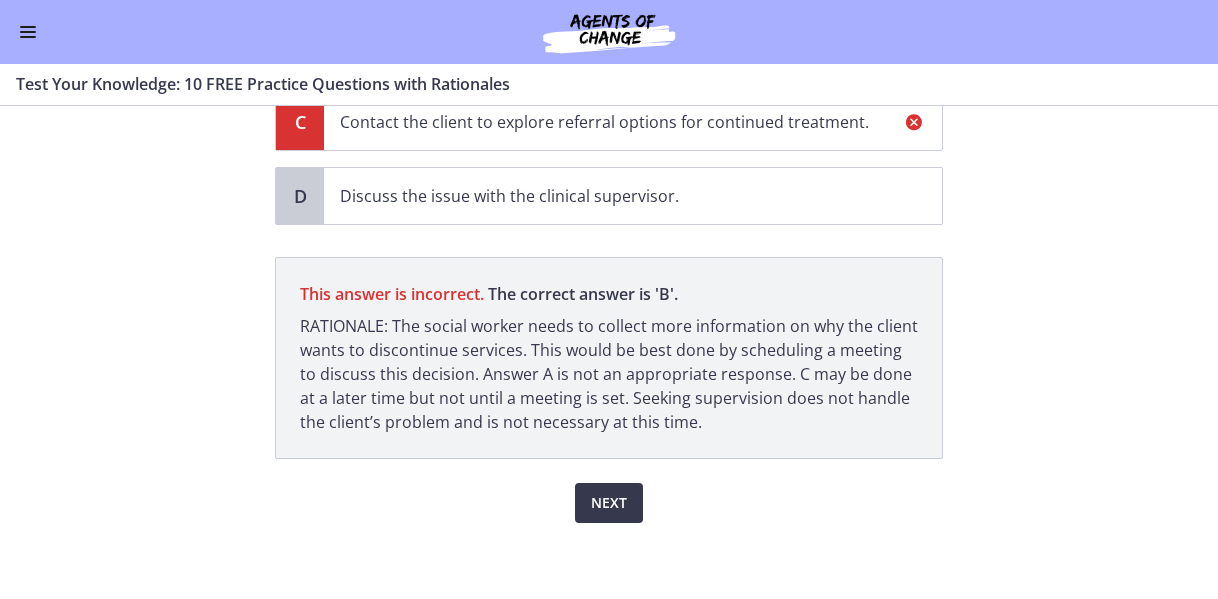 click on "Question   9   of   10
A social worker is working in a community mental health setting with a client who has previously met with several other social workers in the agency. After the second session, the client calls and leaves a message with the receptionist stating he wants to discontinue services. What should the social worker do?
Choose only ONE best answer.
A
Wait for the client to reconnect with services if requested.
B
Ask the client to schedule a session to discuss the decision.
C
Contact the client to explore referral options for continued treatment.
D" at bounding box center (609, 352) 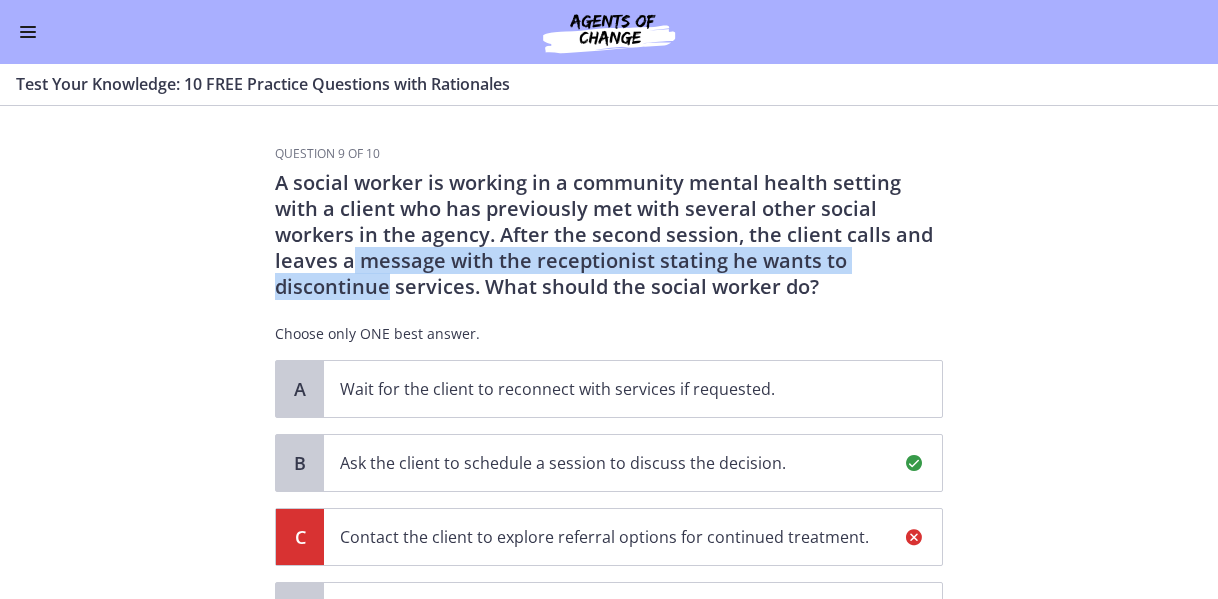 drag, startPoint x: 1200, startPoint y: 254, endPoint x: 1206, endPoint y: 233, distance: 21.84033 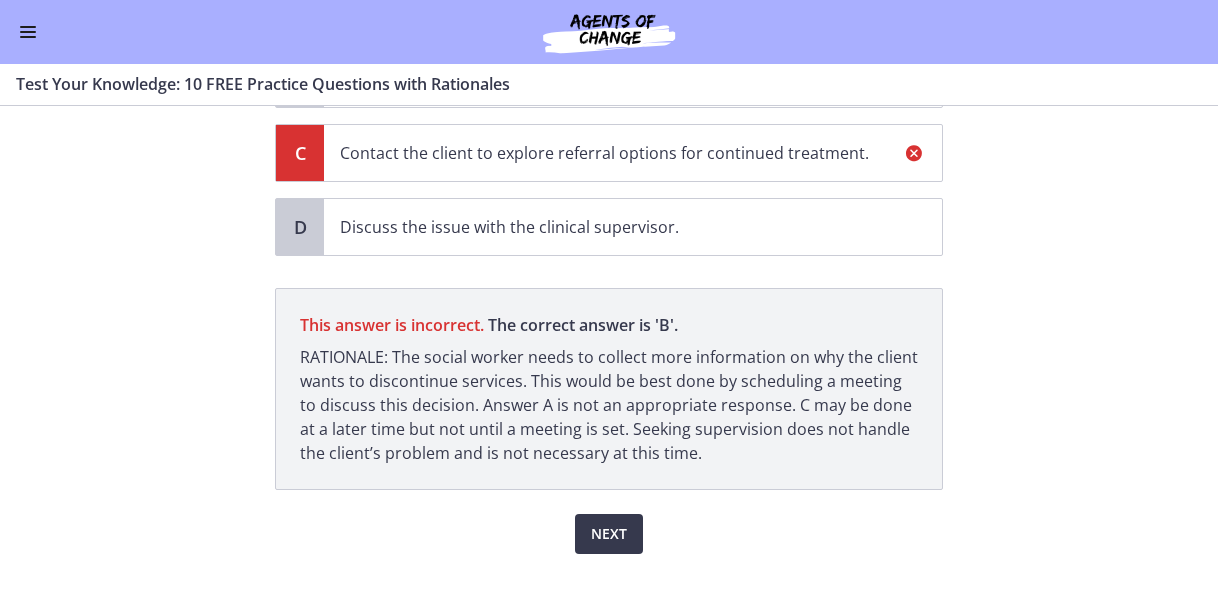scroll, scrollTop: 415, scrollLeft: 0, axis: vertical 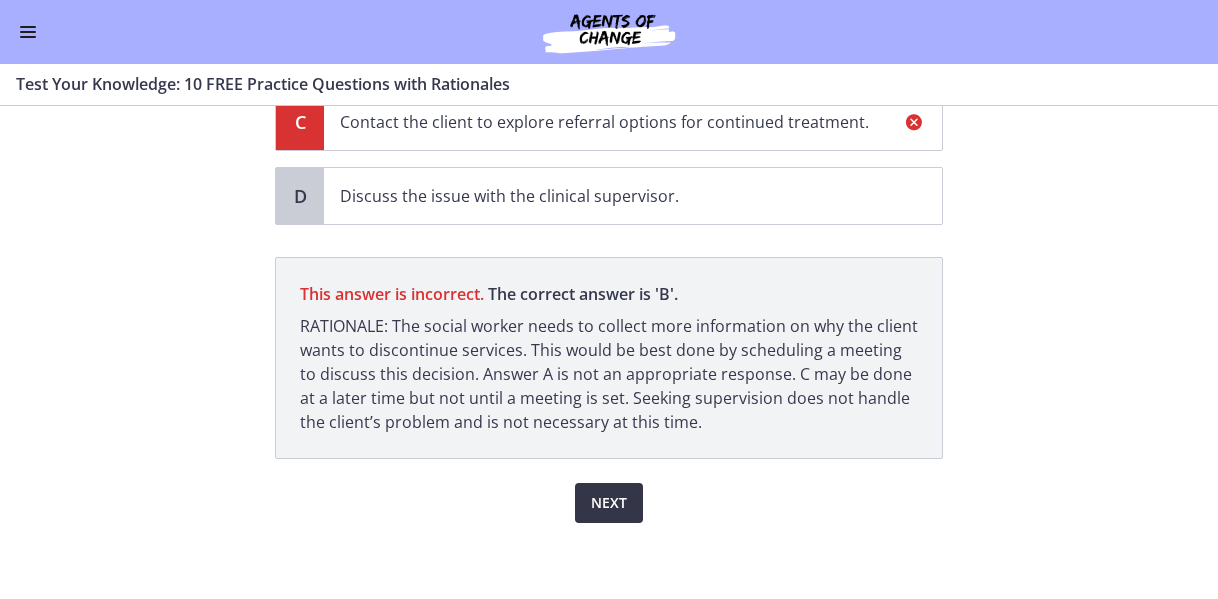 click on "Next" at bounding box center (609, 503) 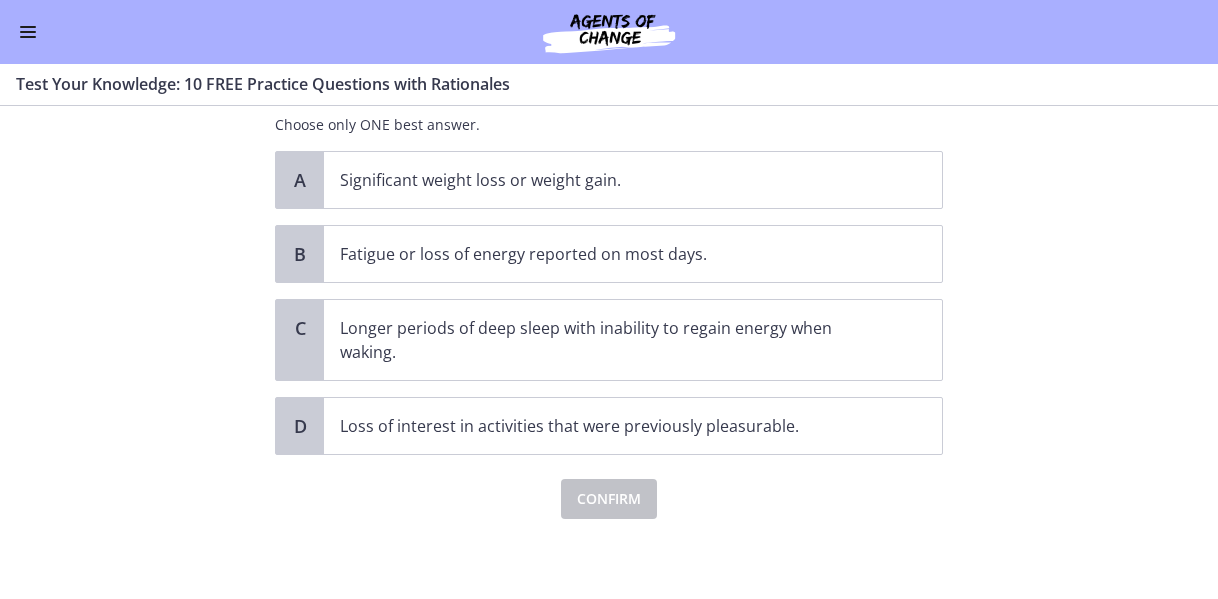 scroll, scrollTop: 0, scrollLeft: 0, axis: both 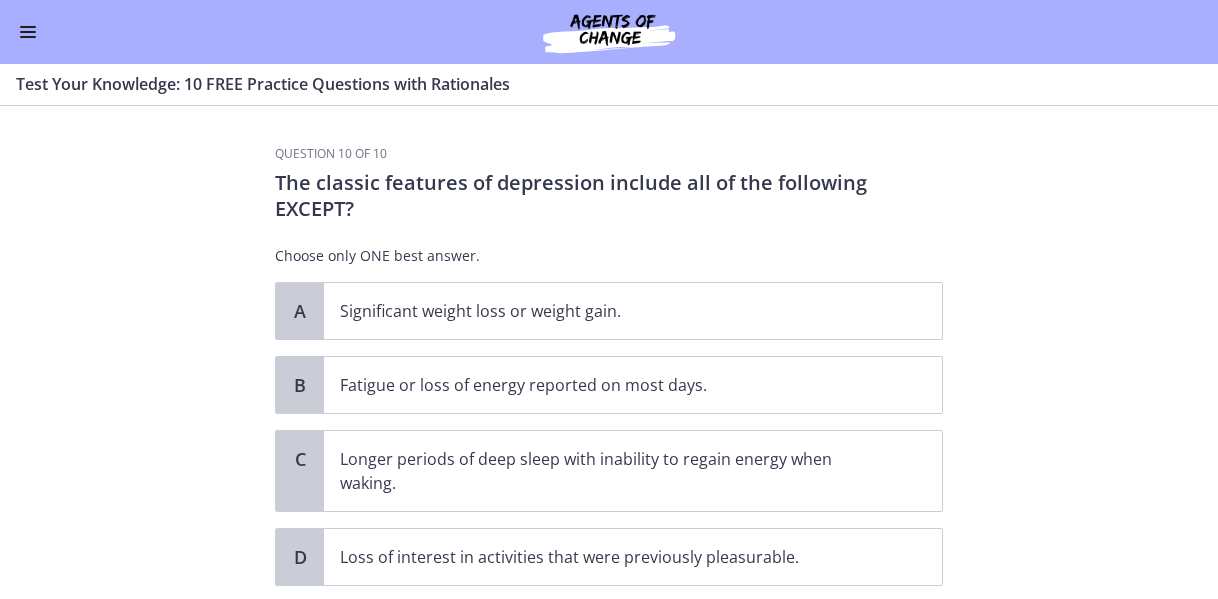 drag, startPoint x: 307, startPoint y: 189, endPoint x: 584, endPoint y: 202, distance: 277.3049 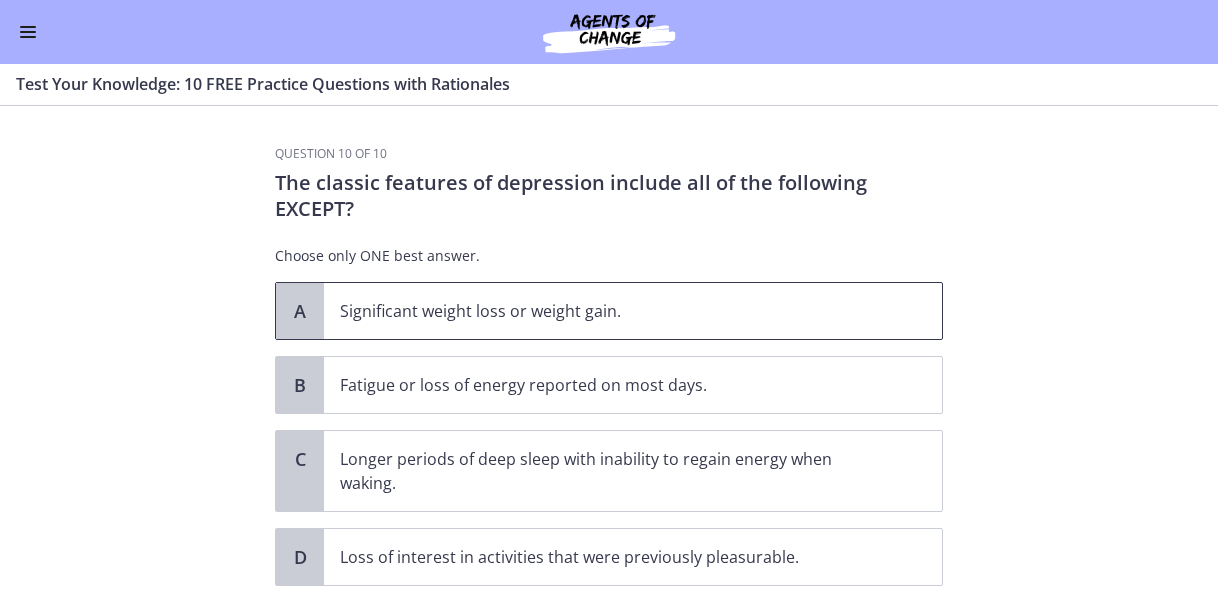click on "Significant weight loss or weight gain." at bounding box center [613, 311] 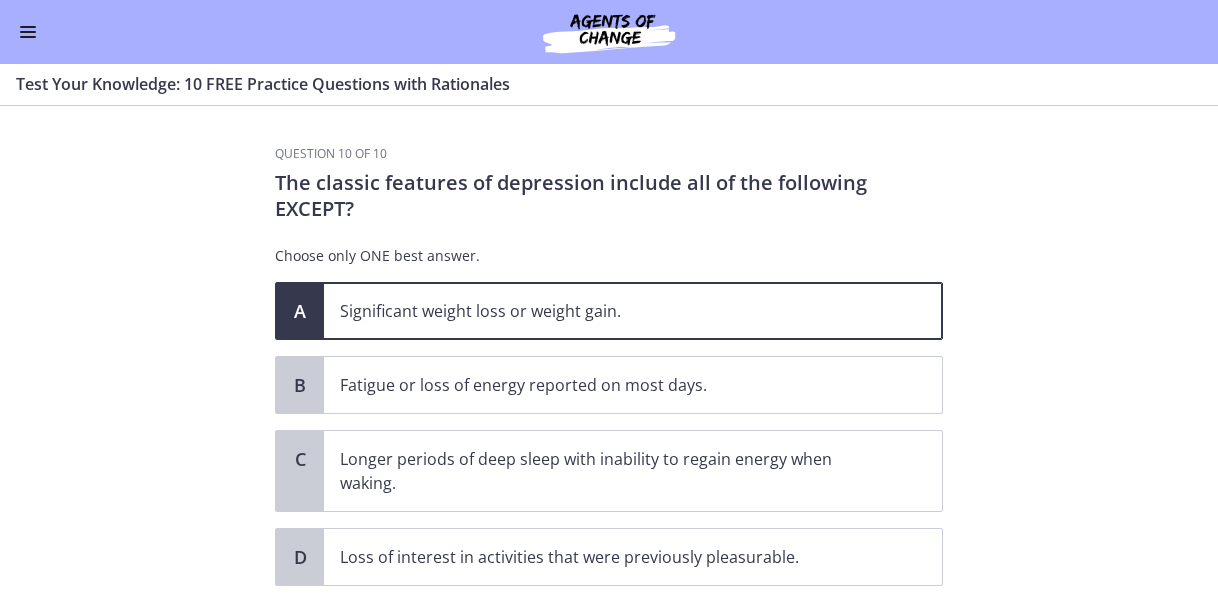 click on "Question   10   of   10
The classic features of depression include all of the following EXCEPT?
Choose only ONE best answer.
A
Significant weight loss or weight gain.
B
Fatigue or loss of energy reported on most days.
C
Longer periods of deep sleep with inability to regain energy when waking.
D
Loss of interest in activities that were previously pleasurable.
Confirm" at bounding box center (609, 352) 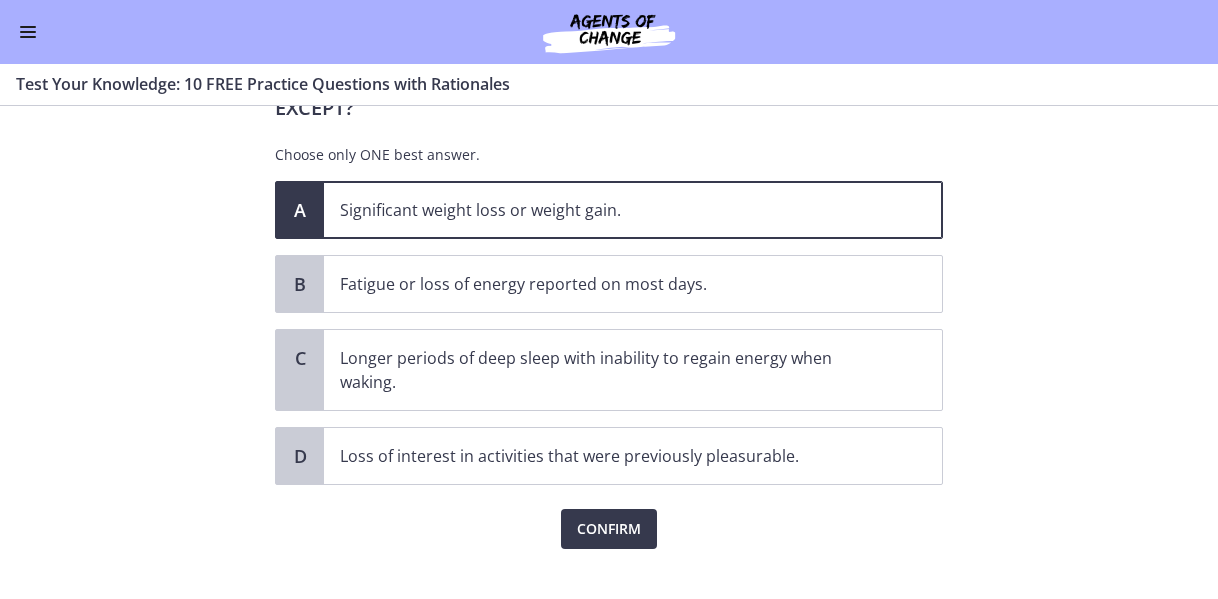 scroll, scrollTop: 128, scrollLeft: 0, axis: vertical 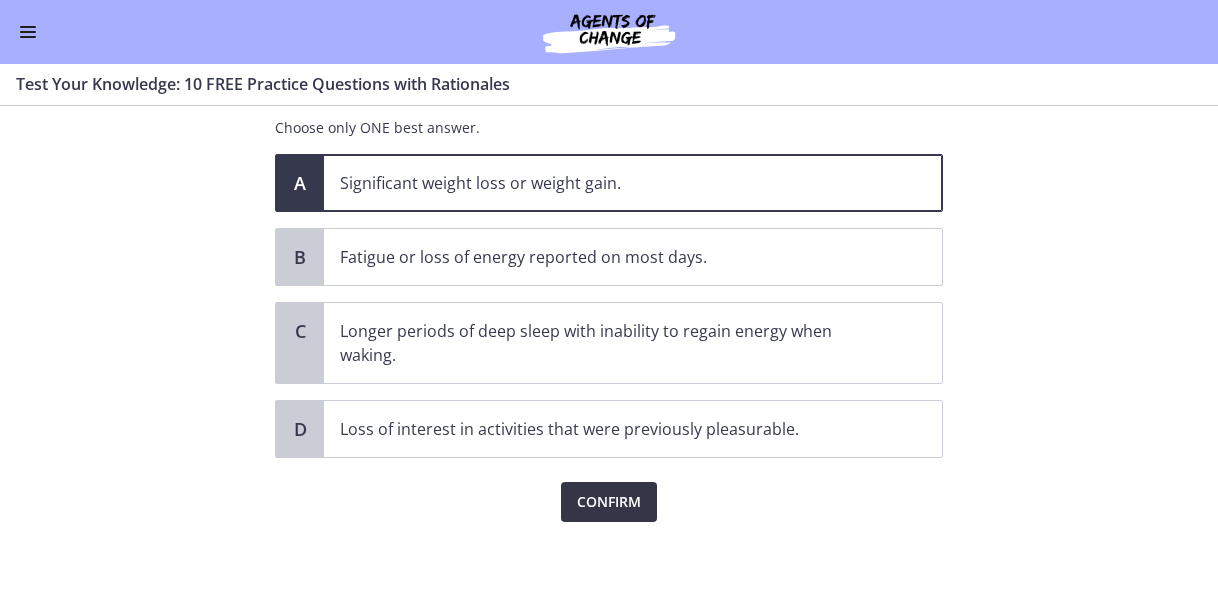click on "Confirm" at bounding box center [609, 502] 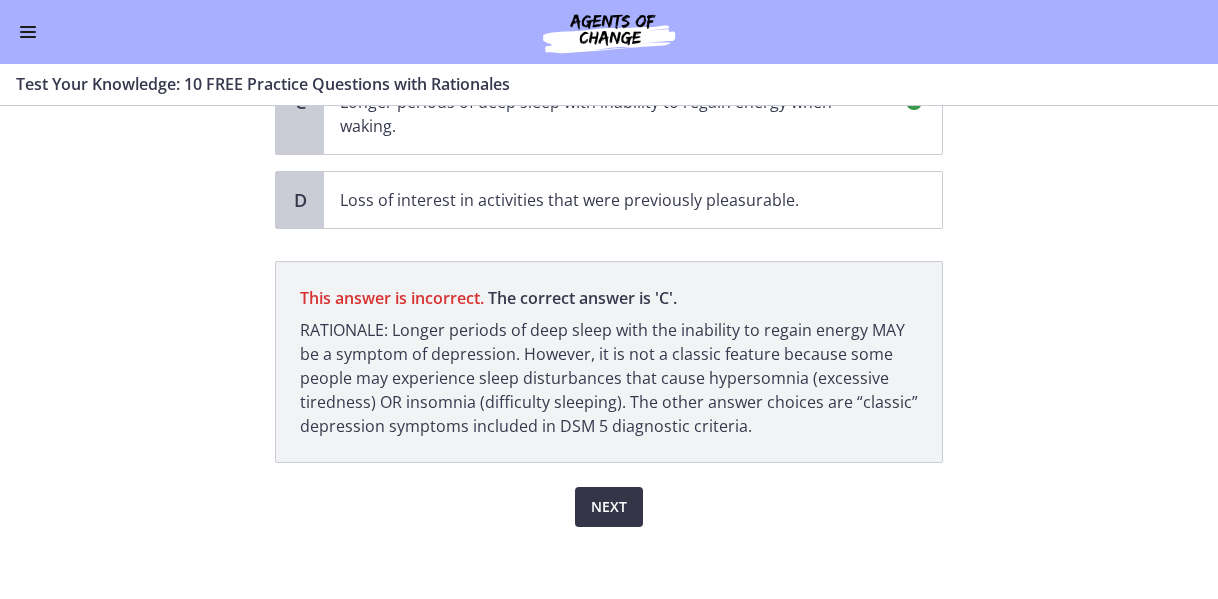 scroll, scrollTop: 361, scrollLeft: 0, axis: vertical 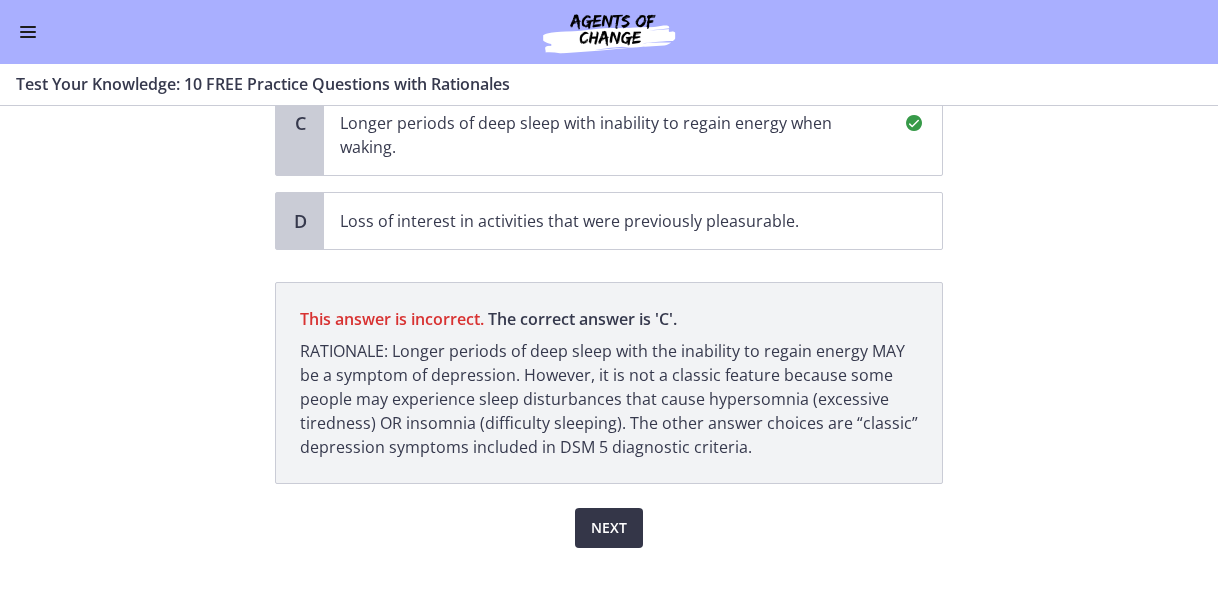 click on "Next" at bounding box center [609, 528] 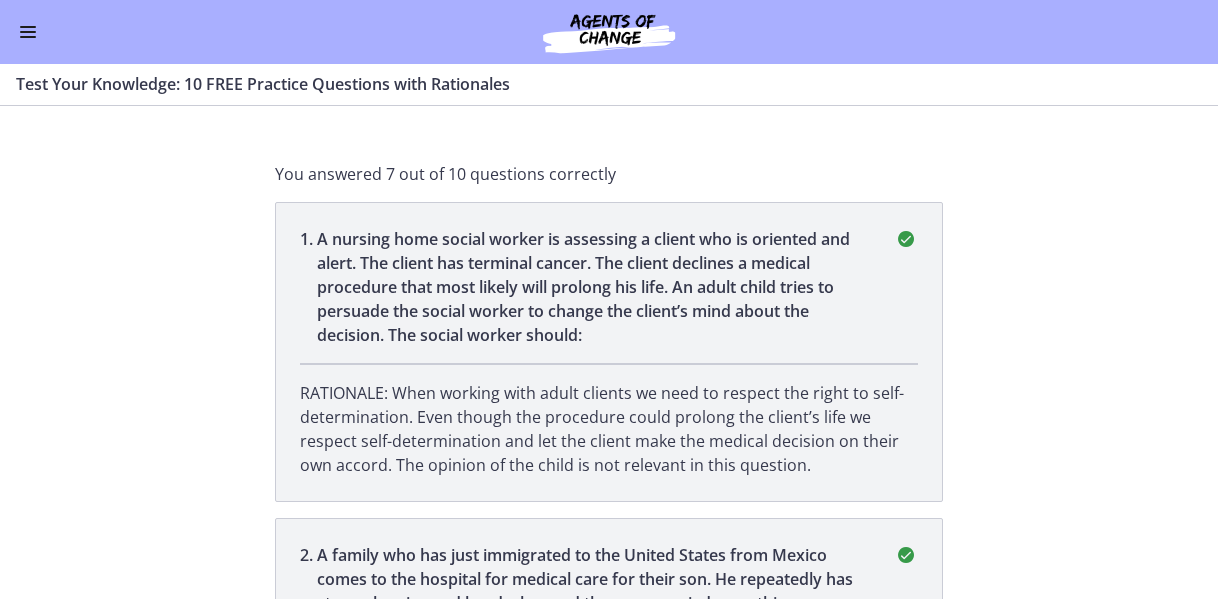 scroll, scrollTop: 0, scrollLeft: 0, axis: both 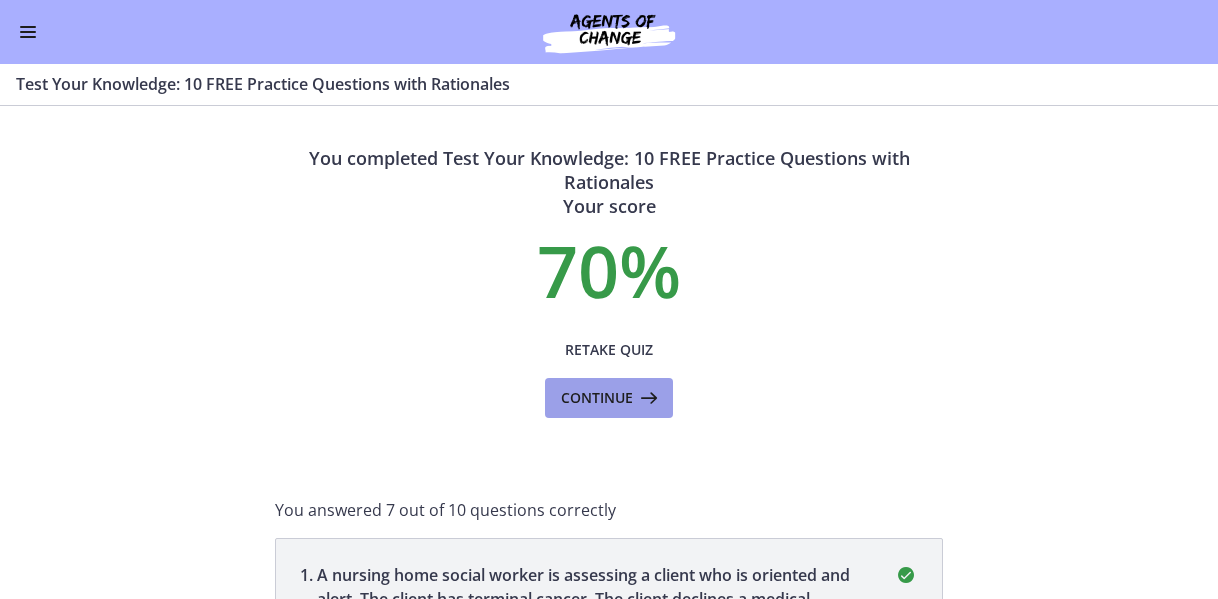 click on "Continue" at bounding box center (597, 398) 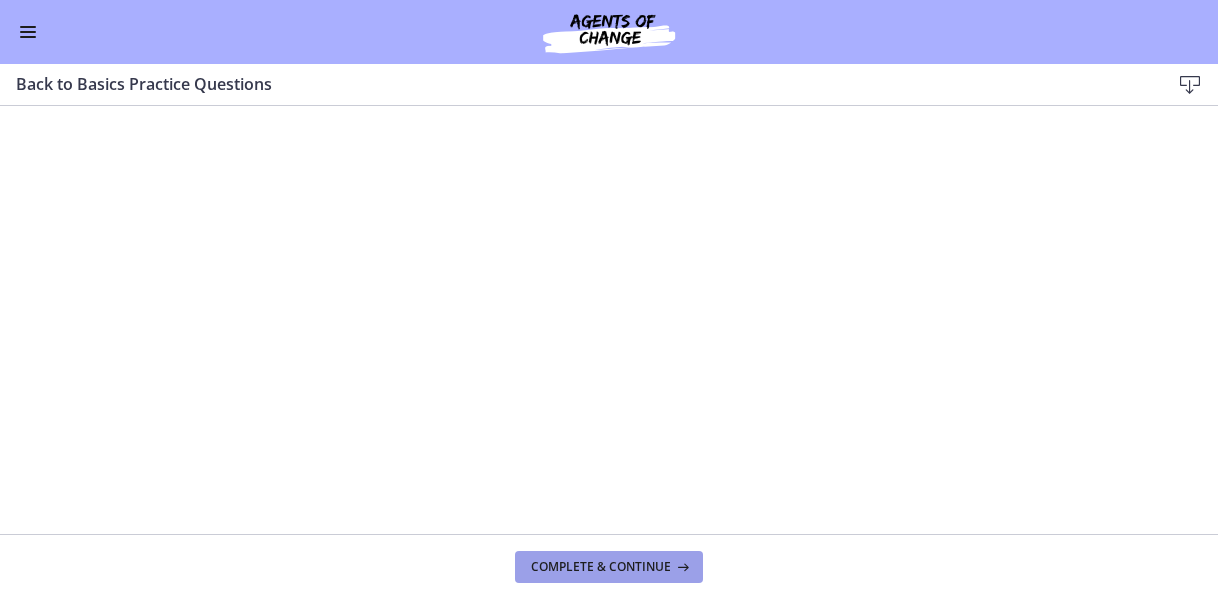 click on "Complete & continue" at bounding box center [601, 567] 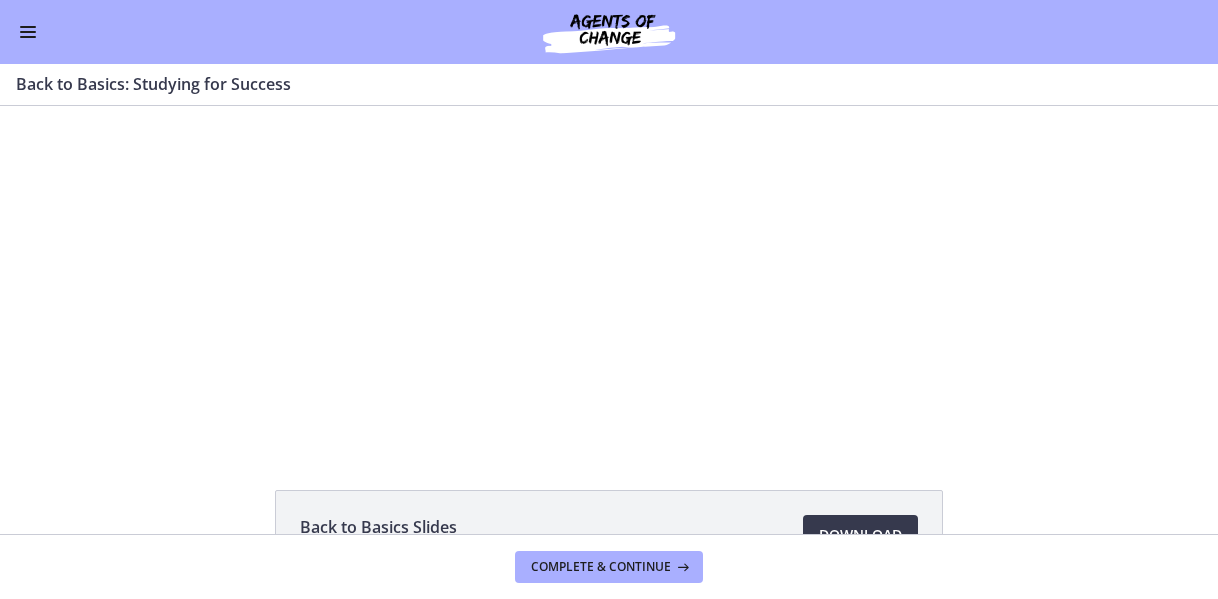 scroll, scrollTop: 0, scrollLeft: 0, axis: both 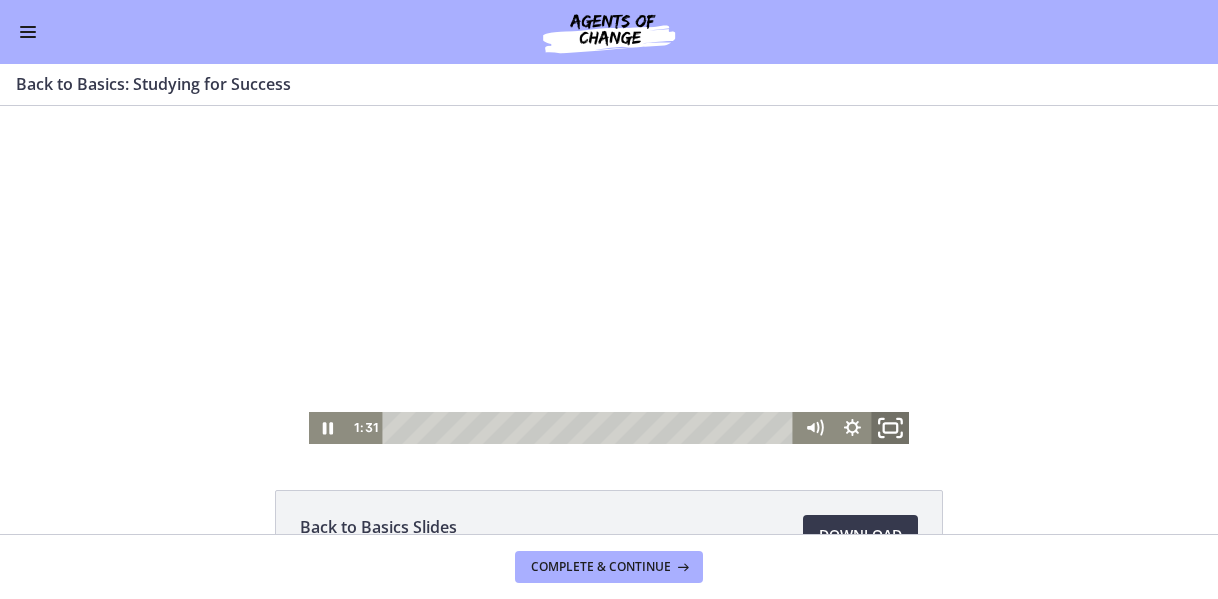 click 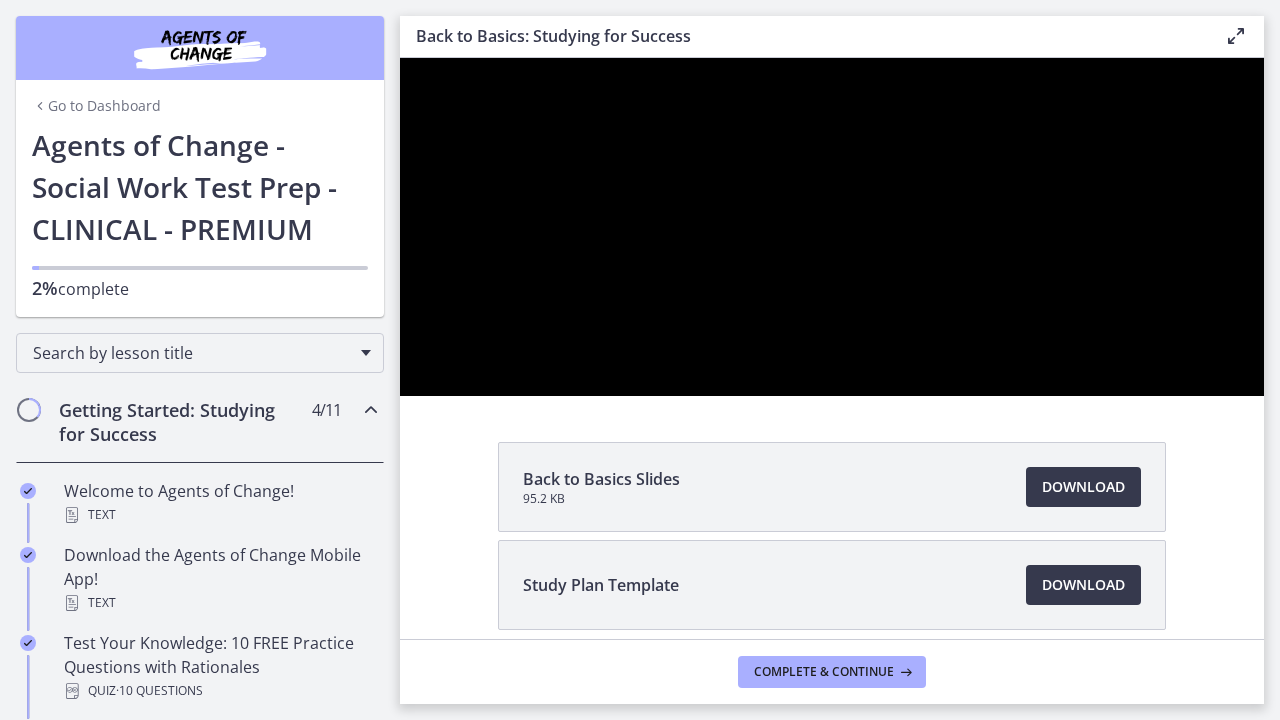 click at bounding box center (832, 227) 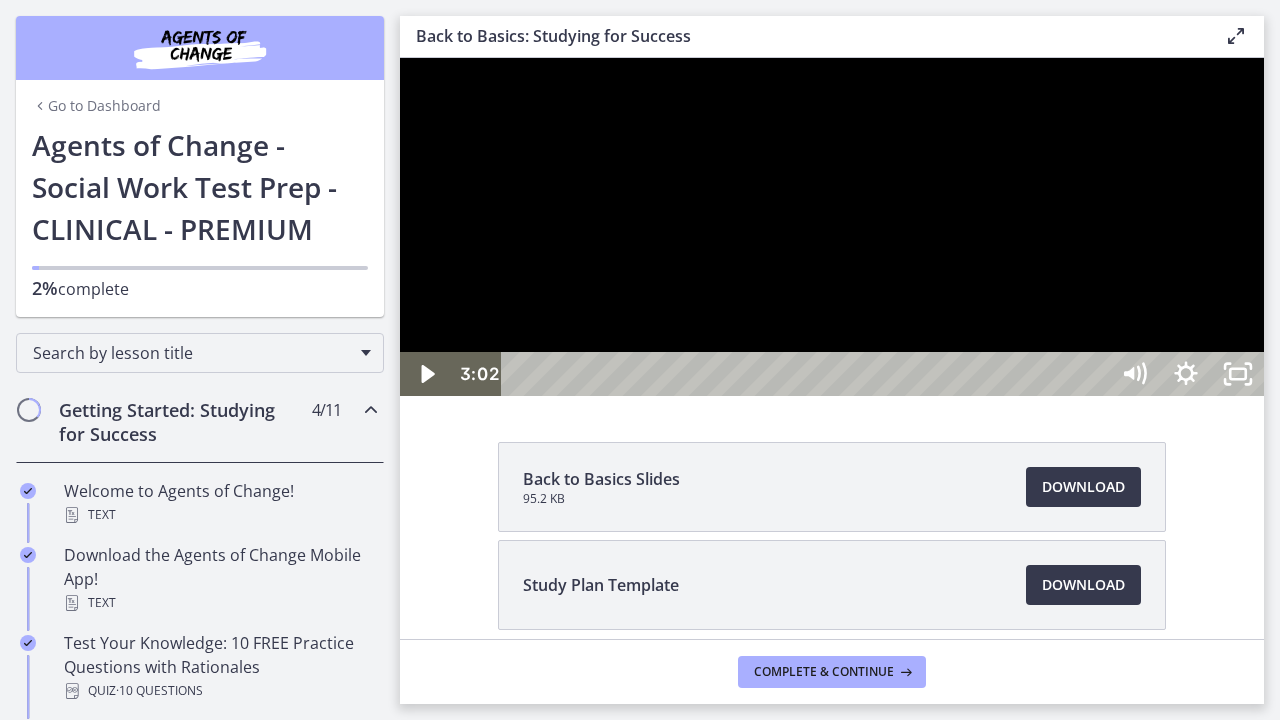 click at bounding box center [832, 227] 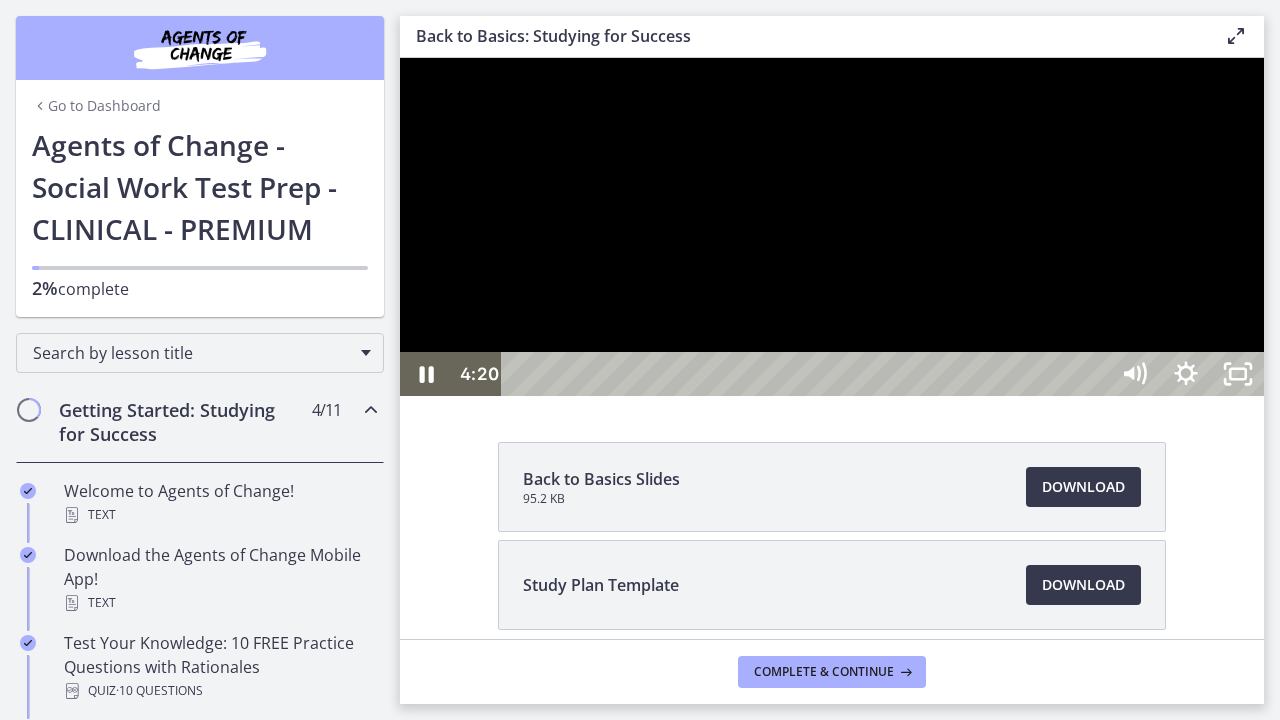 click at bounding box center (832, 227) 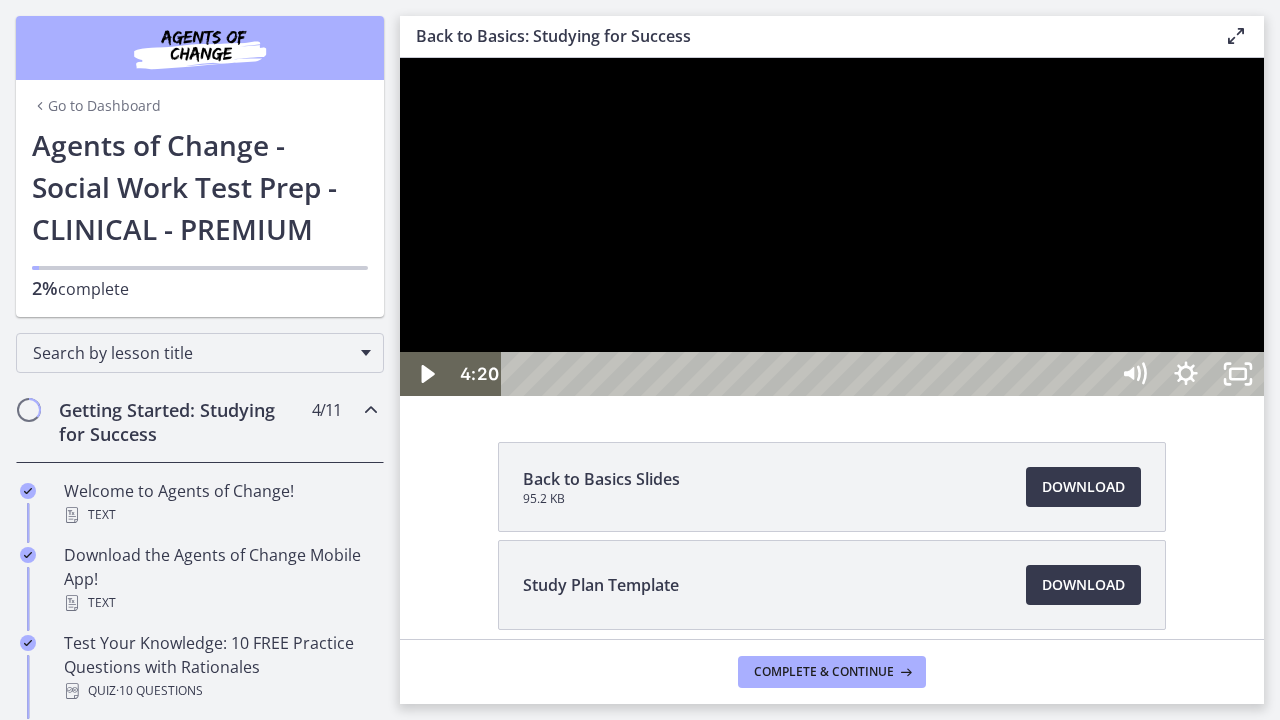 click at bounding box center (832, 227) 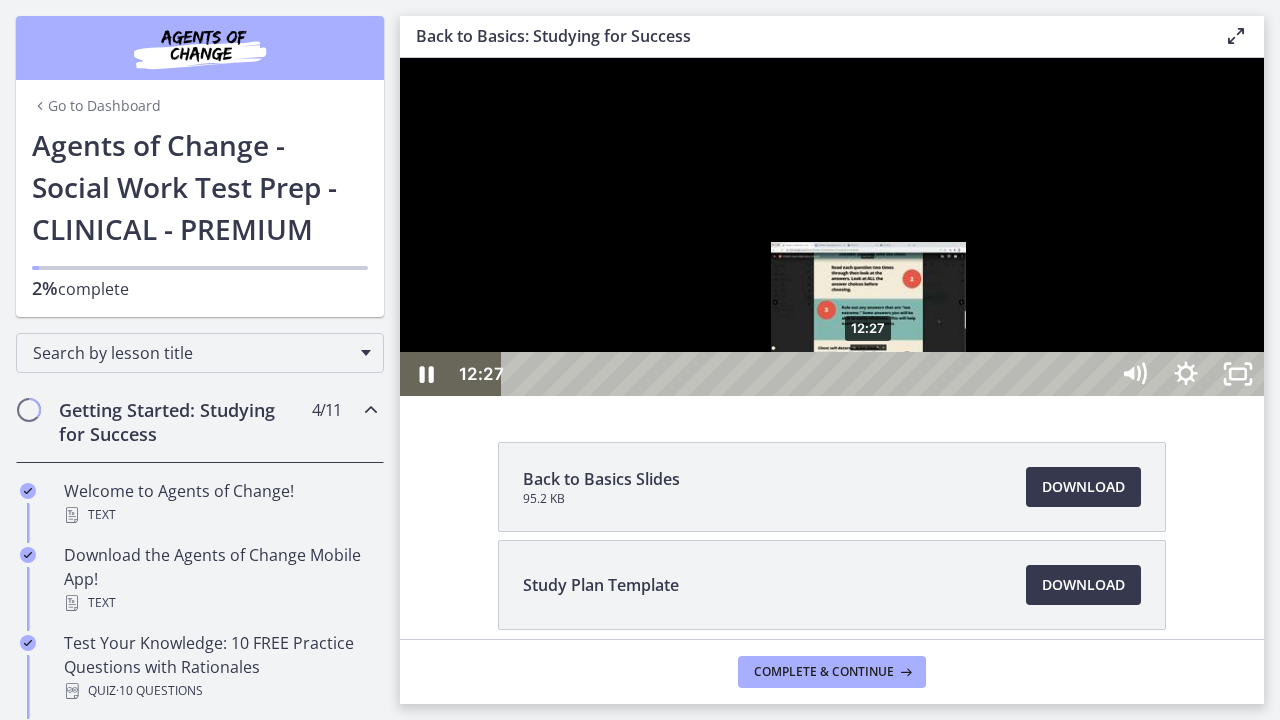 click on "12:27" at bounding box center (807, 374) 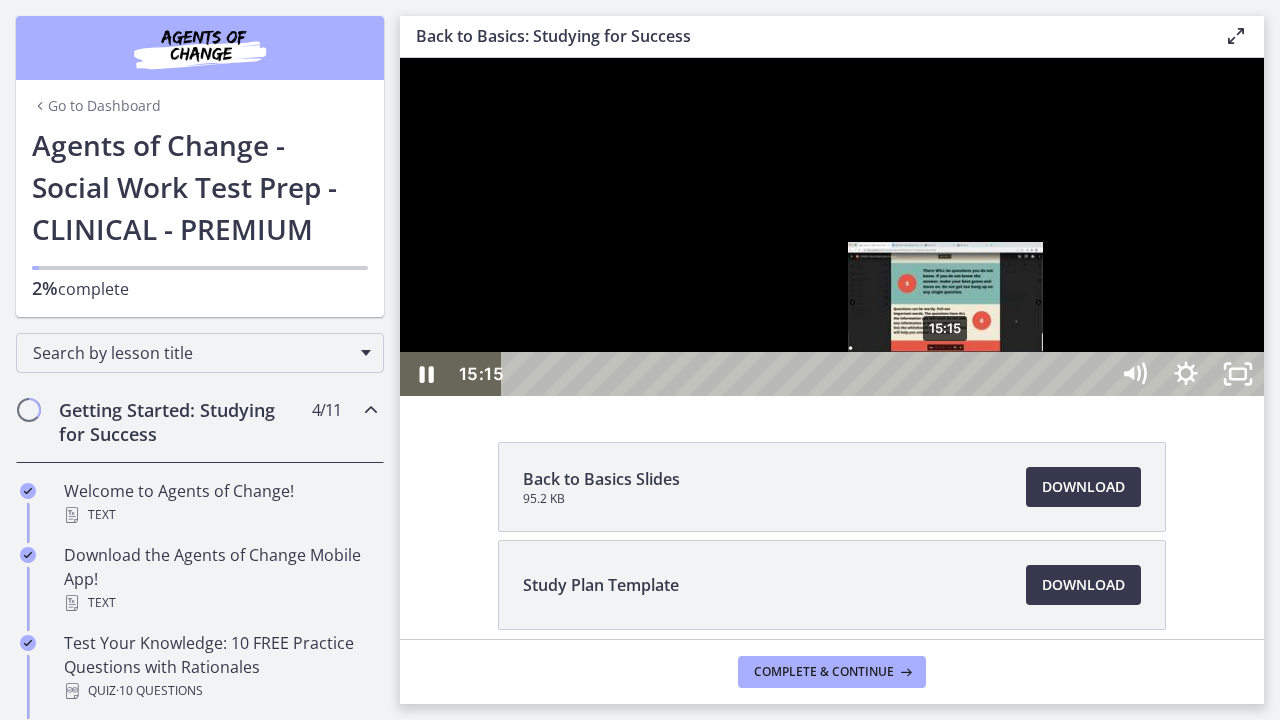 click on "15:15" at bounding box center (807, 374) 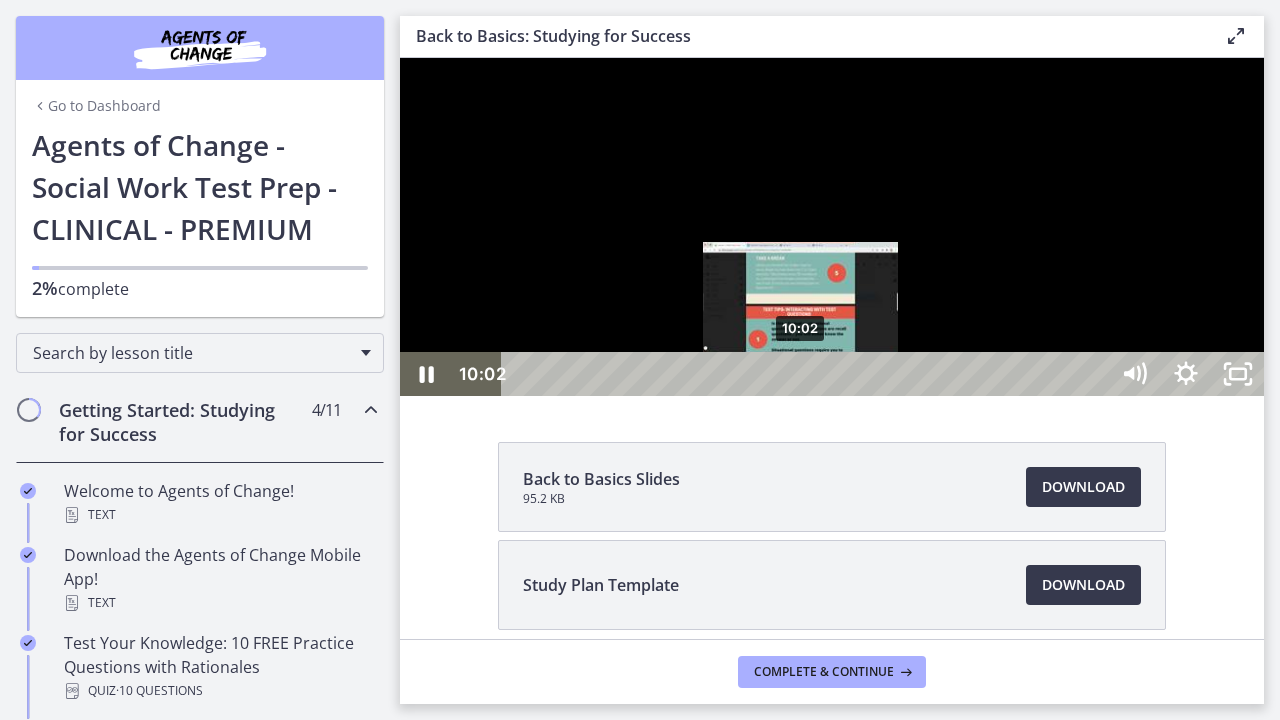 click on "10:02" at bounding box center (807, 374) 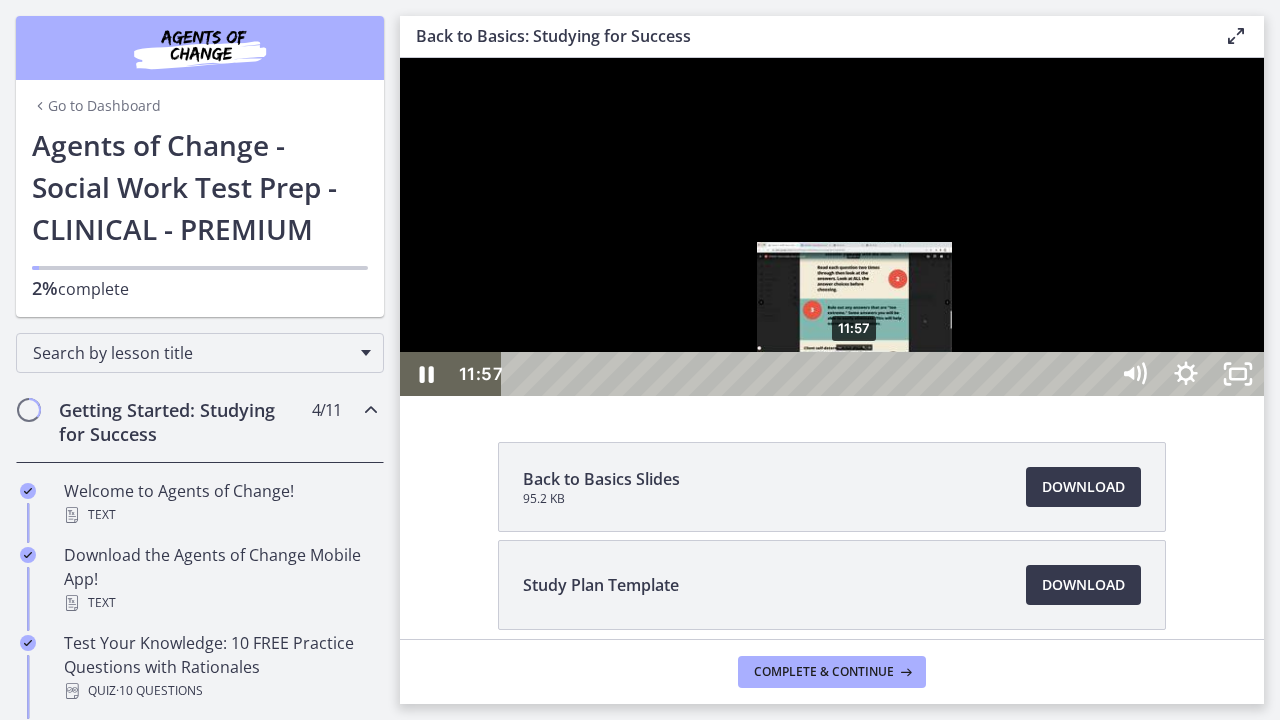 click on "11:57" at bounding box center [807, 374] 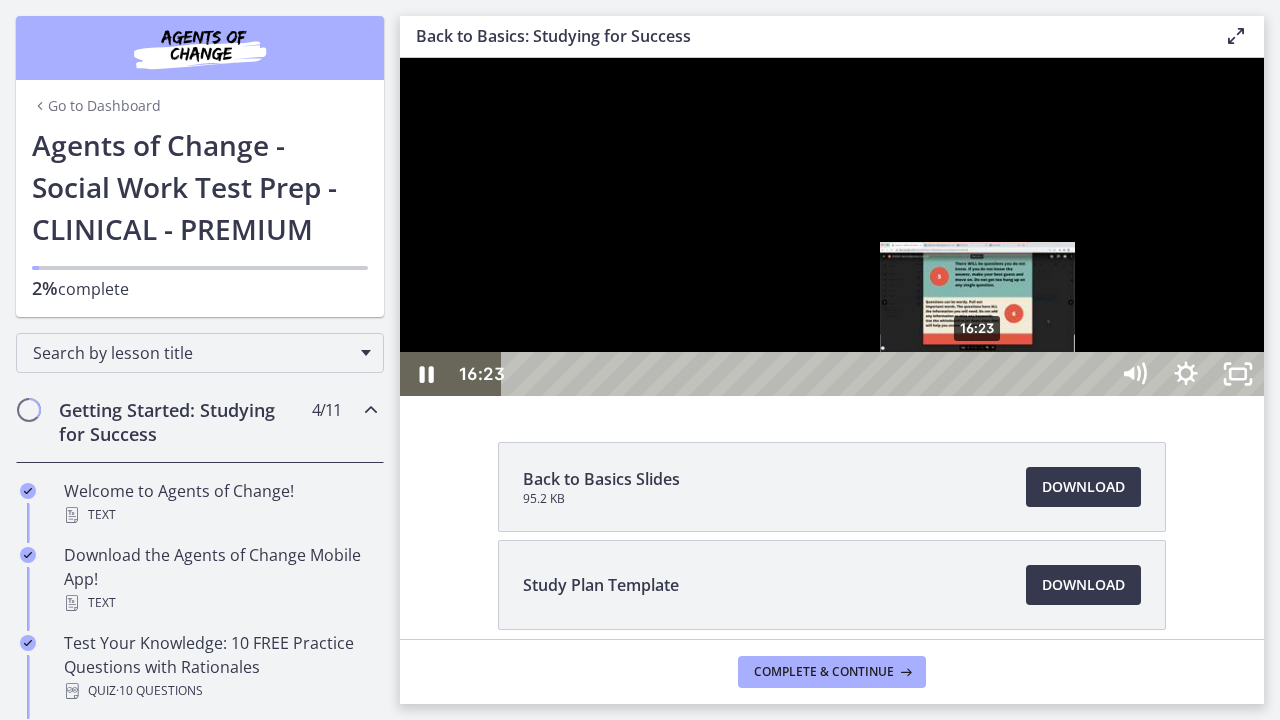 click on "16:23" at bounding box center (807, 374) 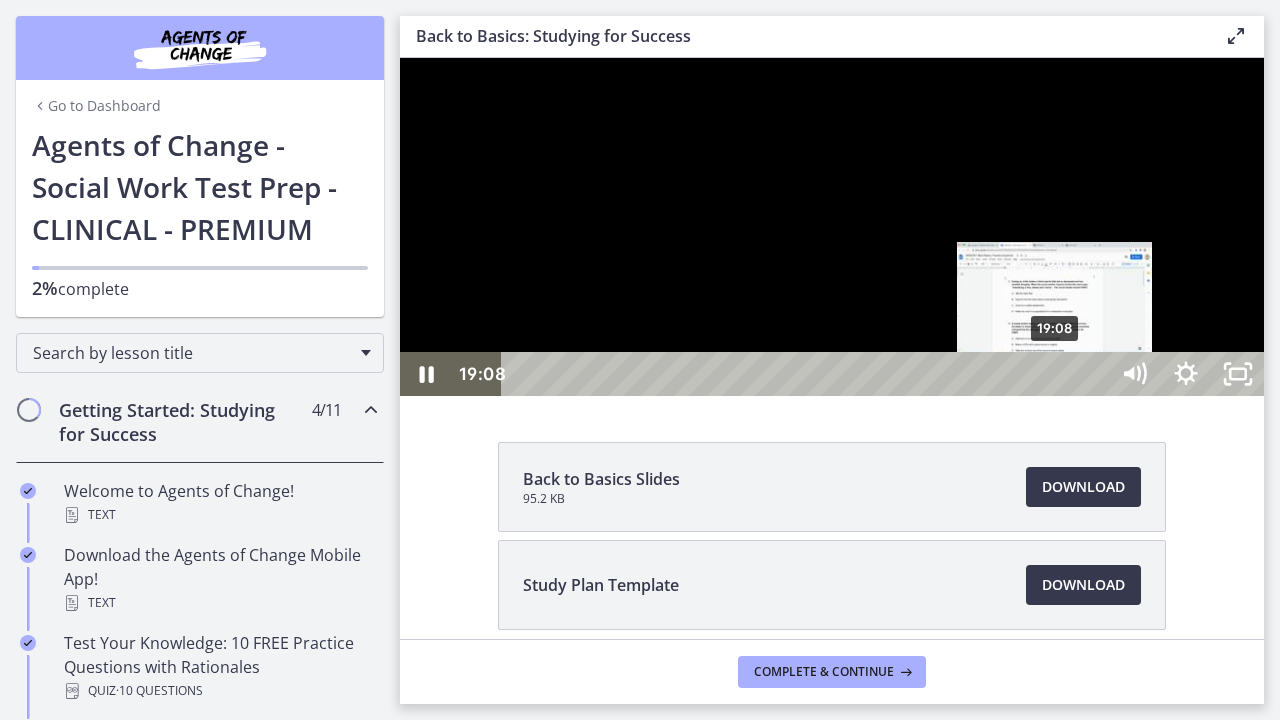 click on "19:08" at bounding box center [807, 374] 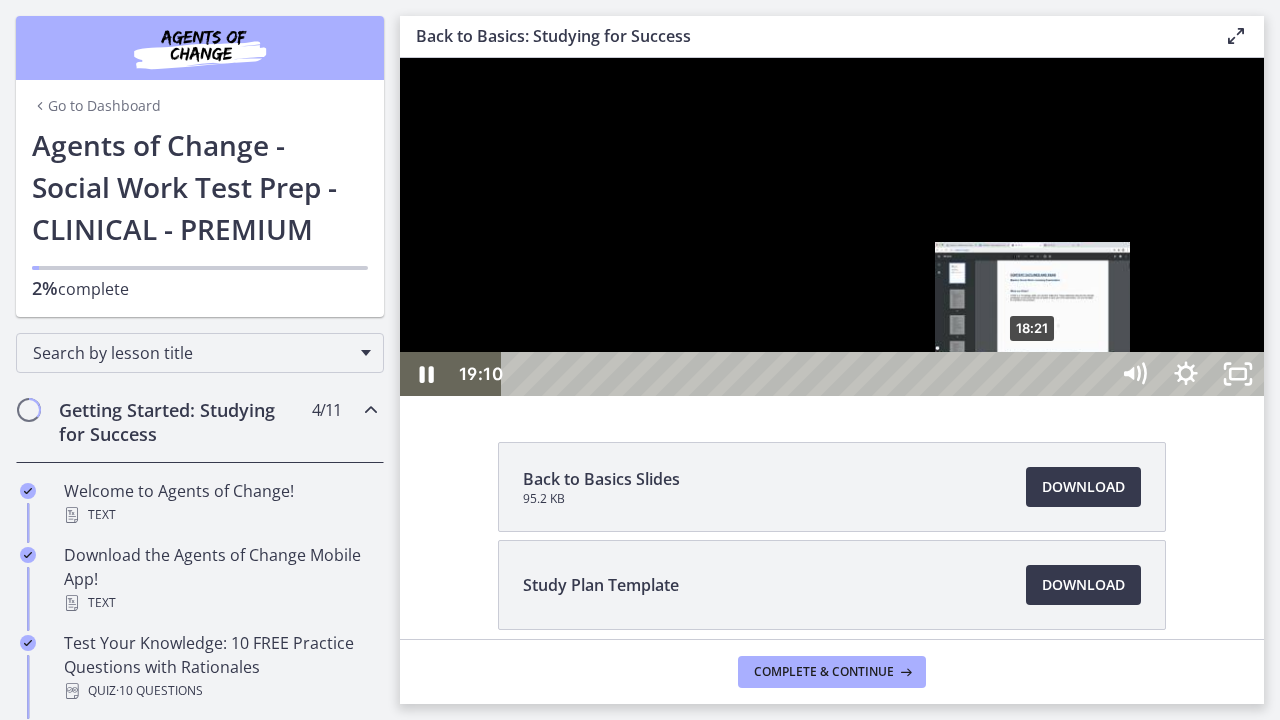 click on "18:21" at bounding box center (807, 374) 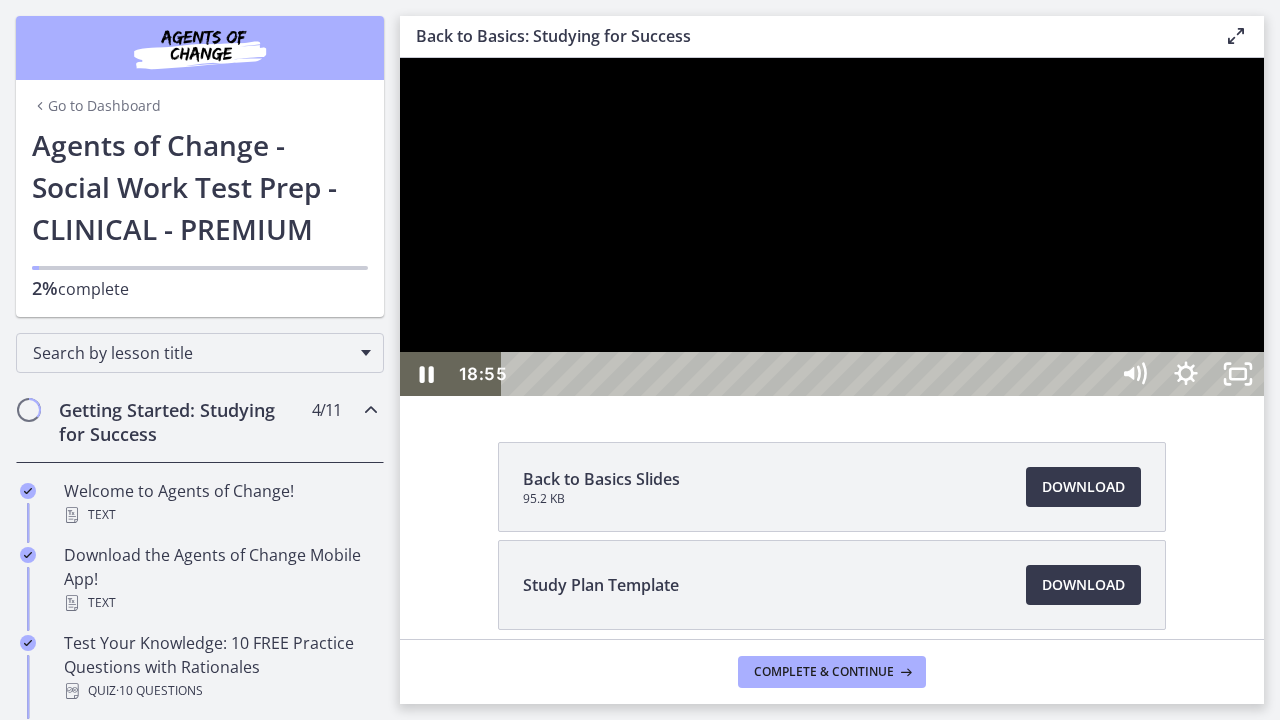 click at bounding box center [832, 227] 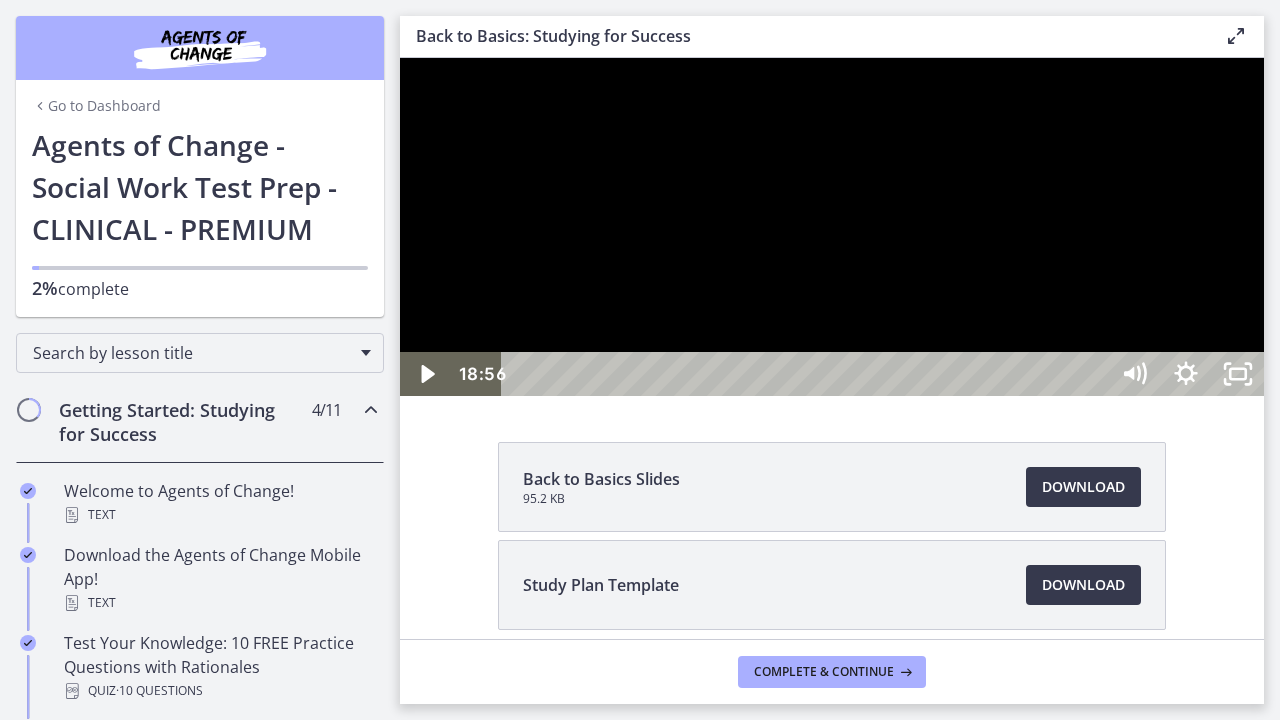 click at bounding box center (832, 227) 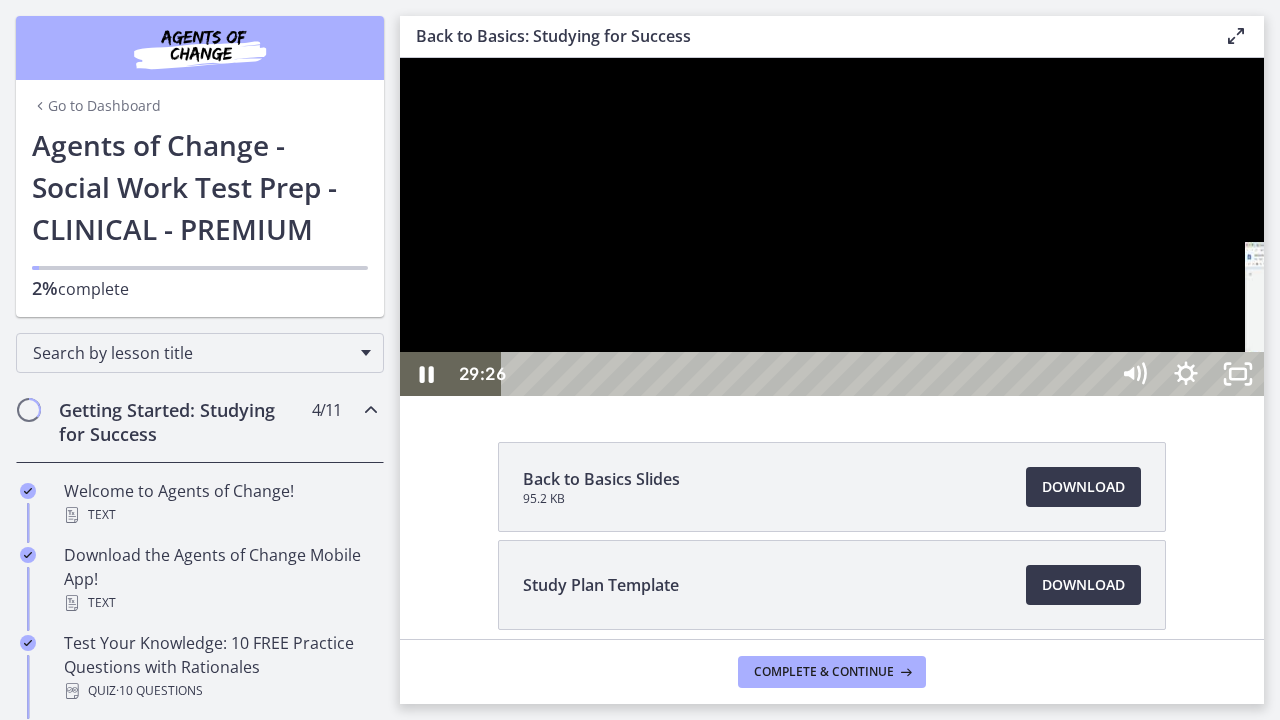 click on "29:26" at bounding box center [807, 374] 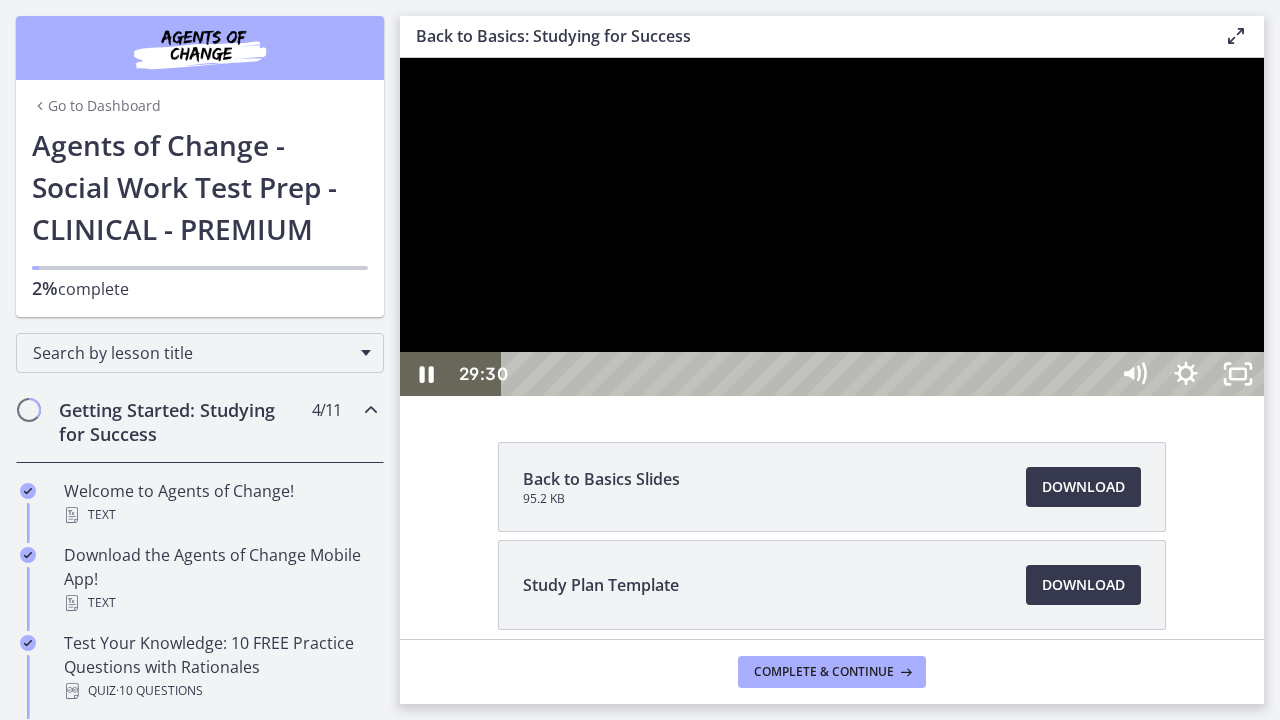 click at bounding box center [832, 227] 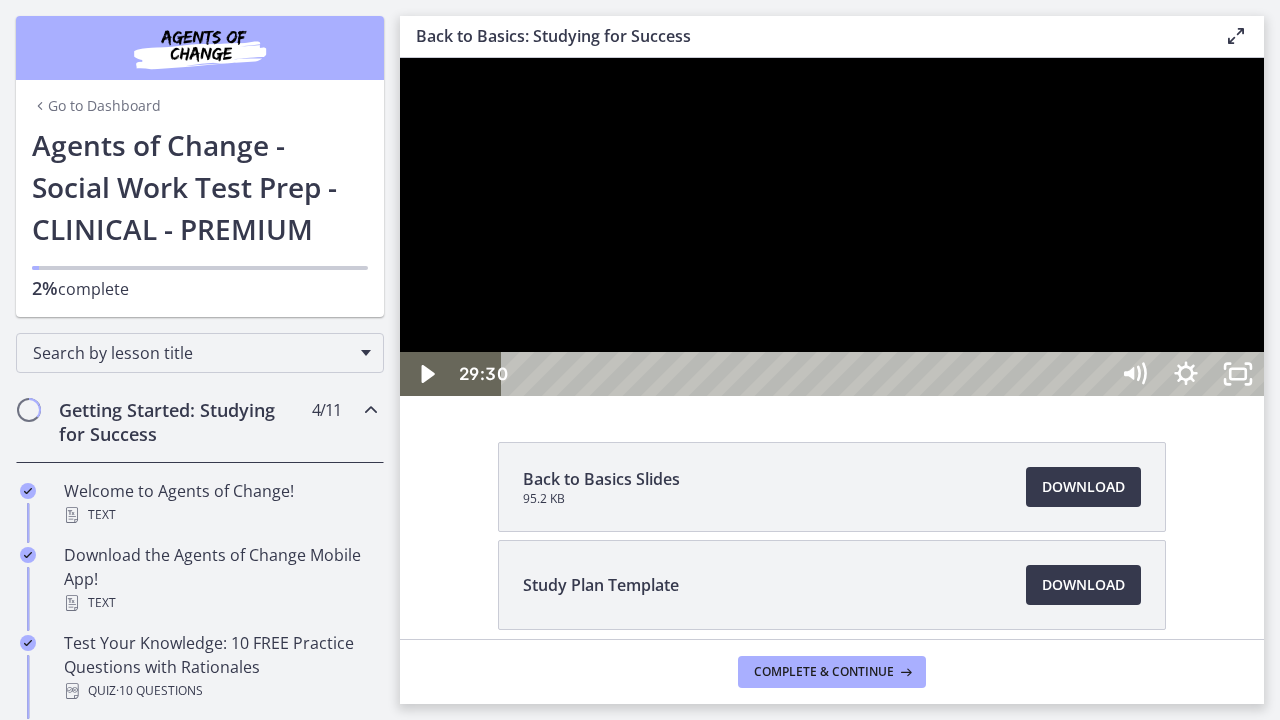 click at bounding box center [832, 227] 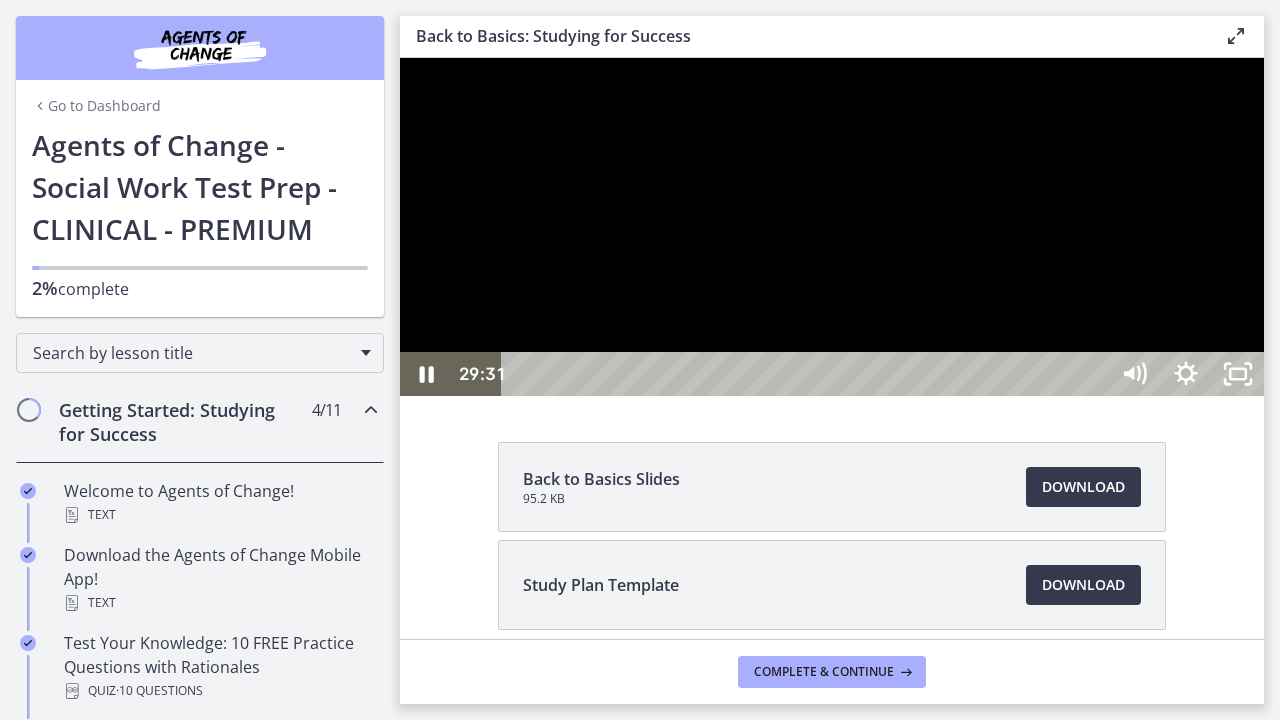click at bounding box center (832, 227) 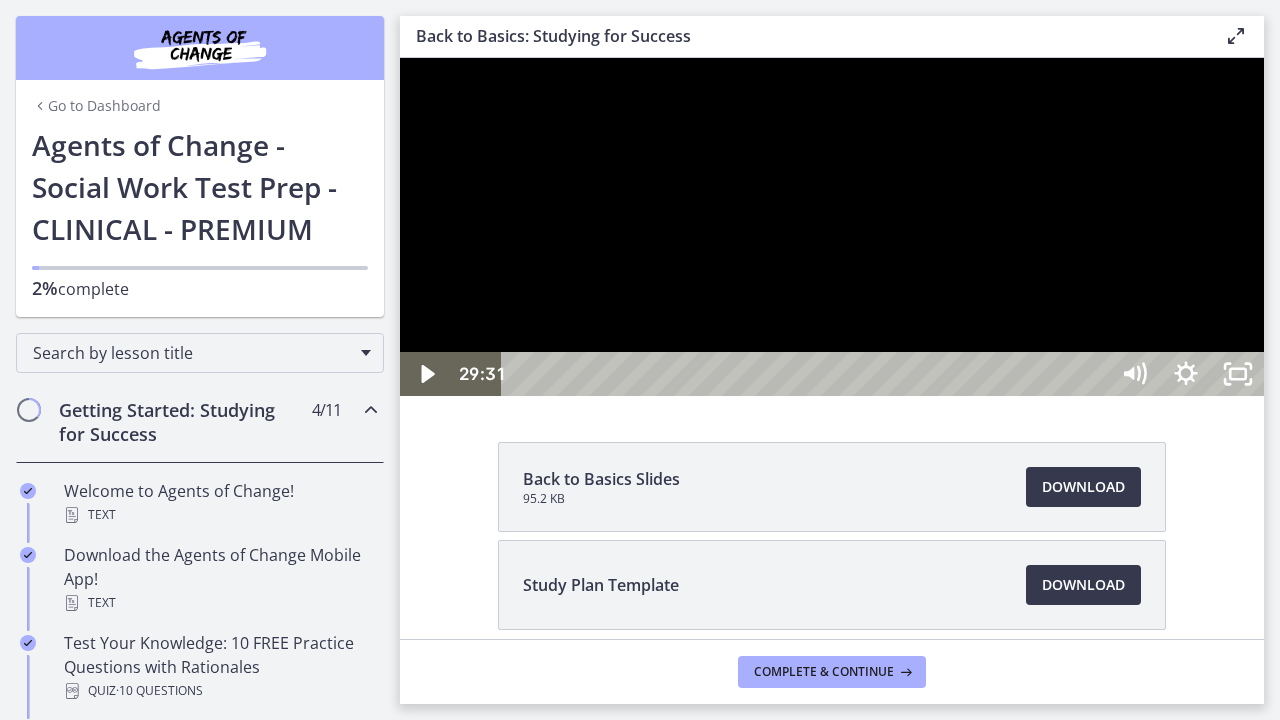 click at bounding box center [832, 227] 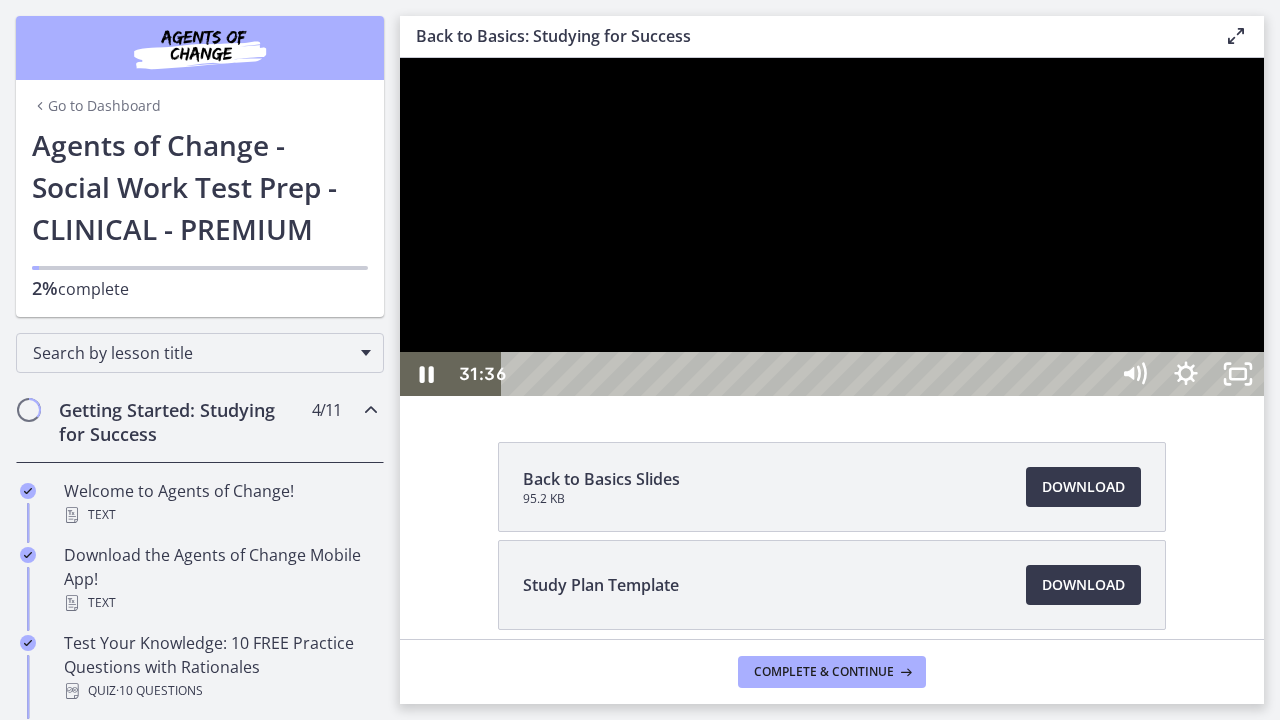 click on "31:36" at bounding box center (807, 374) 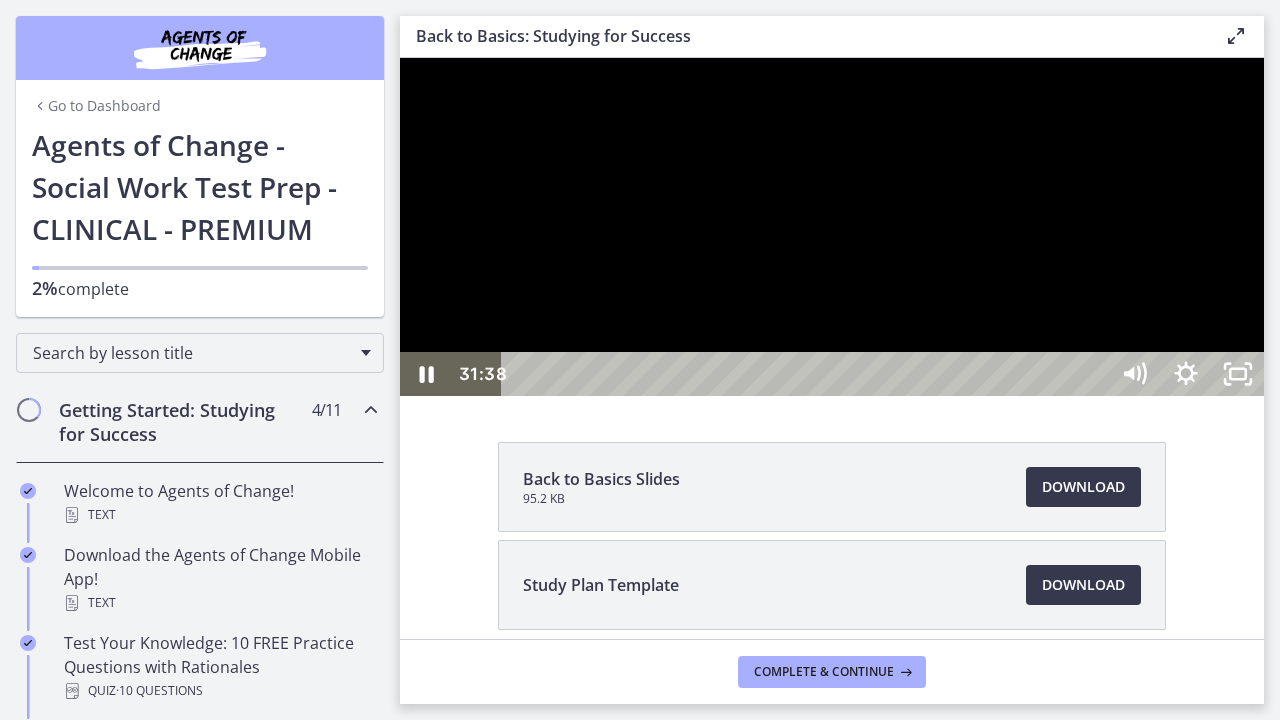 click at bounding box center (832, 227) 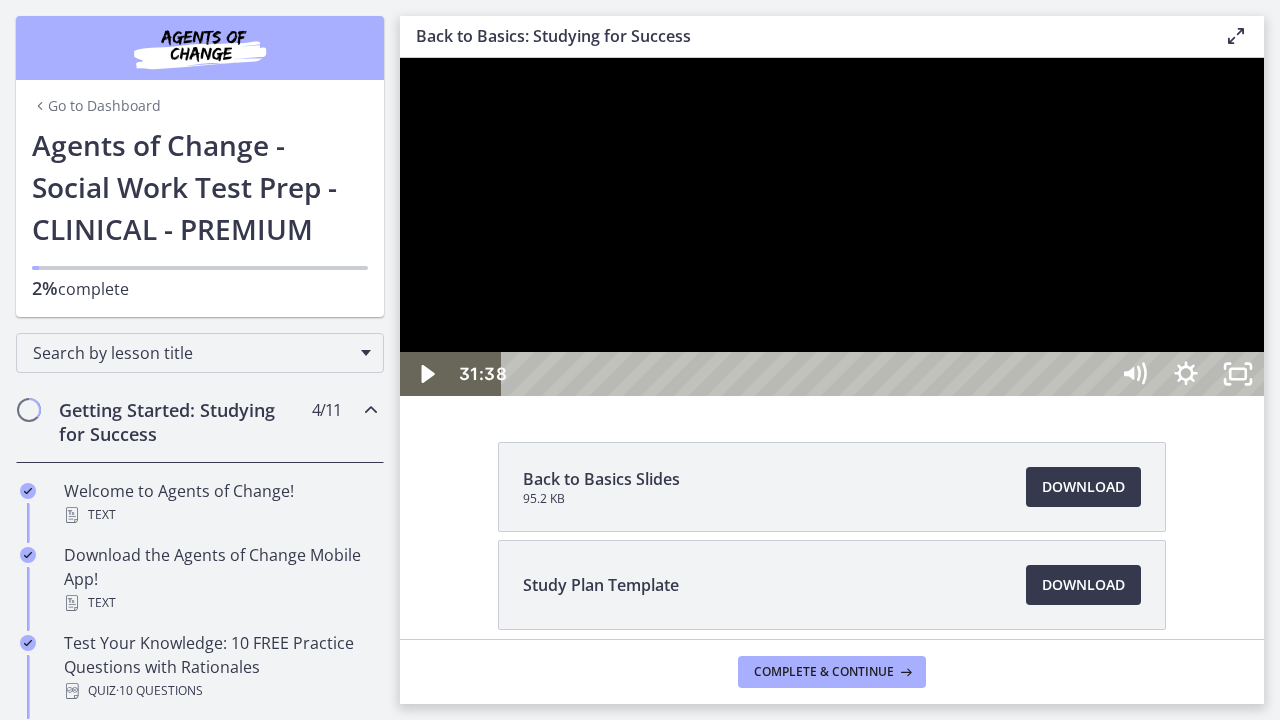 click at bounding box center [832, 227] 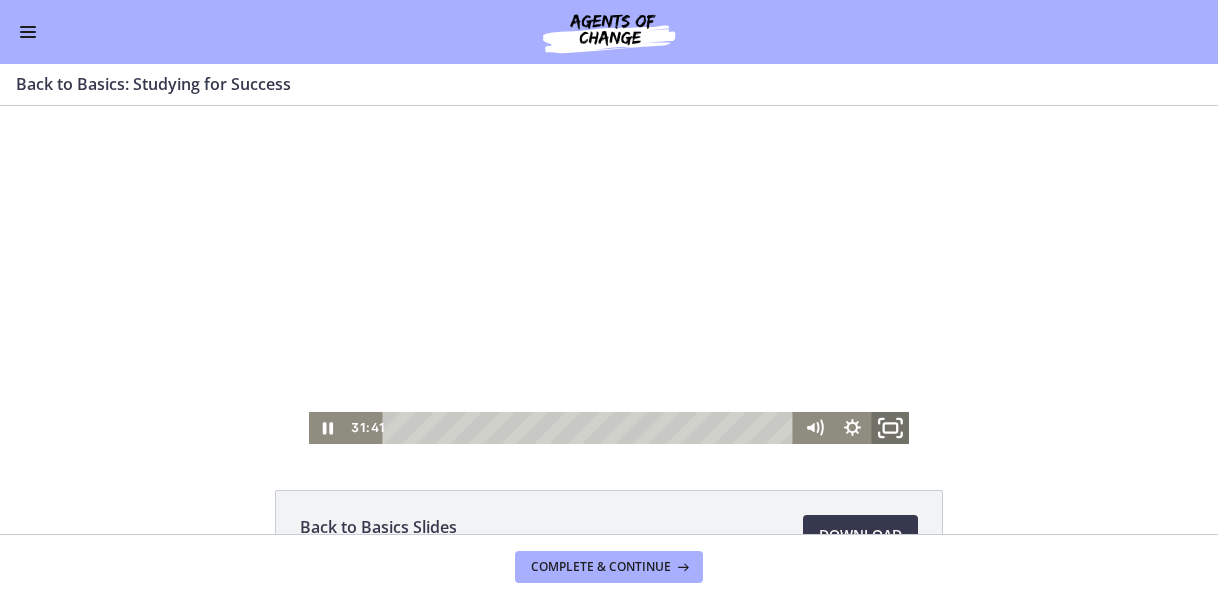 click 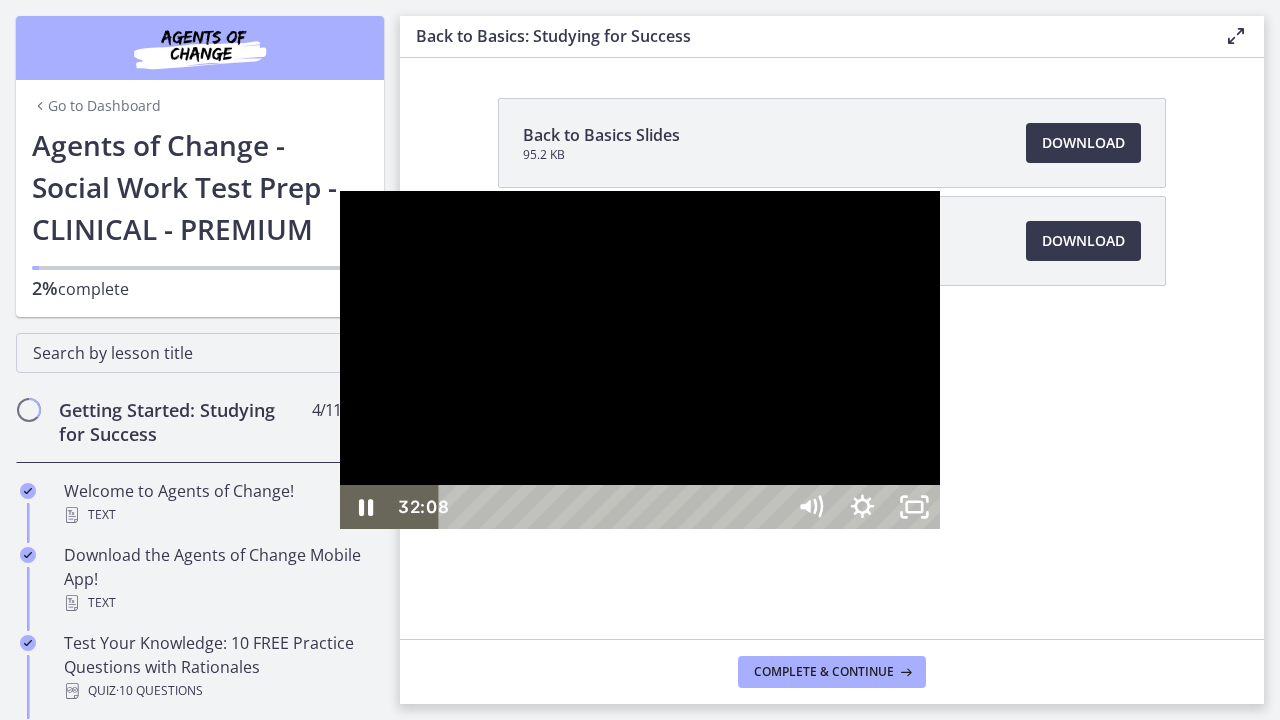 drag, startPoint x: 693, startPoint y: 346, endPoint x: 393, endPoint y: 234, distance: 320.2249 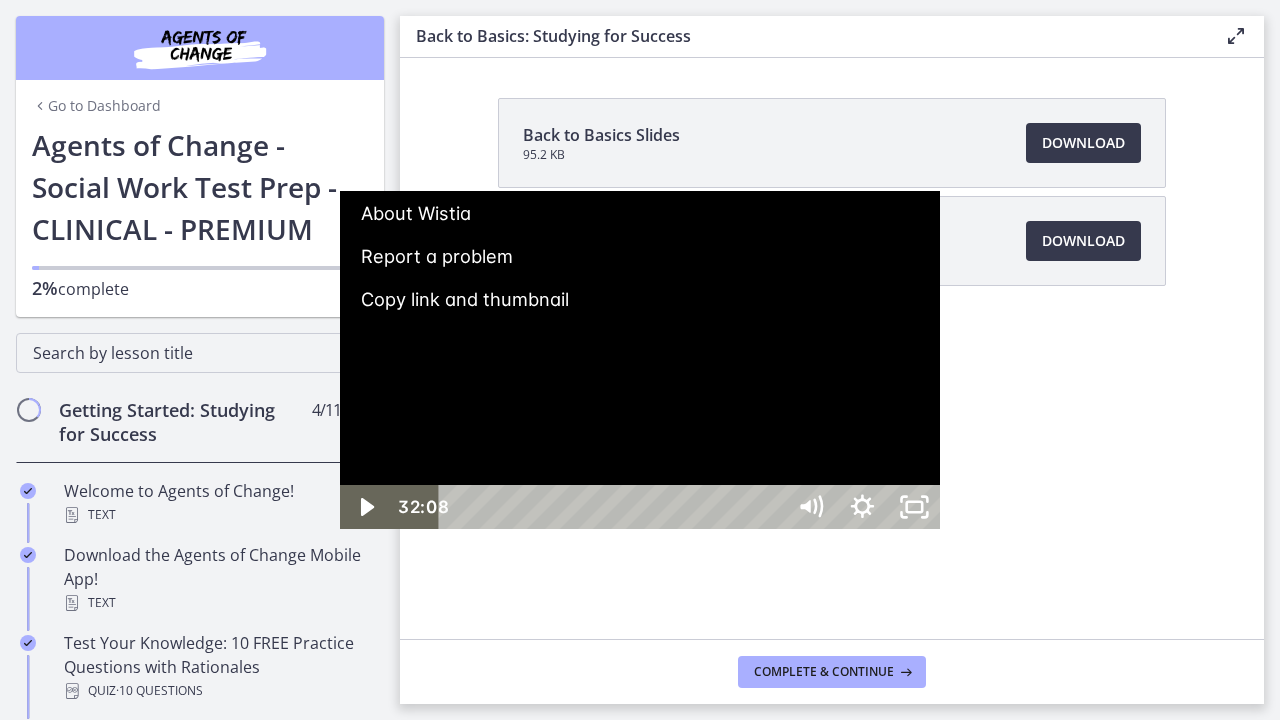 click at bounding box center (640, 360) 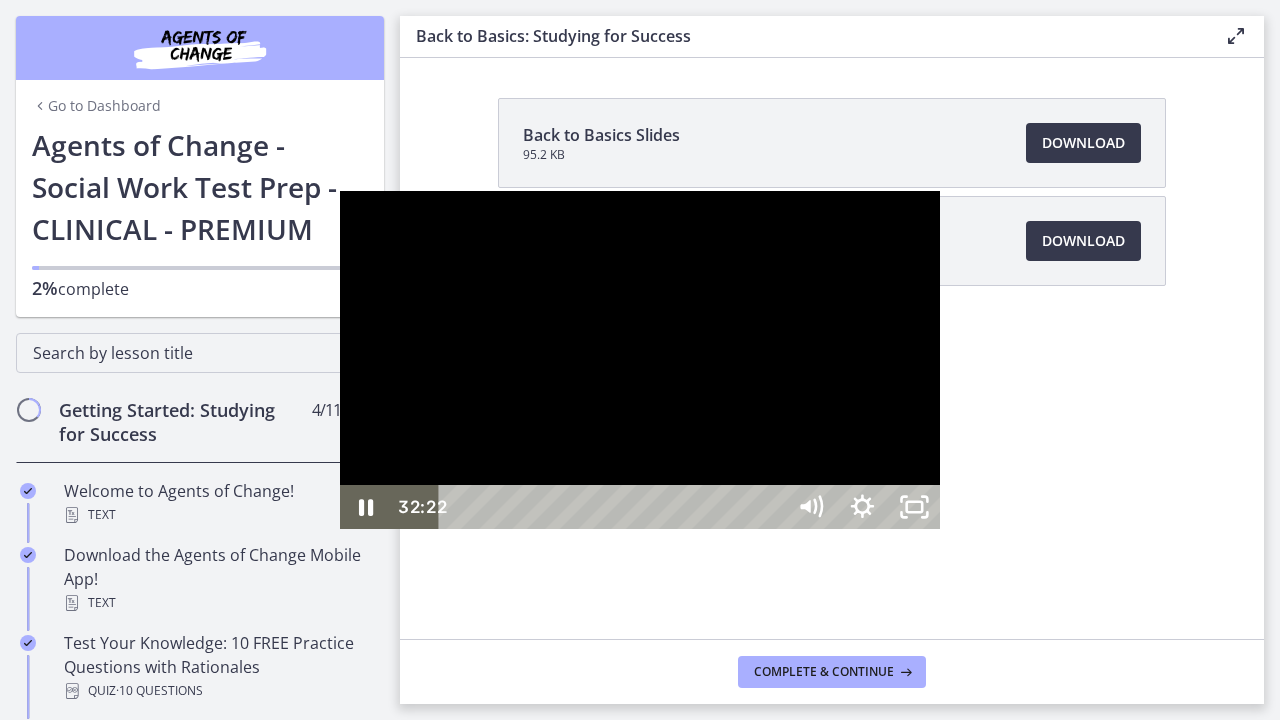 click at bounding box center [640, 360] 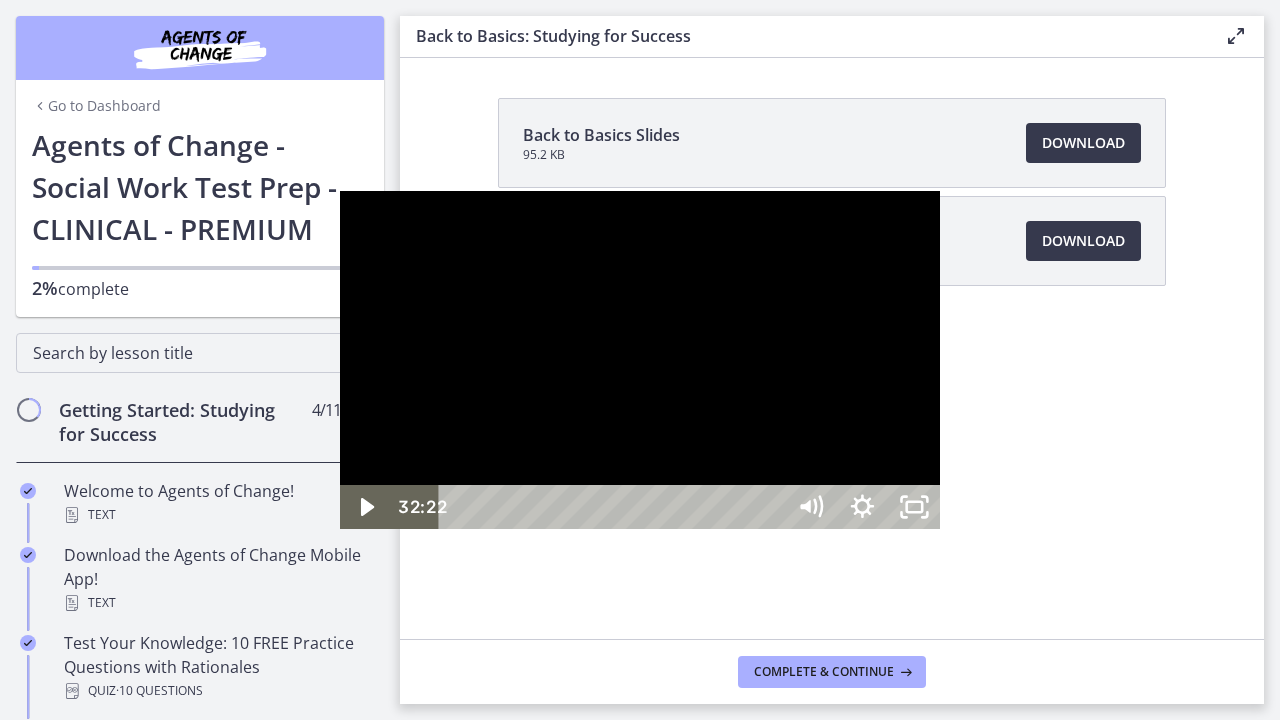 click at bounding box center (640, 360) 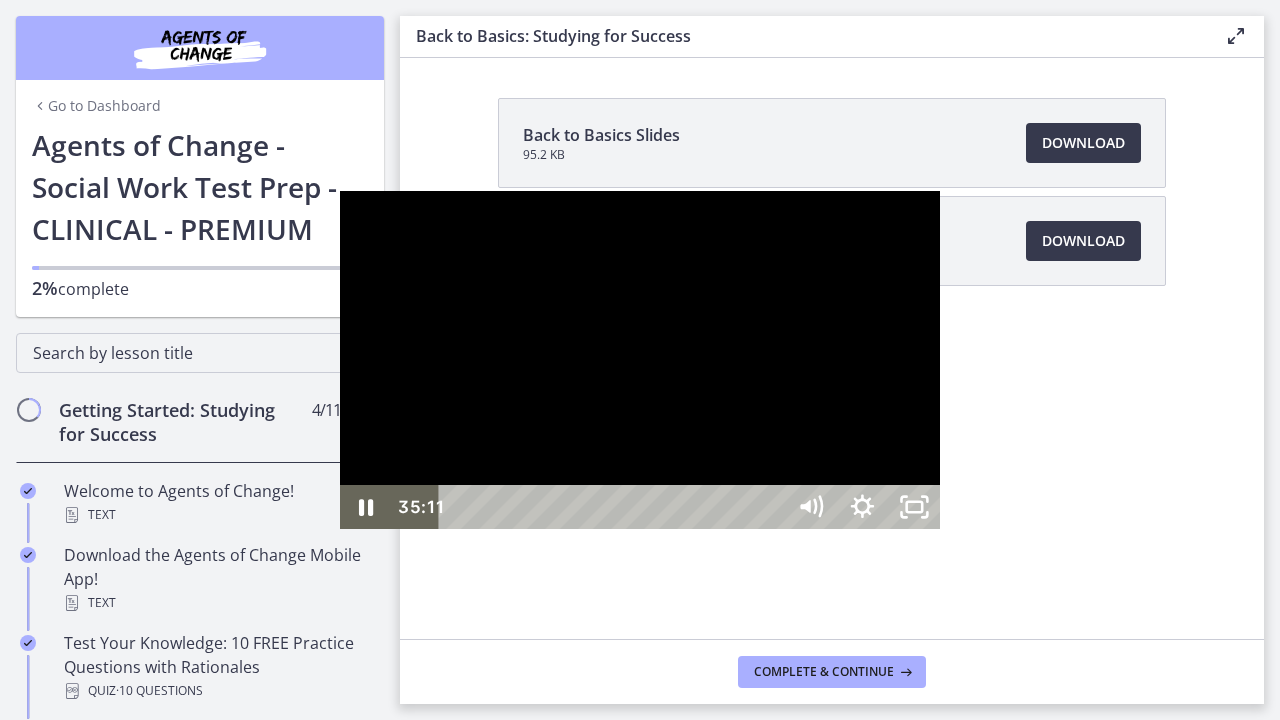 click on "35:11" at bounding box center (615, 507) 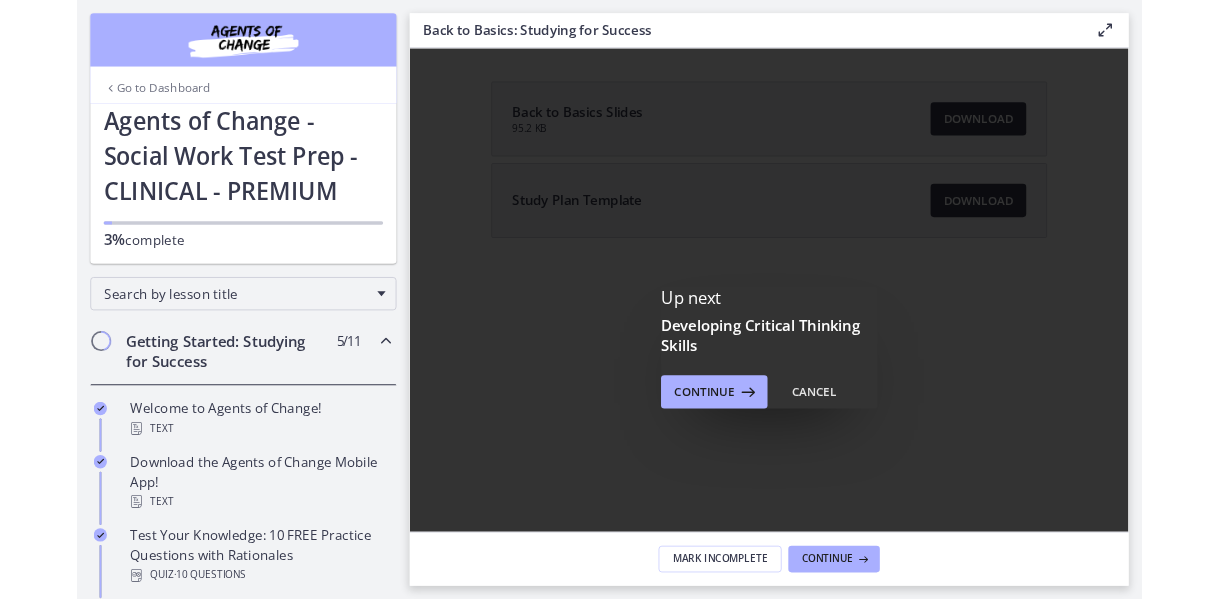 scroll, scrollTop: 0, scrollLeft: 0, axis: both 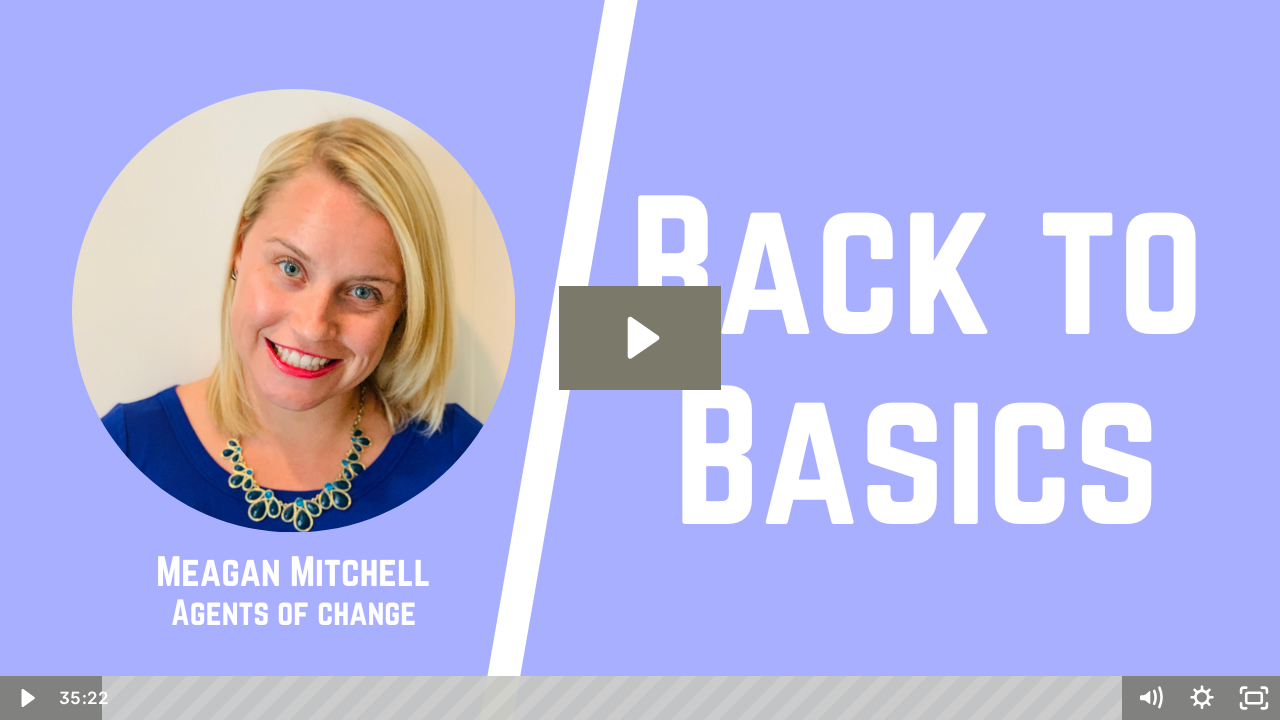 click at bounding box center [640, 360] 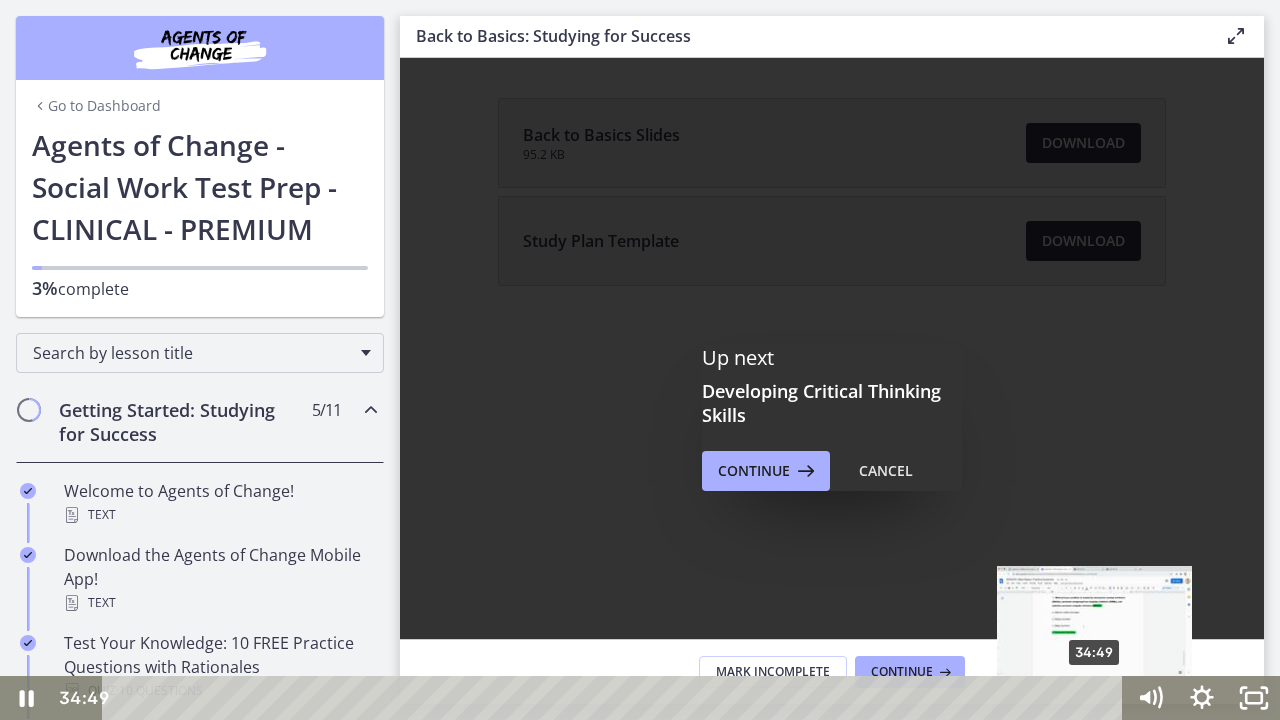 click on "34:49" at bounding box center (616, 698) 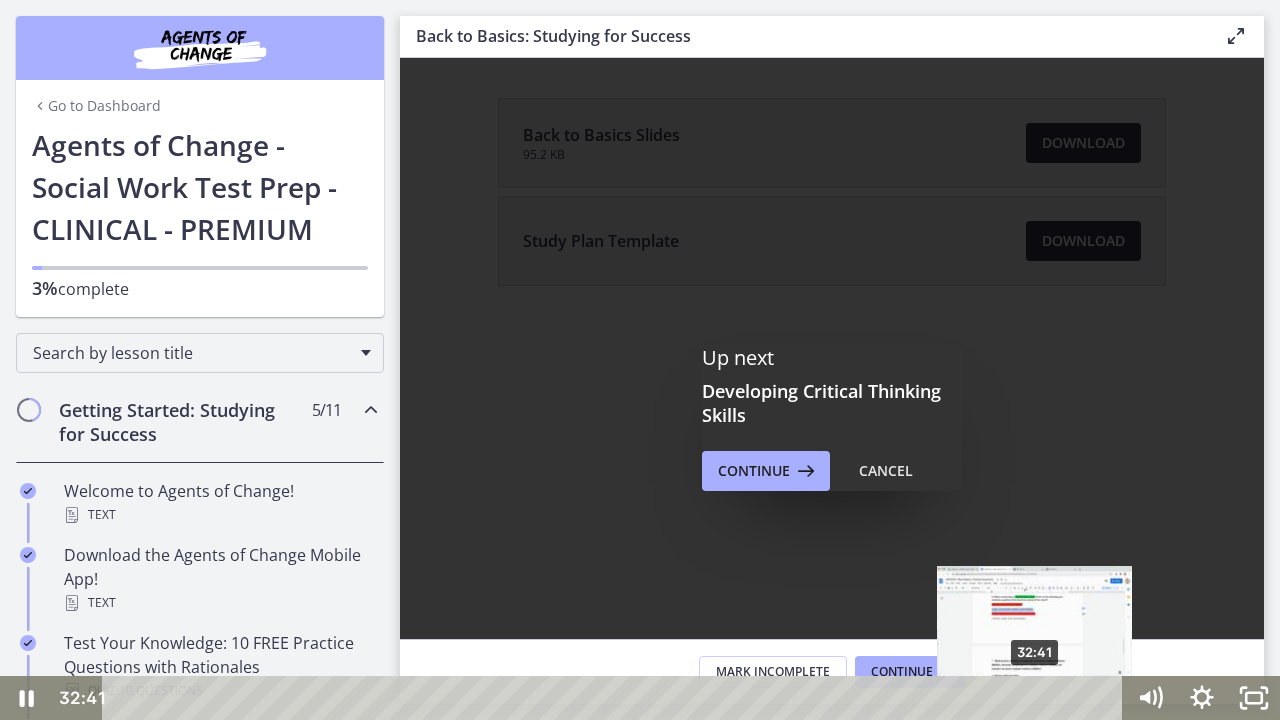 click on "32:41" at bounding box center [616, 698] 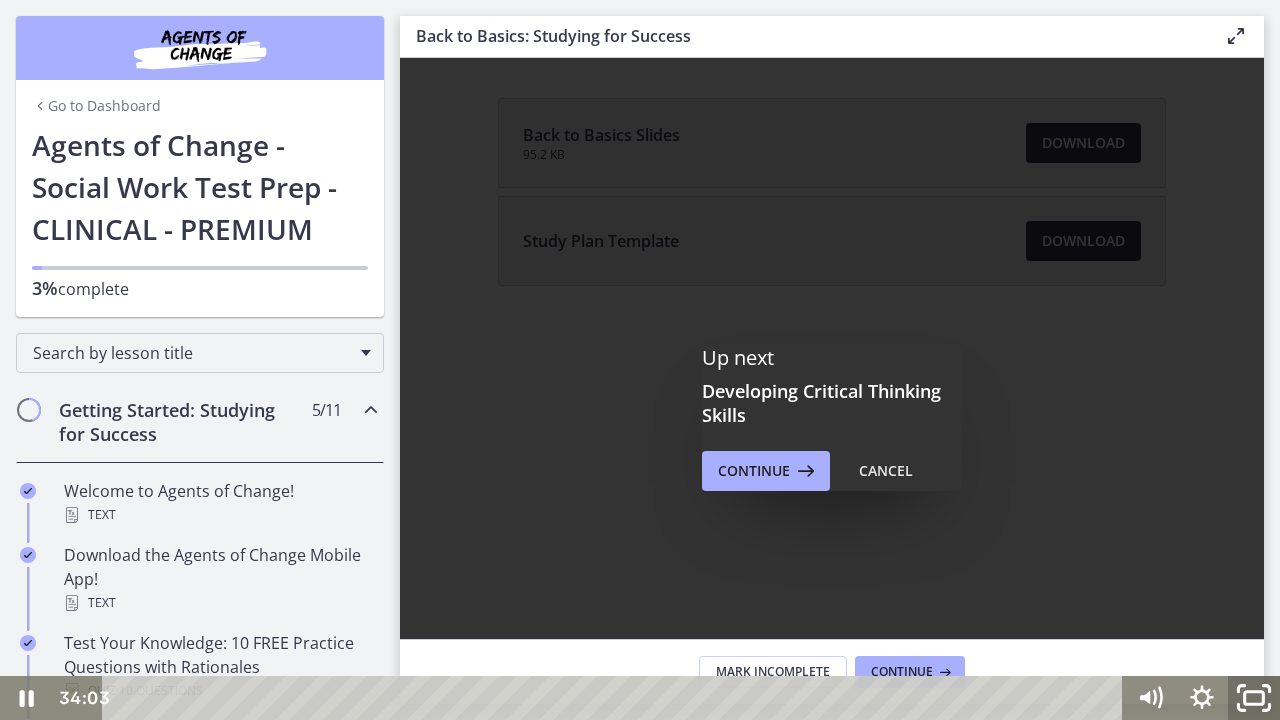 click 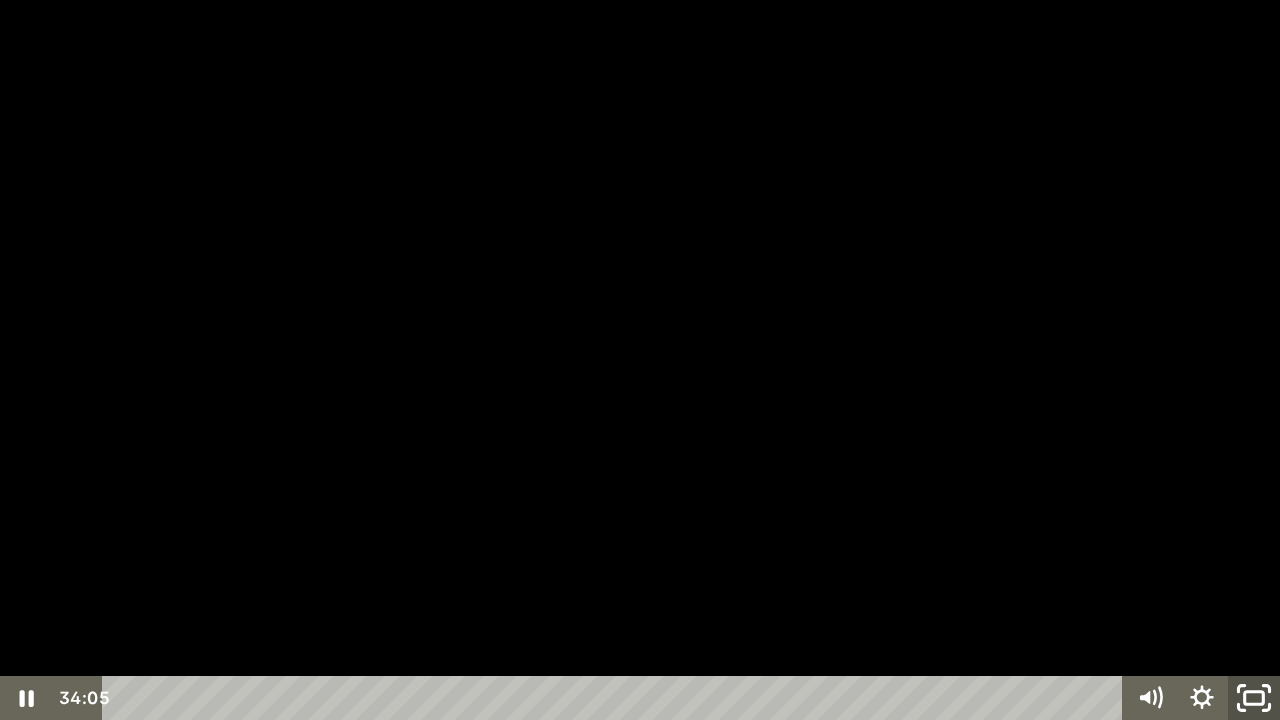click 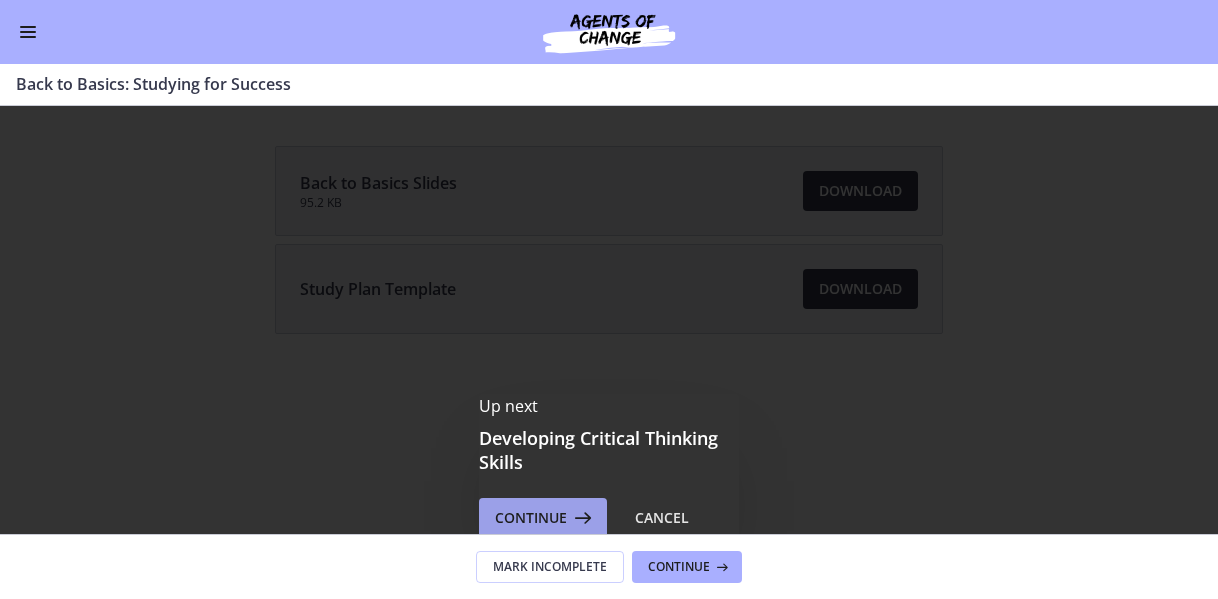 click on "Continue" at bounding box center (531, 518) 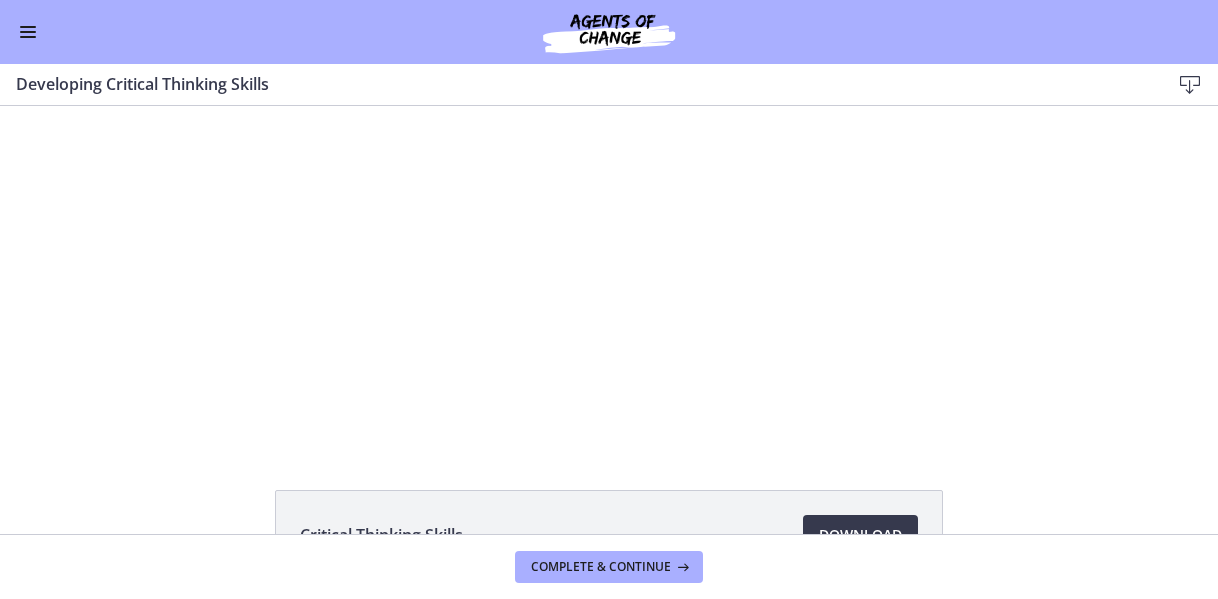 scroll, scrollTop: 0, scrollLeft: 0, axis: both 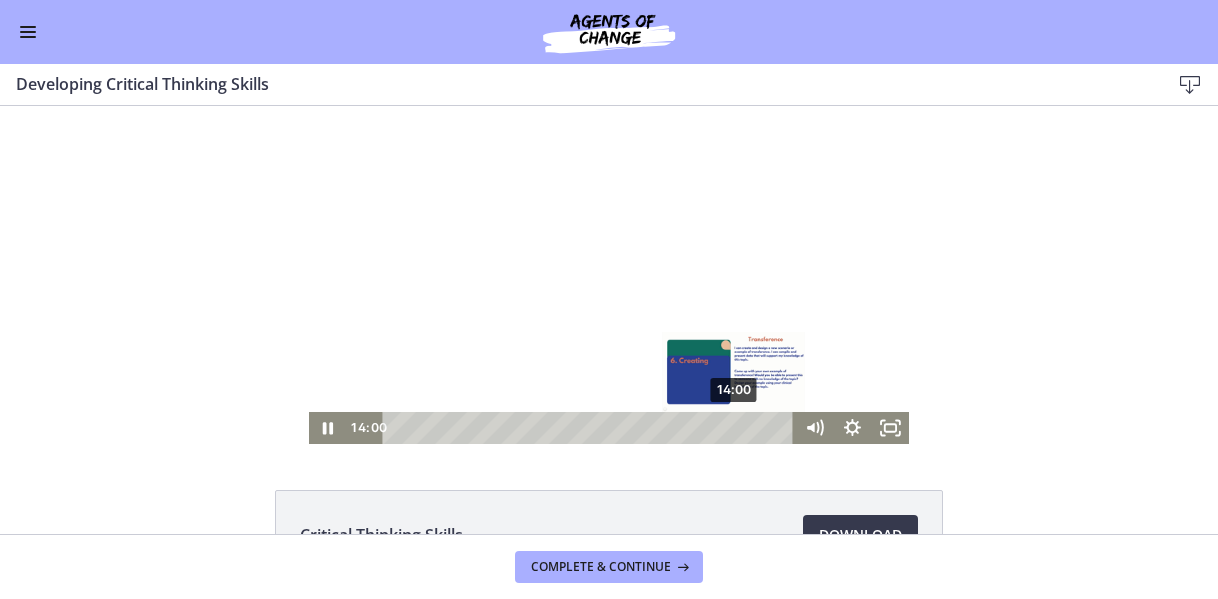 click on "14:00" at bounding box center (591, 428) 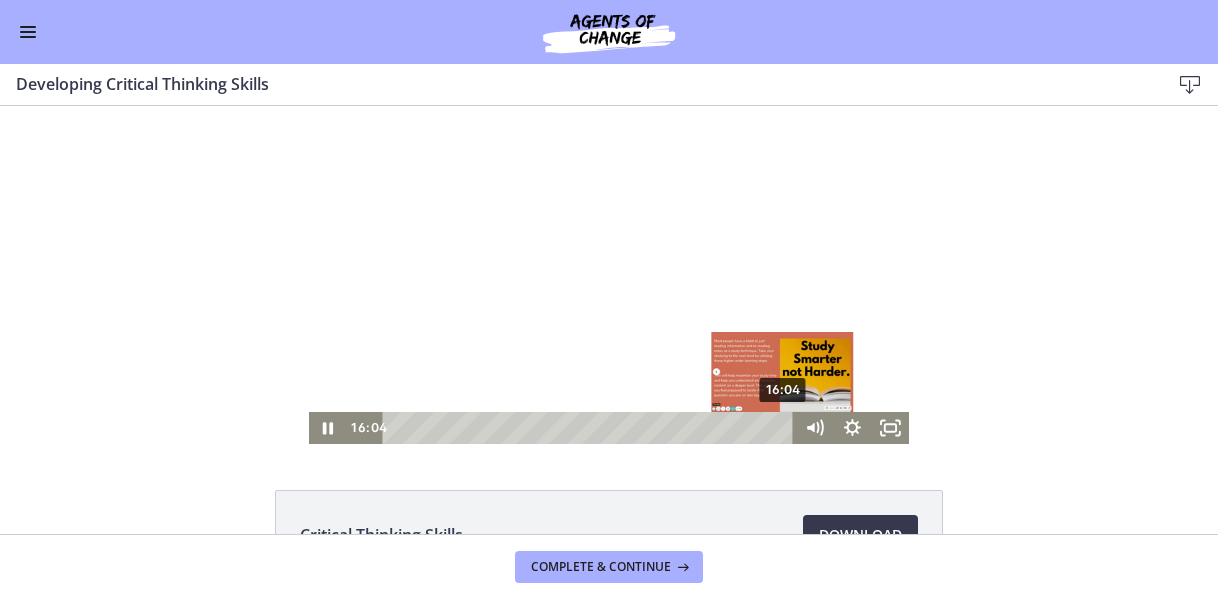 click on "16:04" at bounding box center [591, 428] 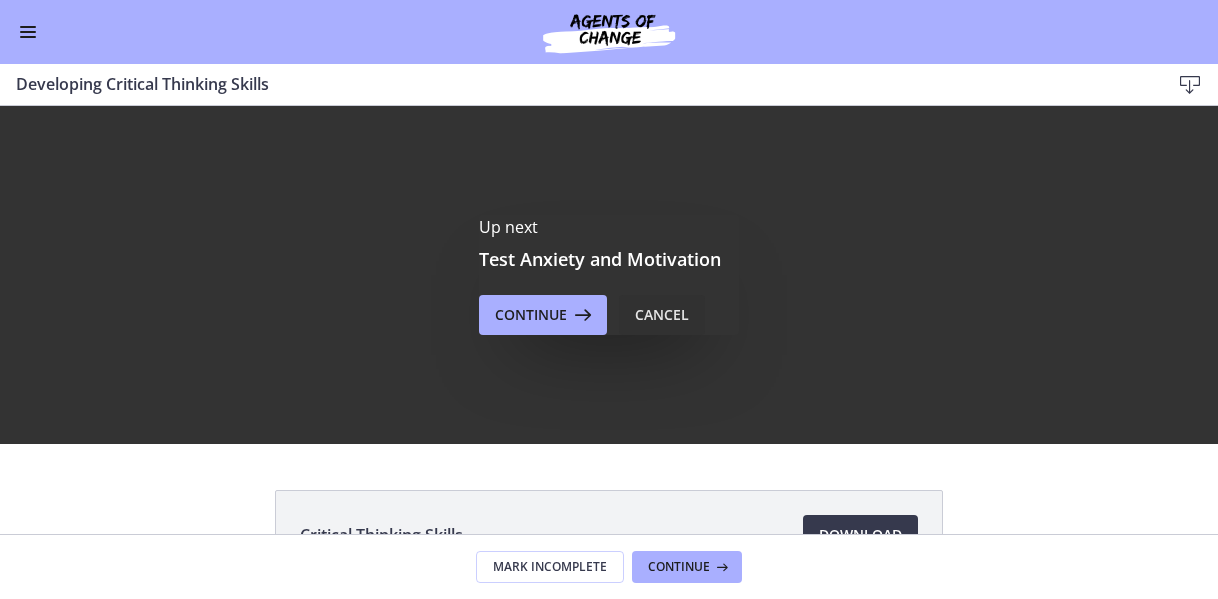 scroll, scrollTop: 0, scrollLeft: 0, axis: both 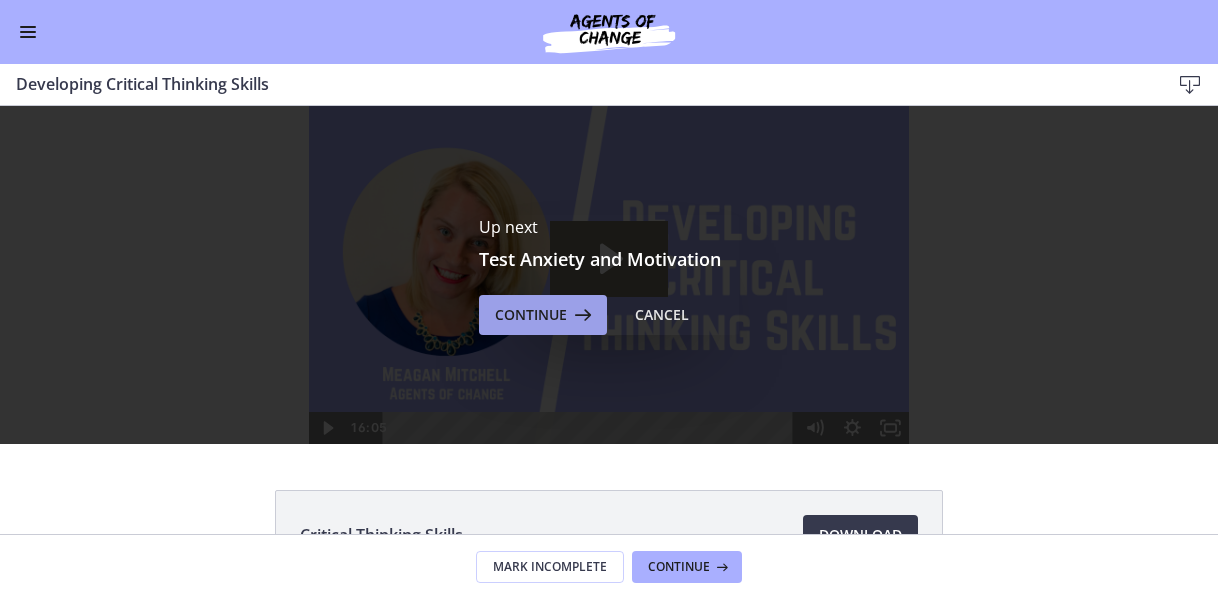 click on "Continue" at bounding box center [543, 315] 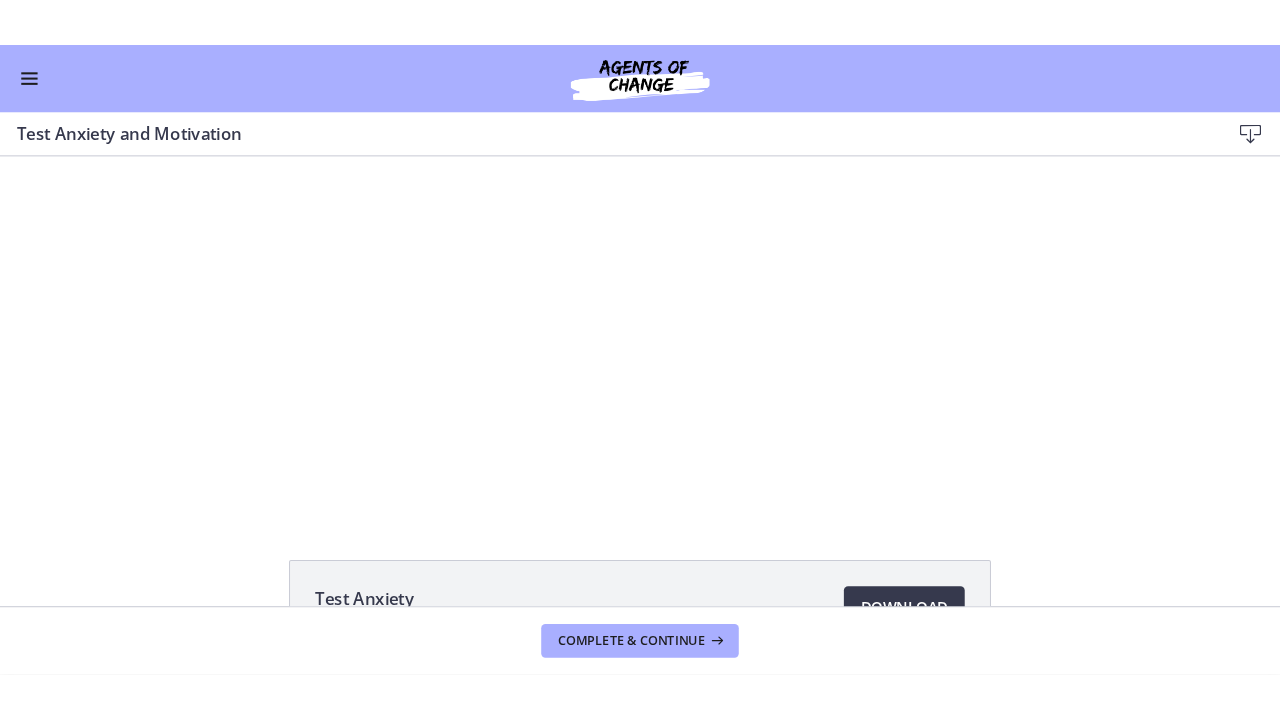scroll, scrollTop: 0, scrollLeft: 0, axis: both 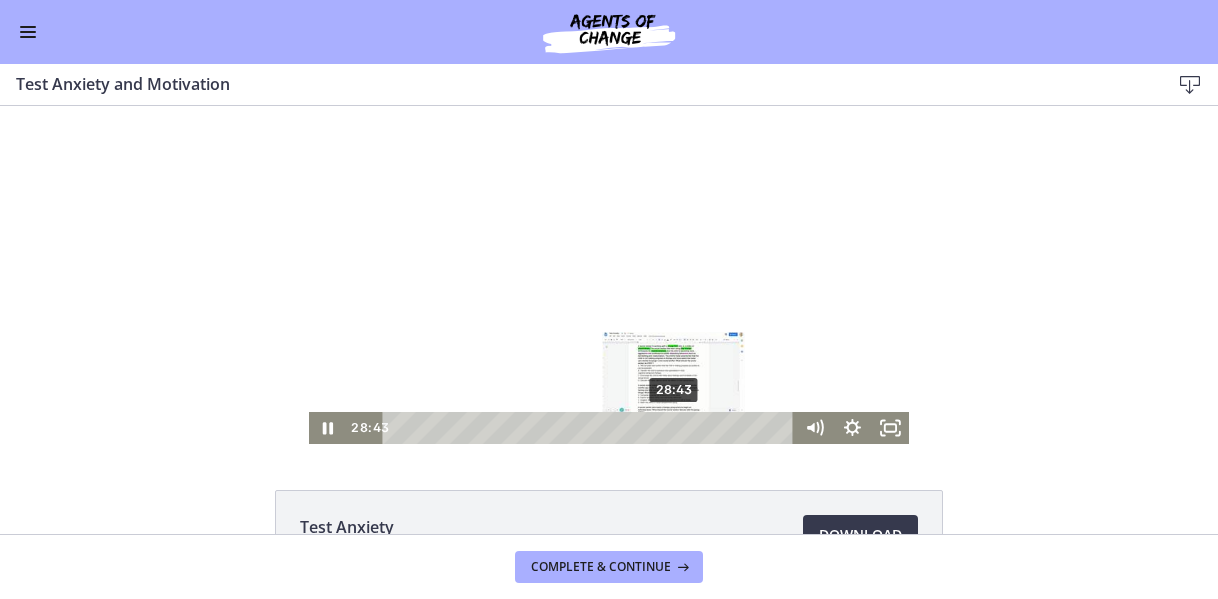 click on "28:43" at bounding box center [591, 428] 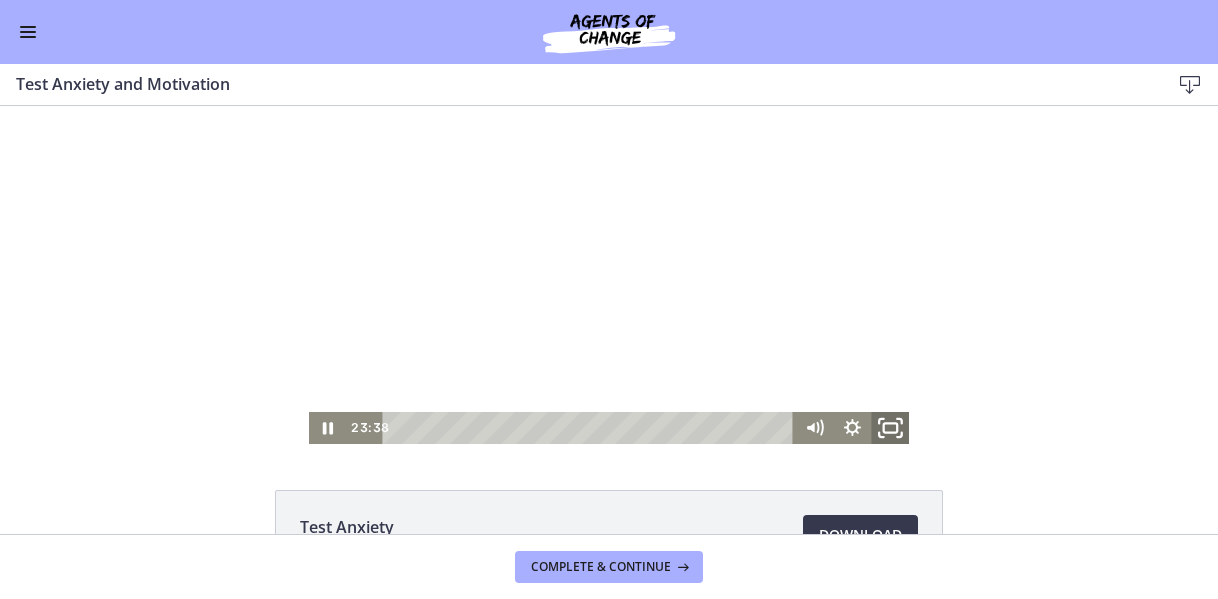click 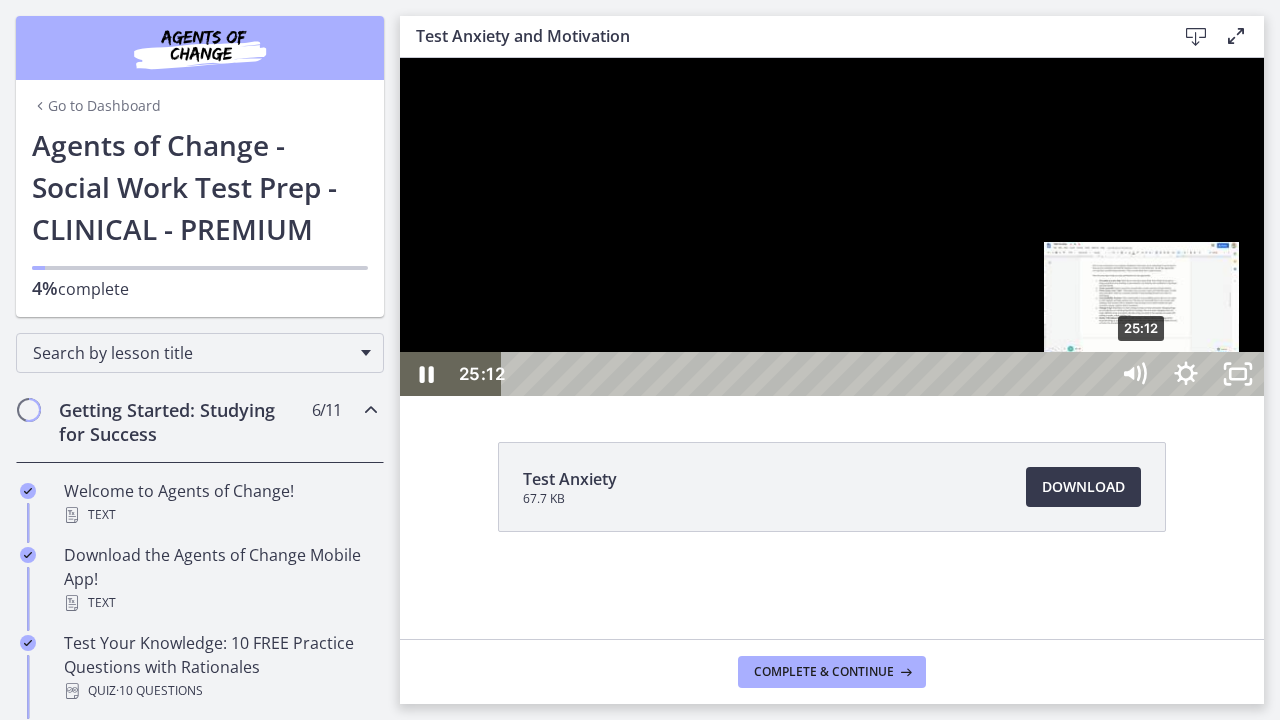click on "25:12" at bounding box center [807, 374] 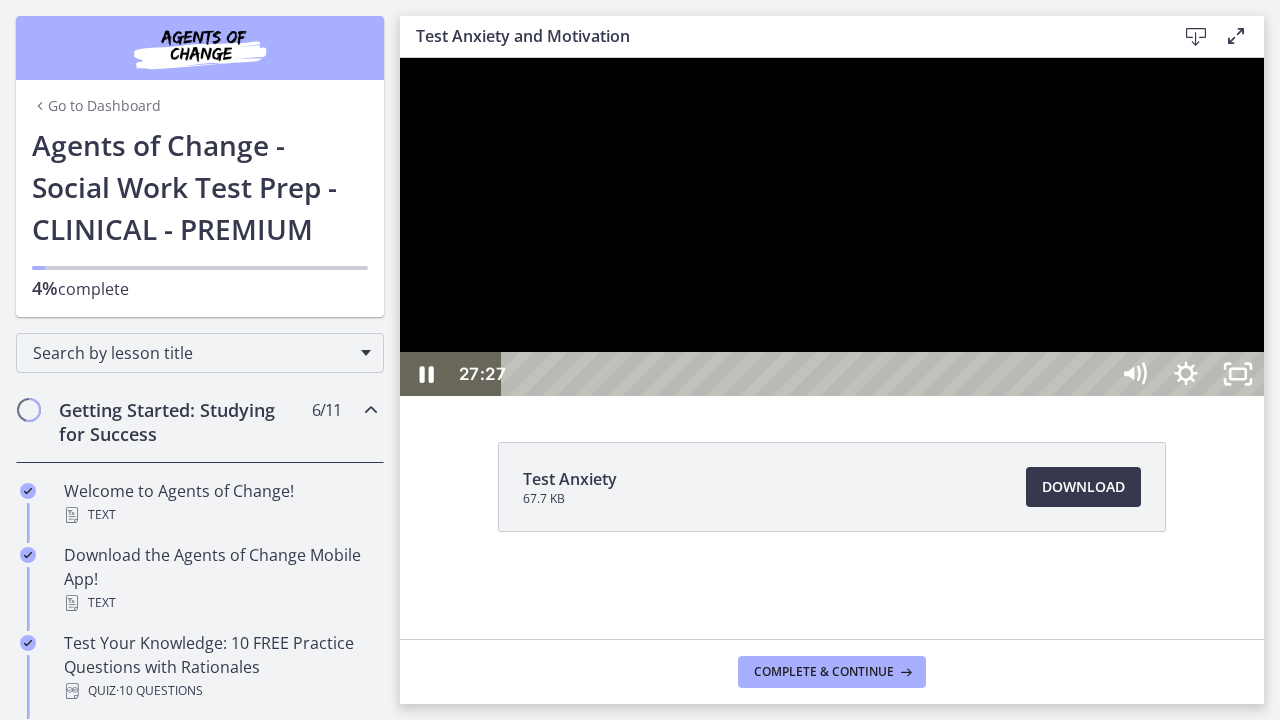 click at bounding box center [832, 227] 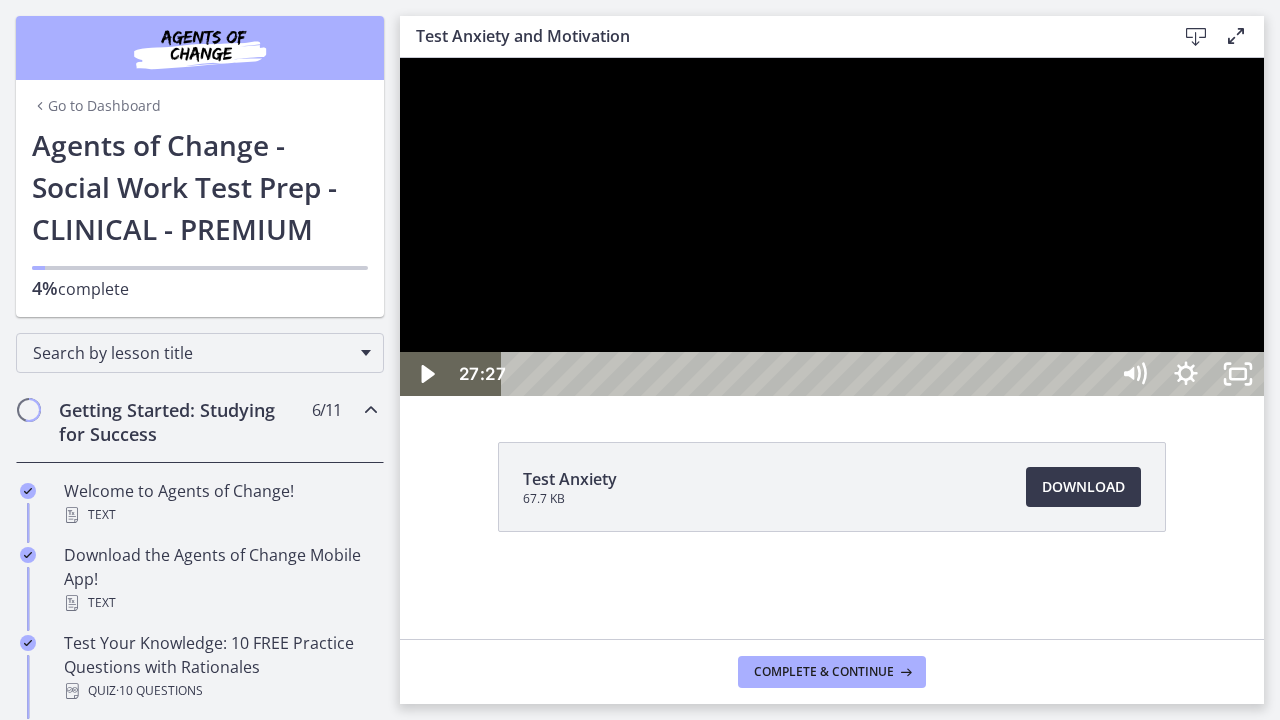 type 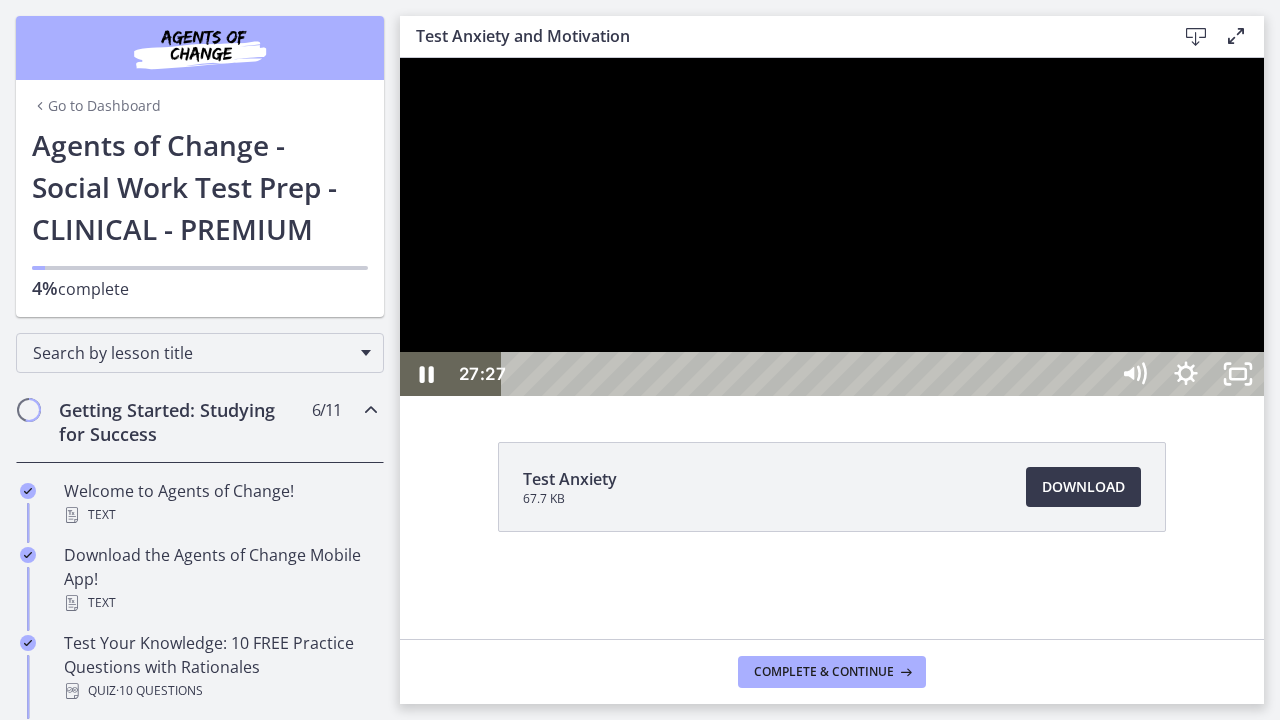 click at bounding box center (832, 227) 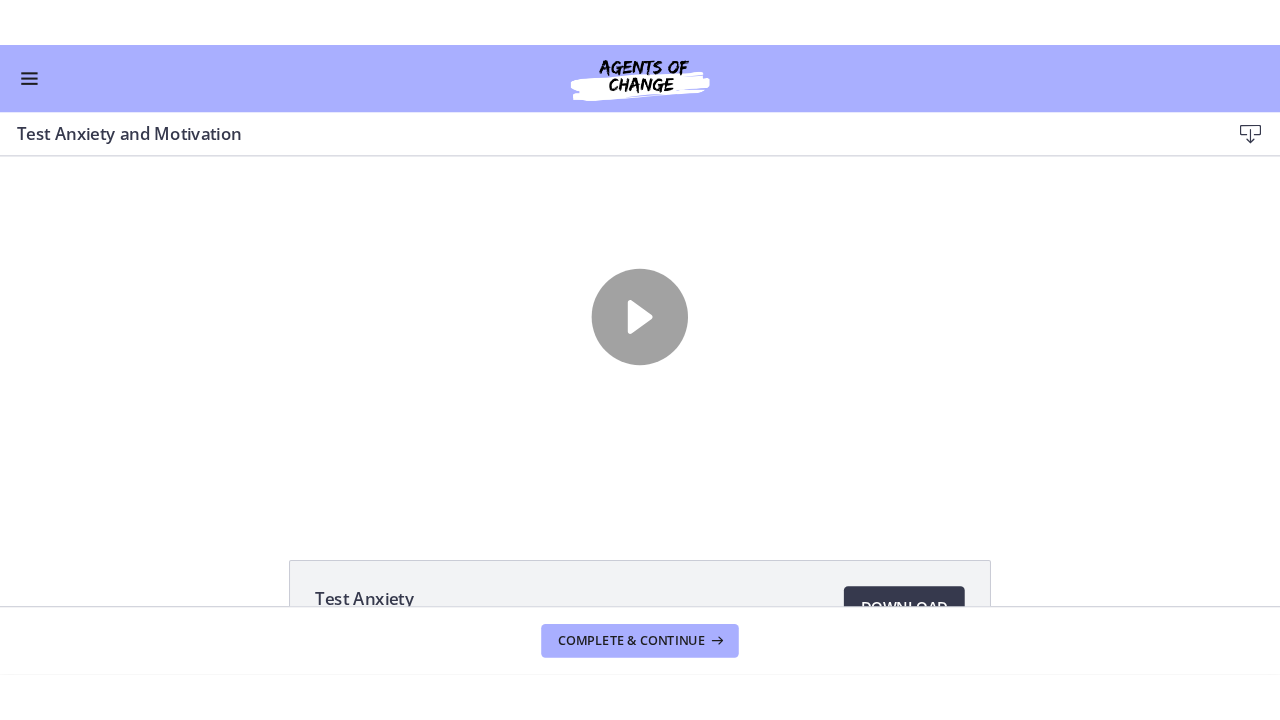 drag, startPoint x: 1222, startPoint y: 672, endPoint x: 1222, endPoint y: 429, distance: 243 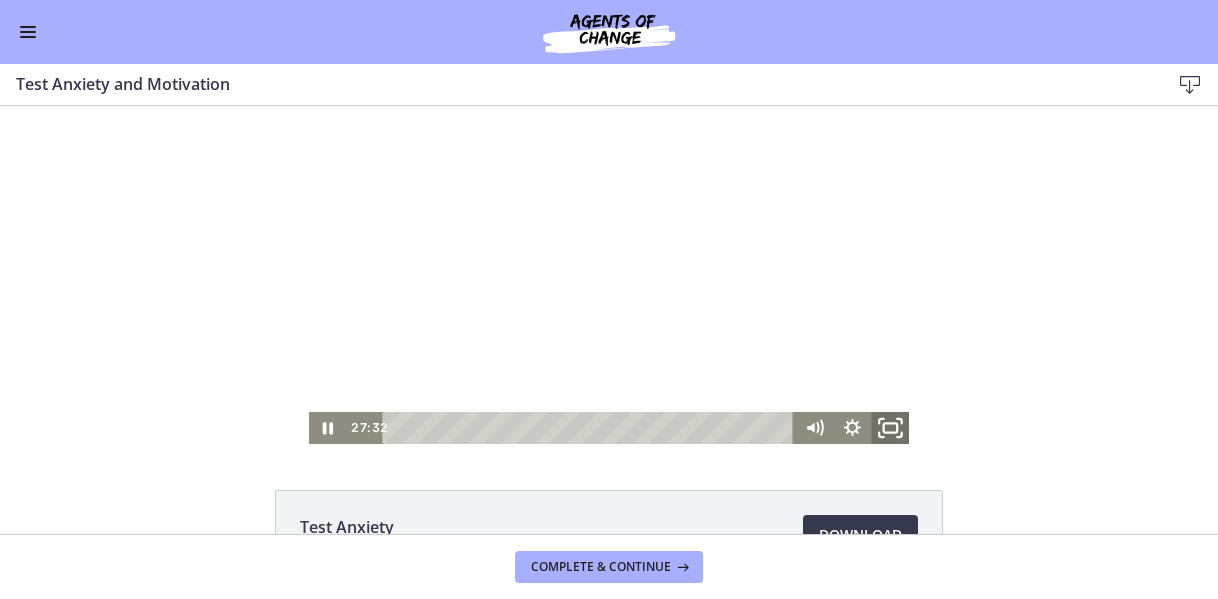 click 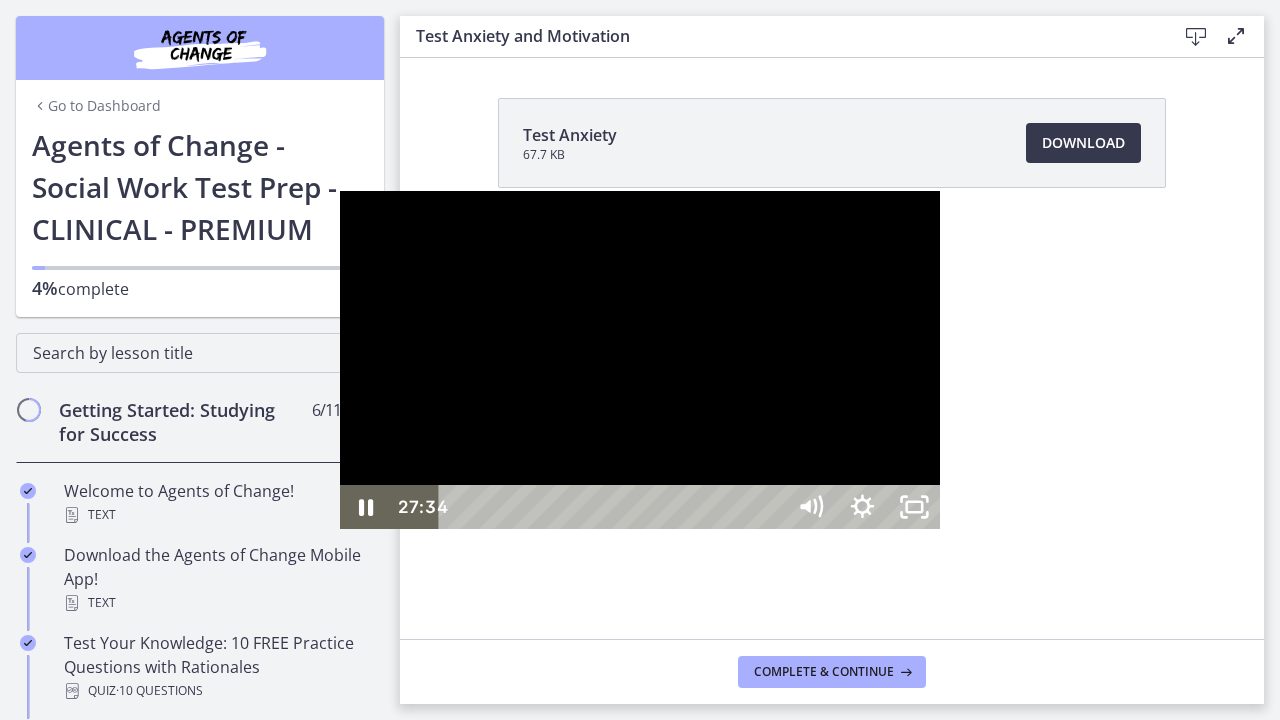 click at bounding box center (640, 360) 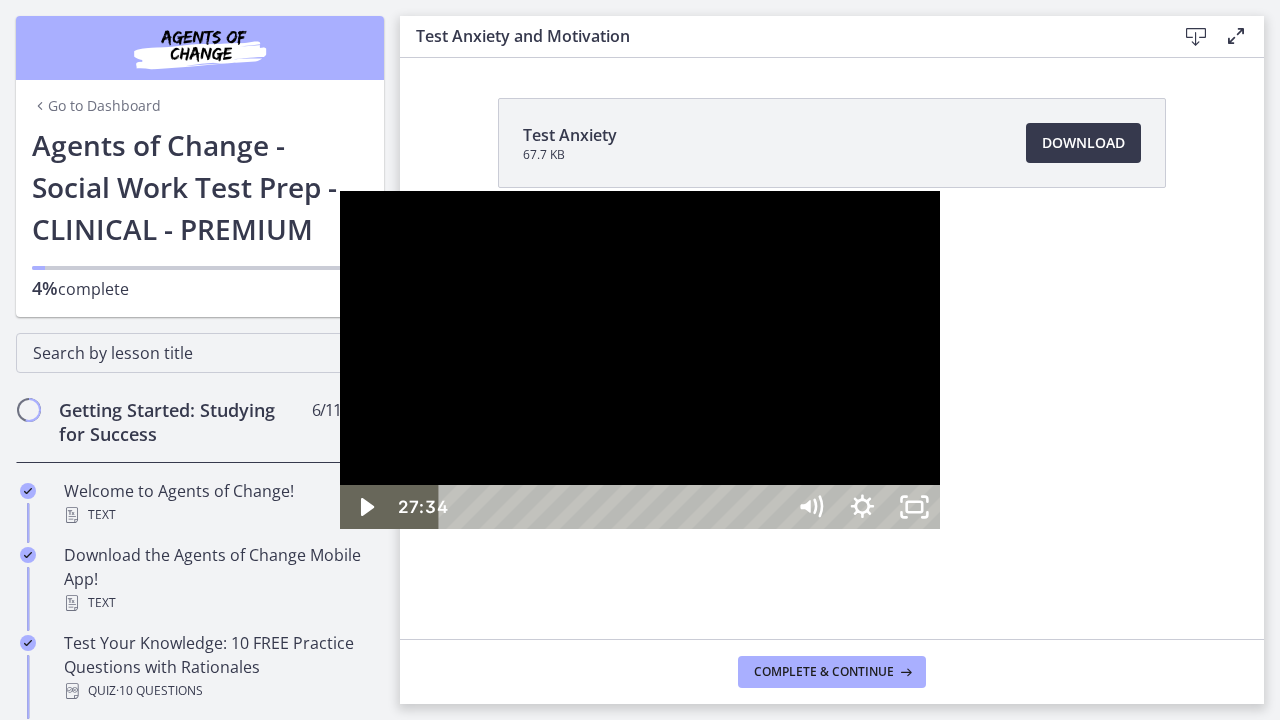 click at bounding box center [640, 360] 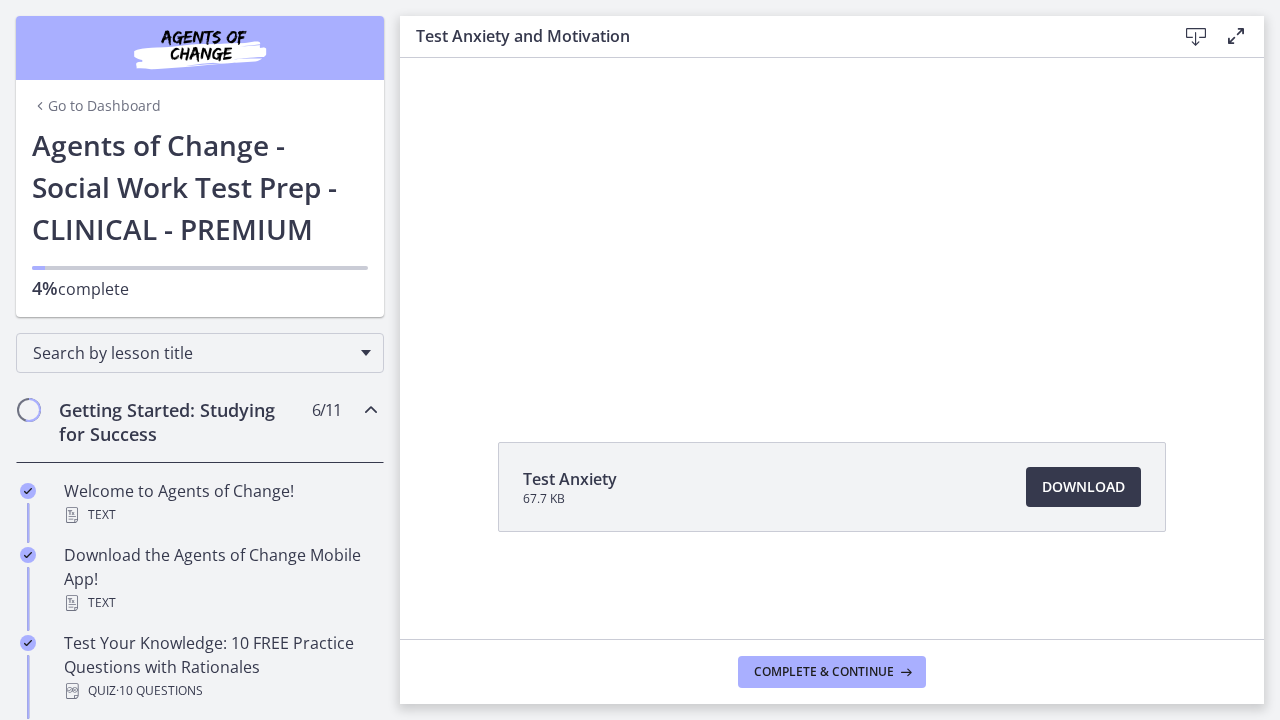 scroll, scrollTop: 0, scrollLeft: 0, axis: both 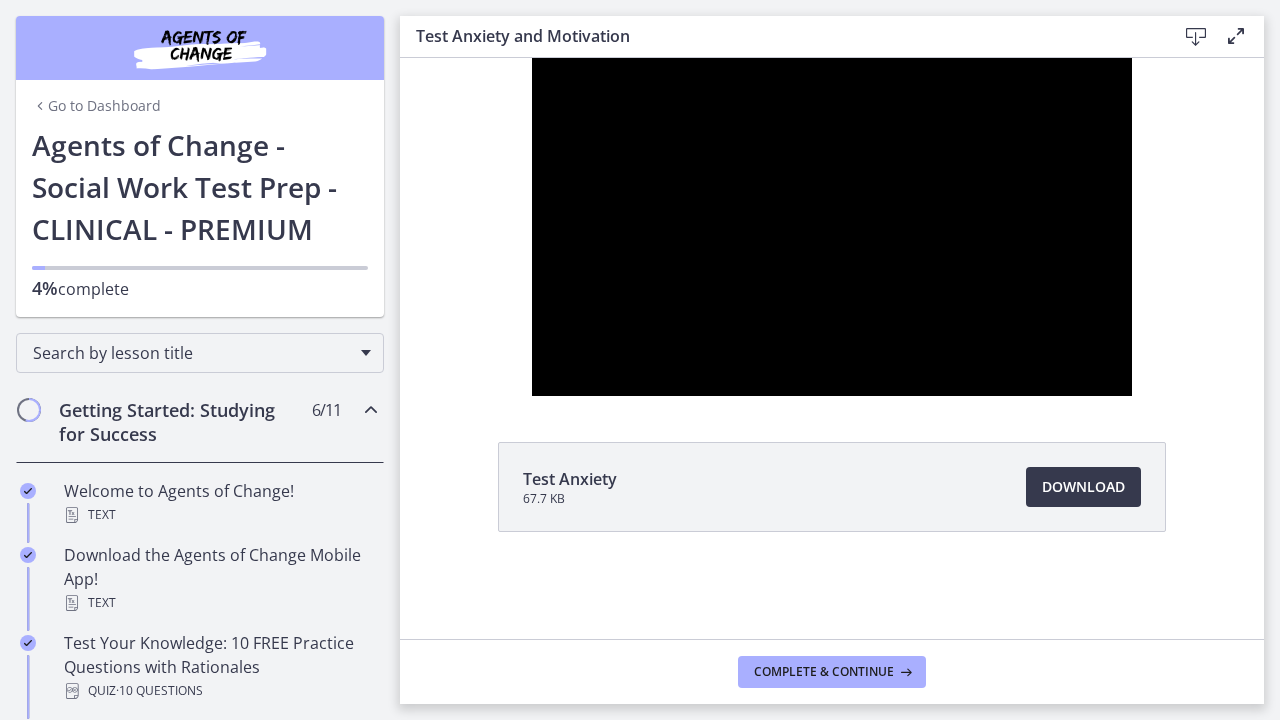click at bounding box center [832, 227] 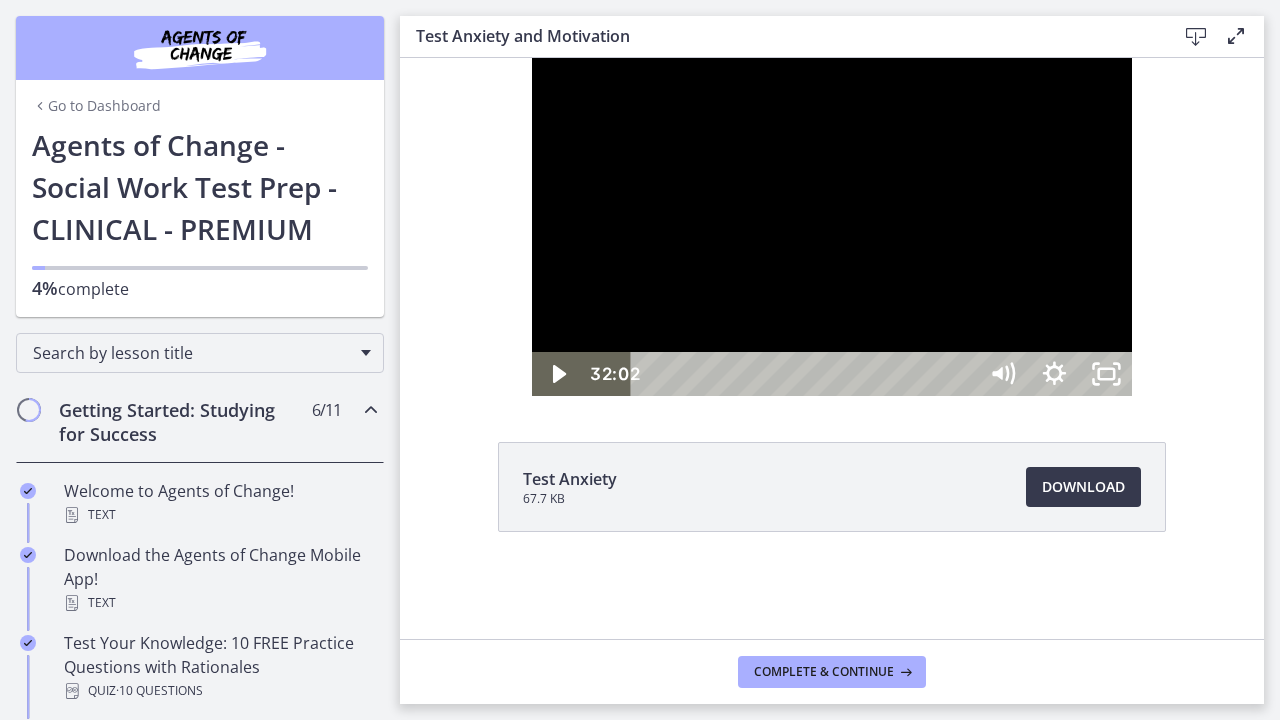 click at bounding box center [832, 227] 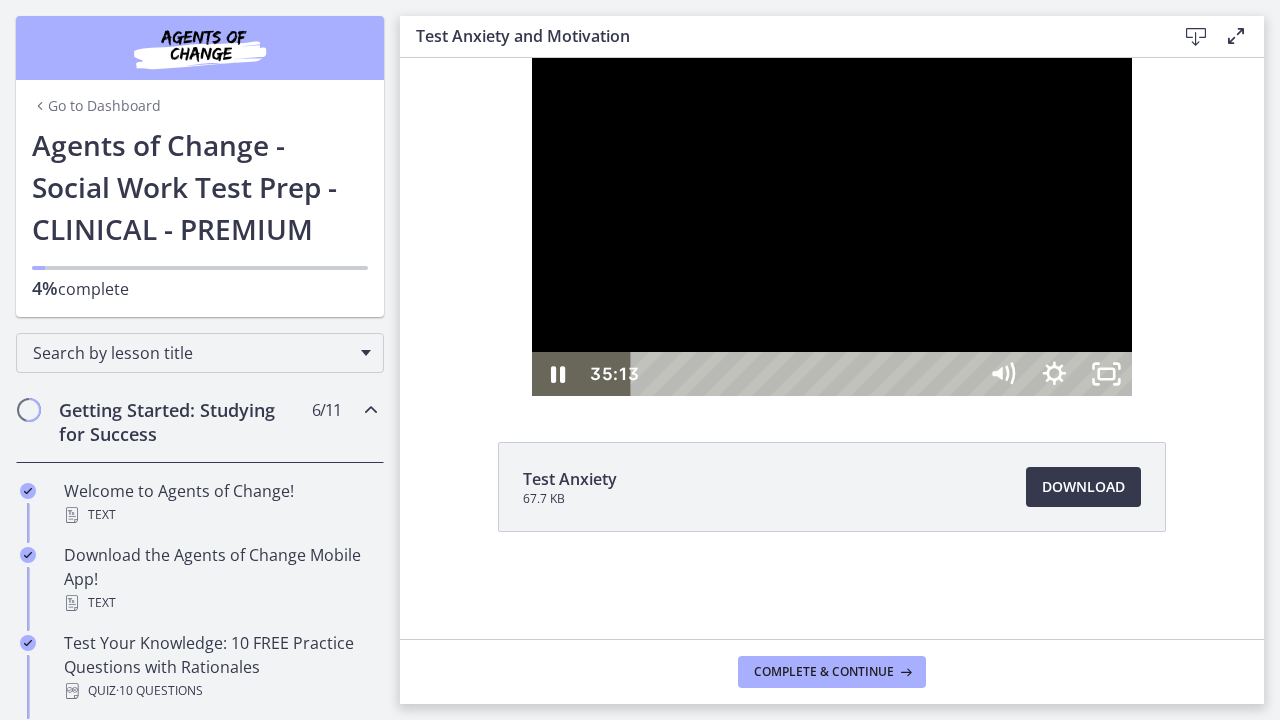 click at bounding box center [832, 227] 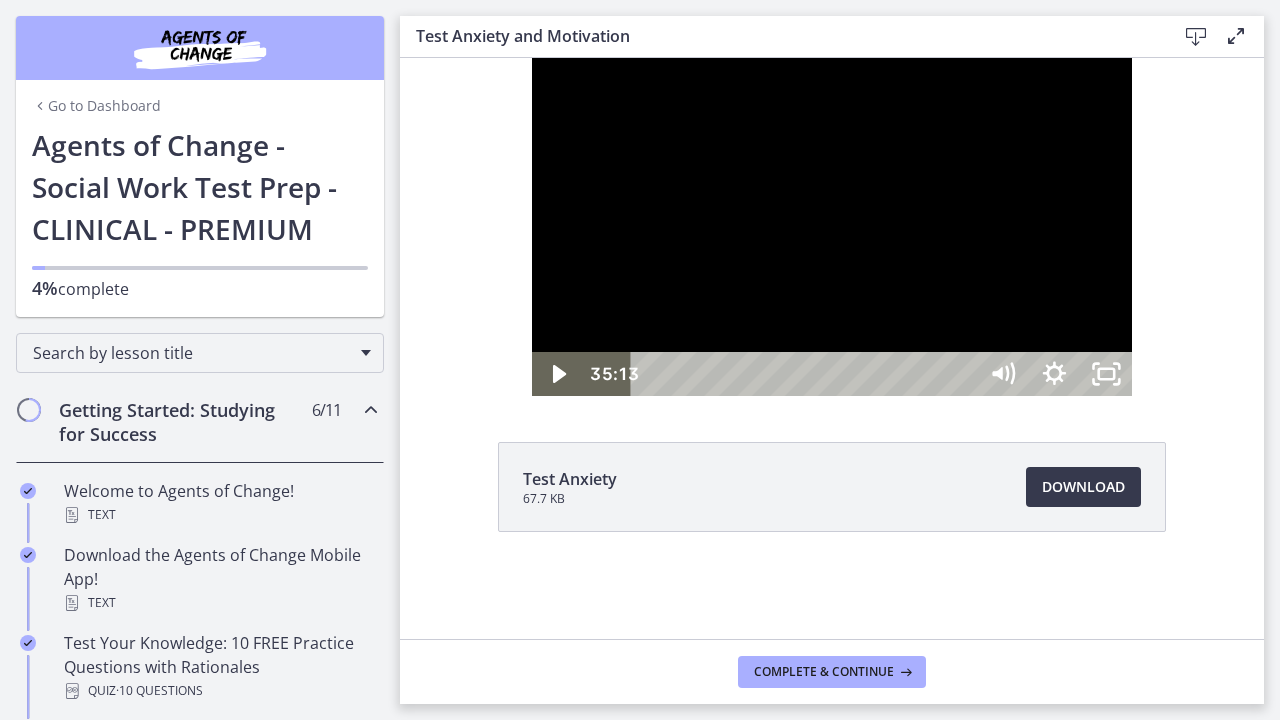 click at bounding box center (832, 227) 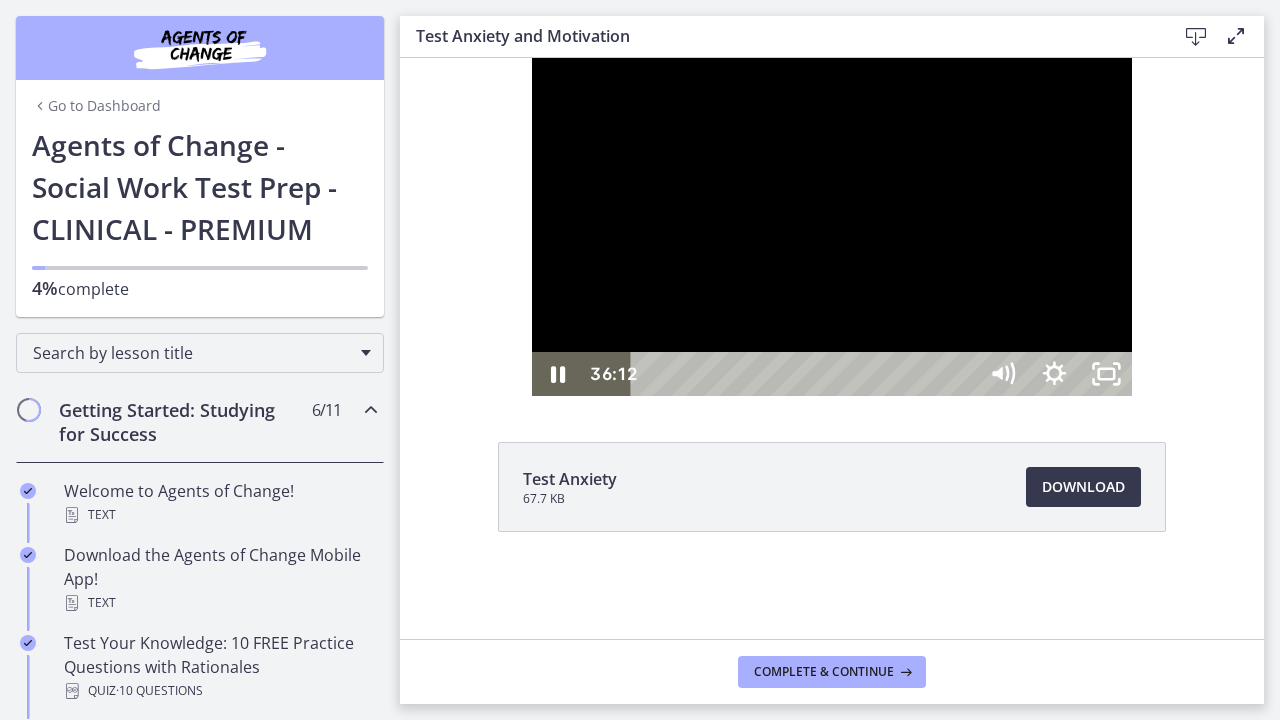 click at bounding box center [832, 227] 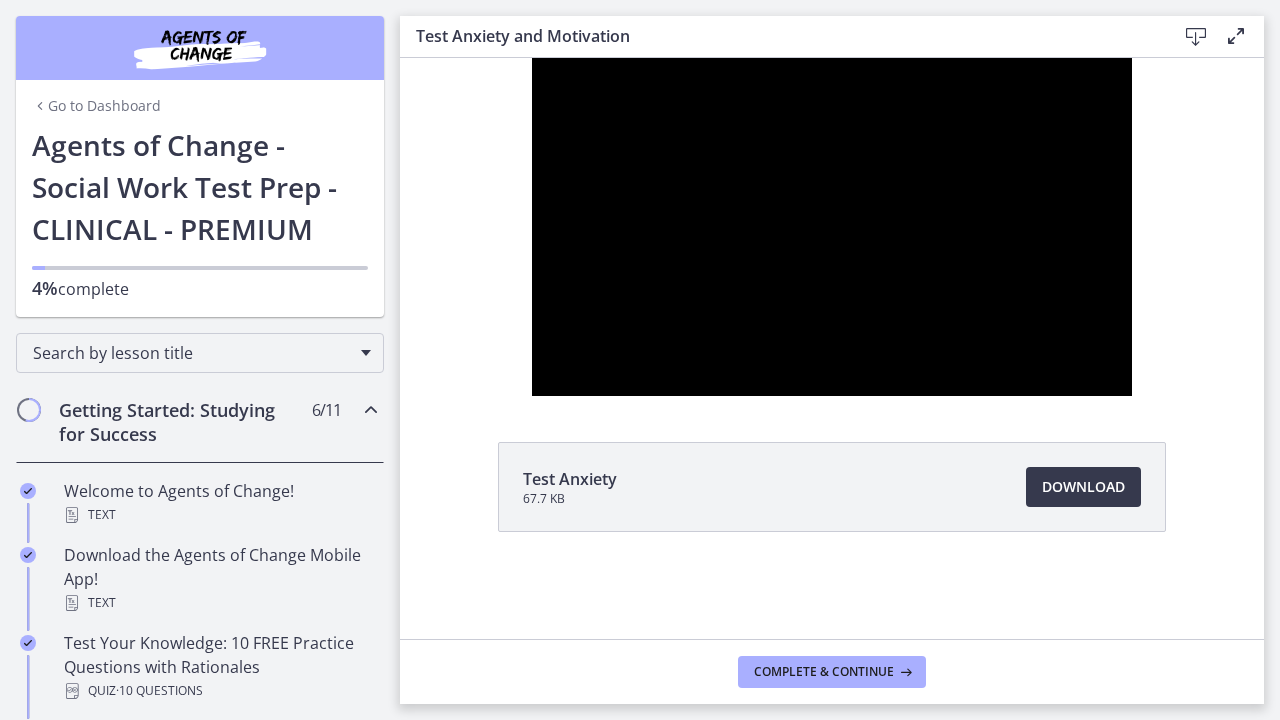click at bounding box center [832, 227] 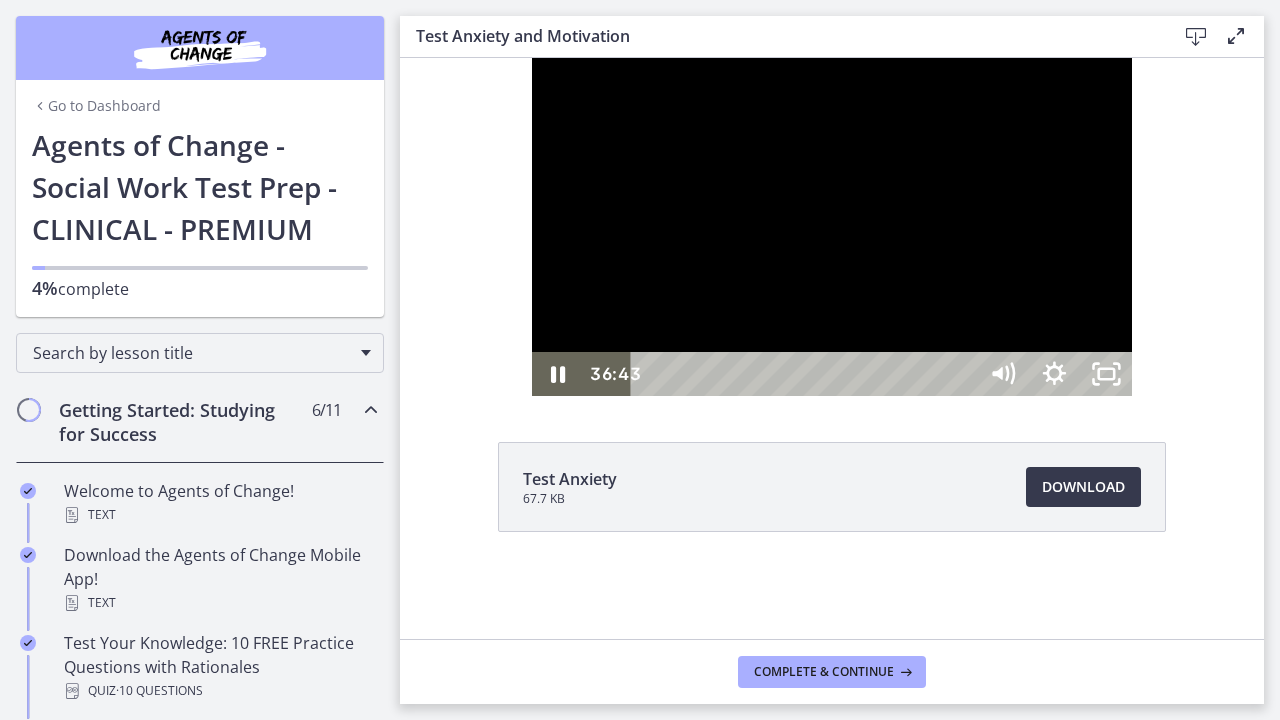 click on "36:43" at bounding box center [807, 374] 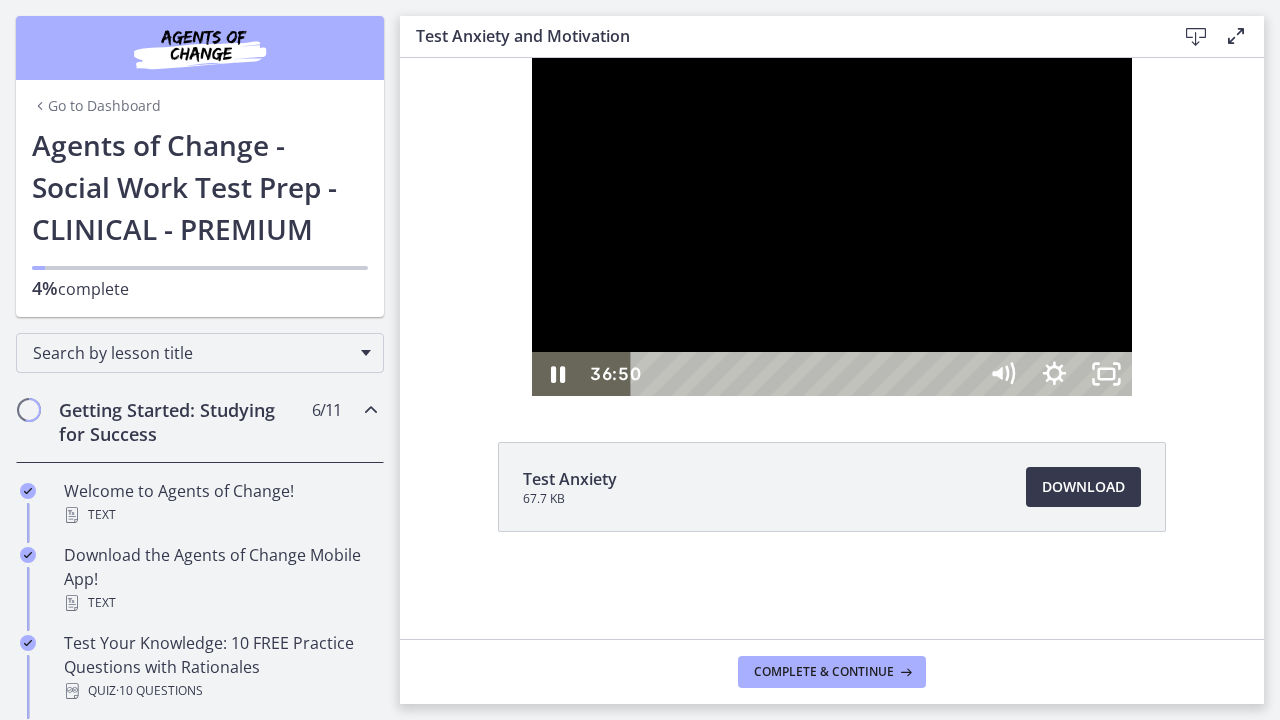 click at bounding box center [832, 227] 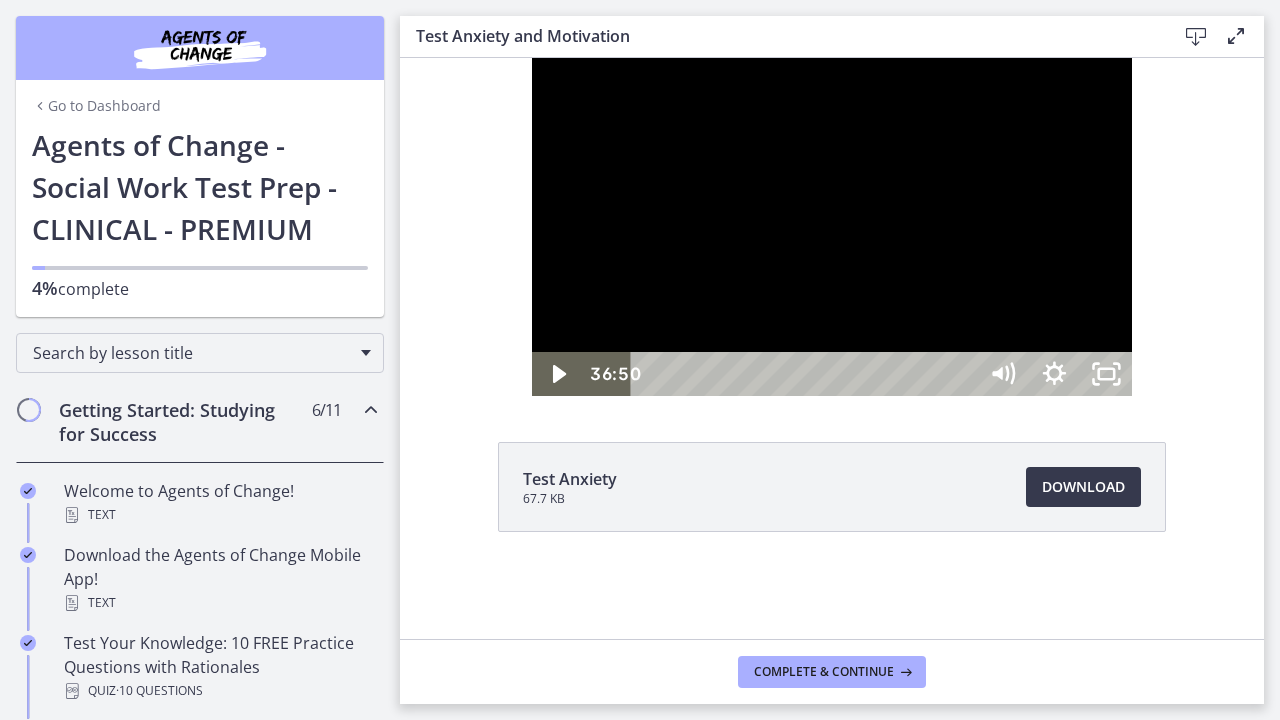 click at bounding box center (832, 227) 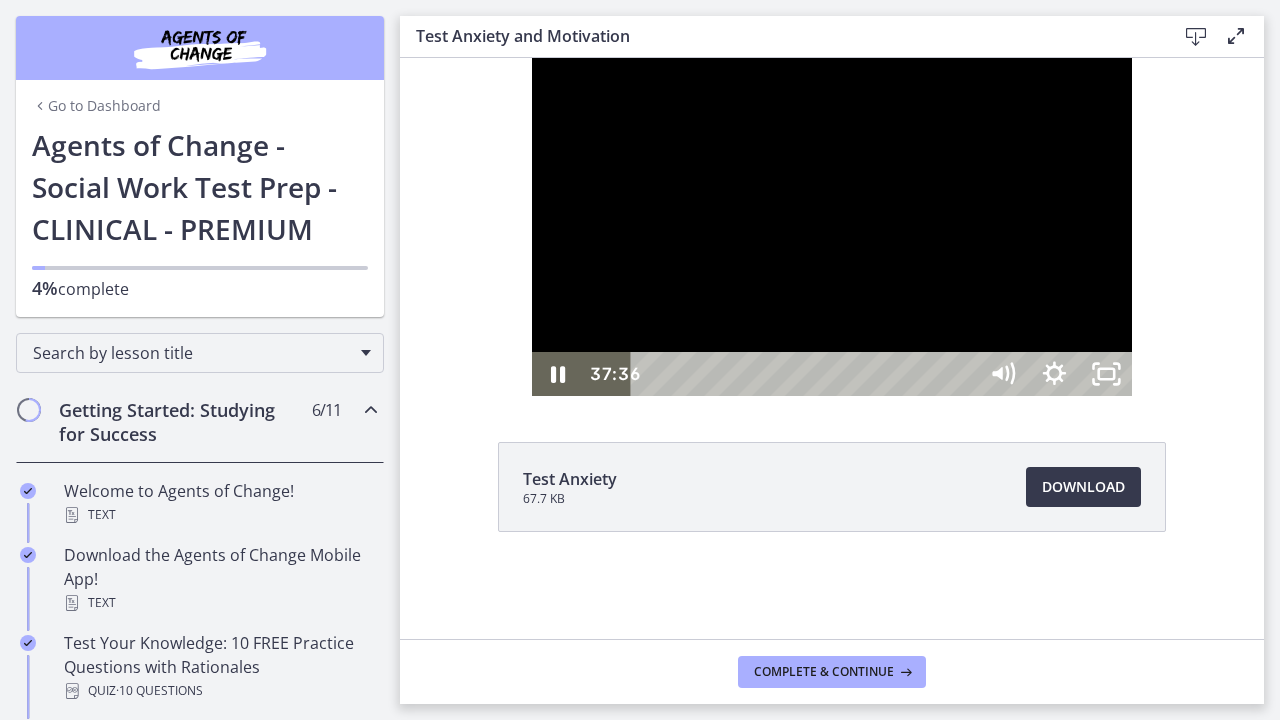 click on "38:47" at bounding box center (807, 374) 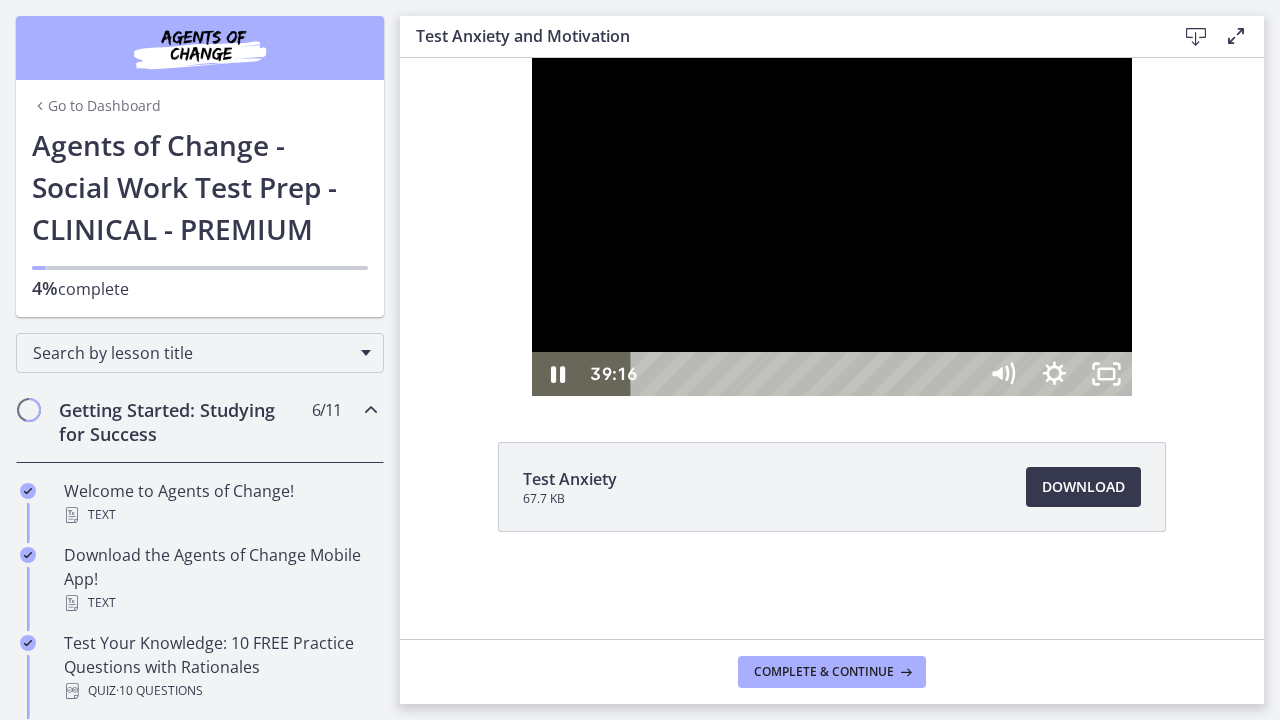 click on "39:16" at bounding box center [807, 374] 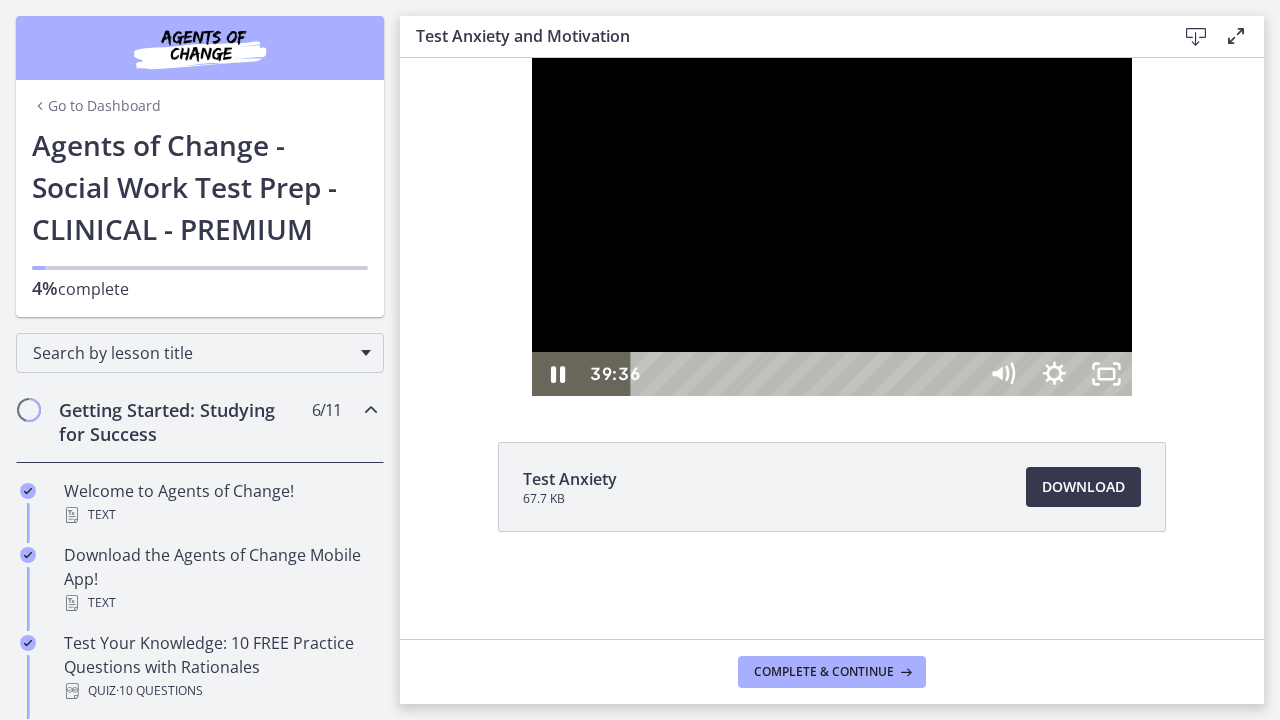 click on "39:36" at bounding box center (807, 374) 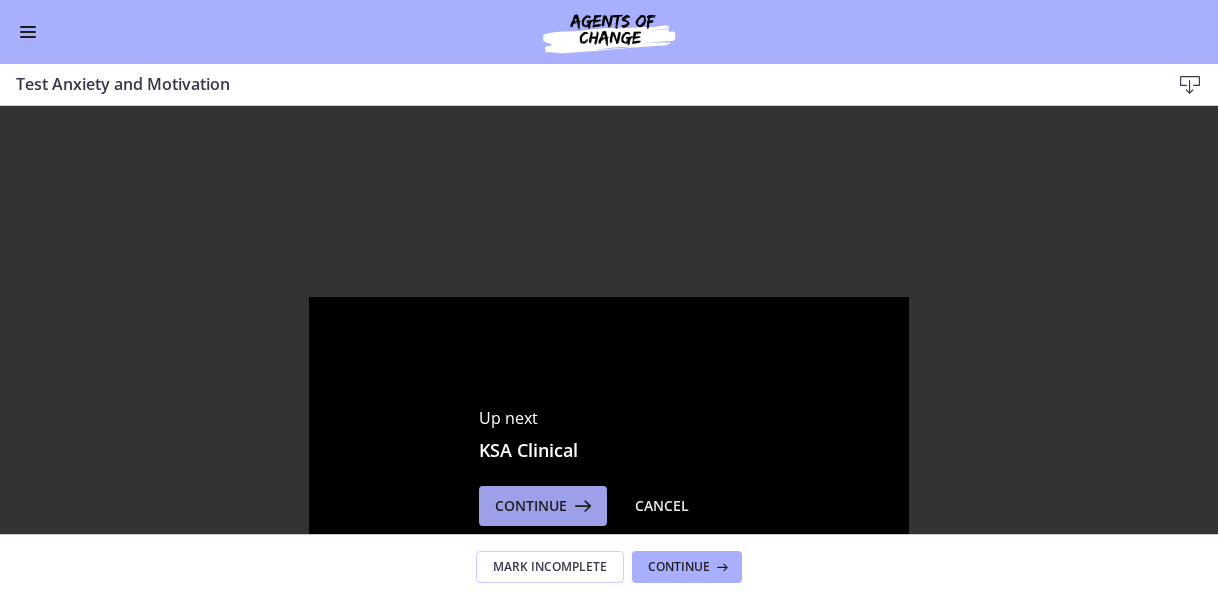 click on "Continue" at bounding box center [543, 506] 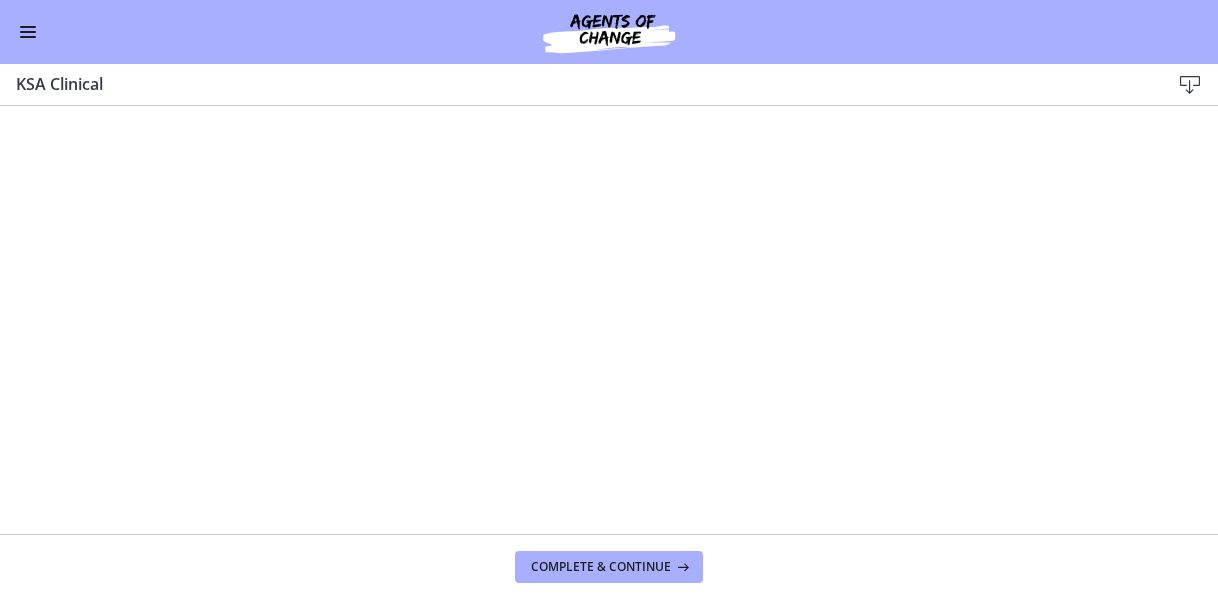 click on "Complete & continue" at bounding box center [609, 566] 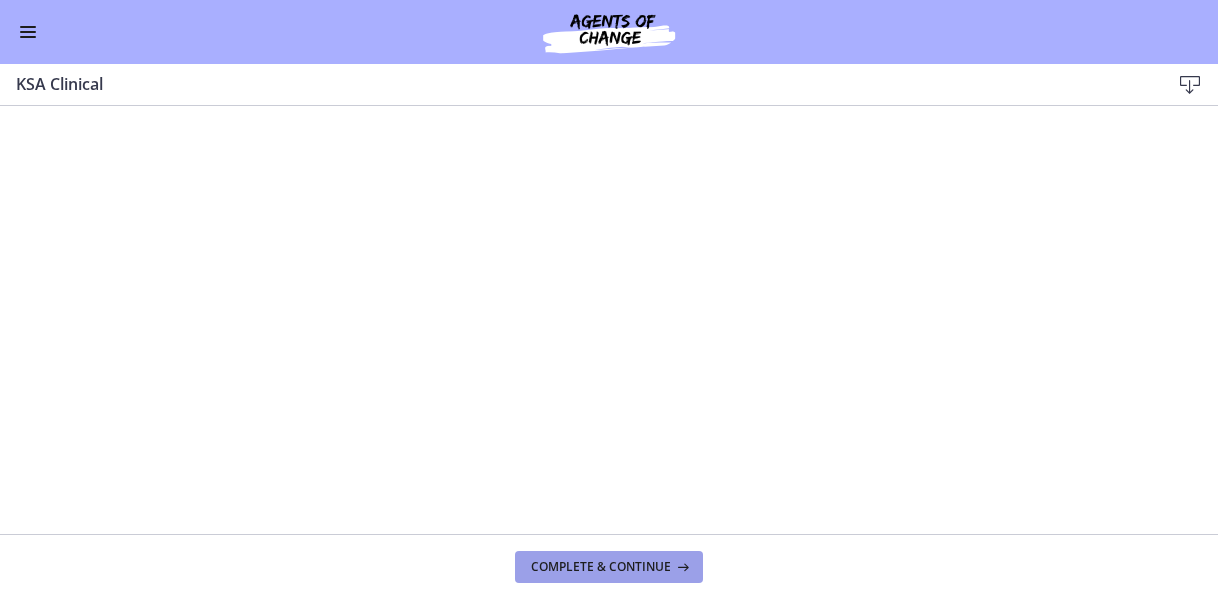 click on "Complete & continue" at bounding box center (601, 567) 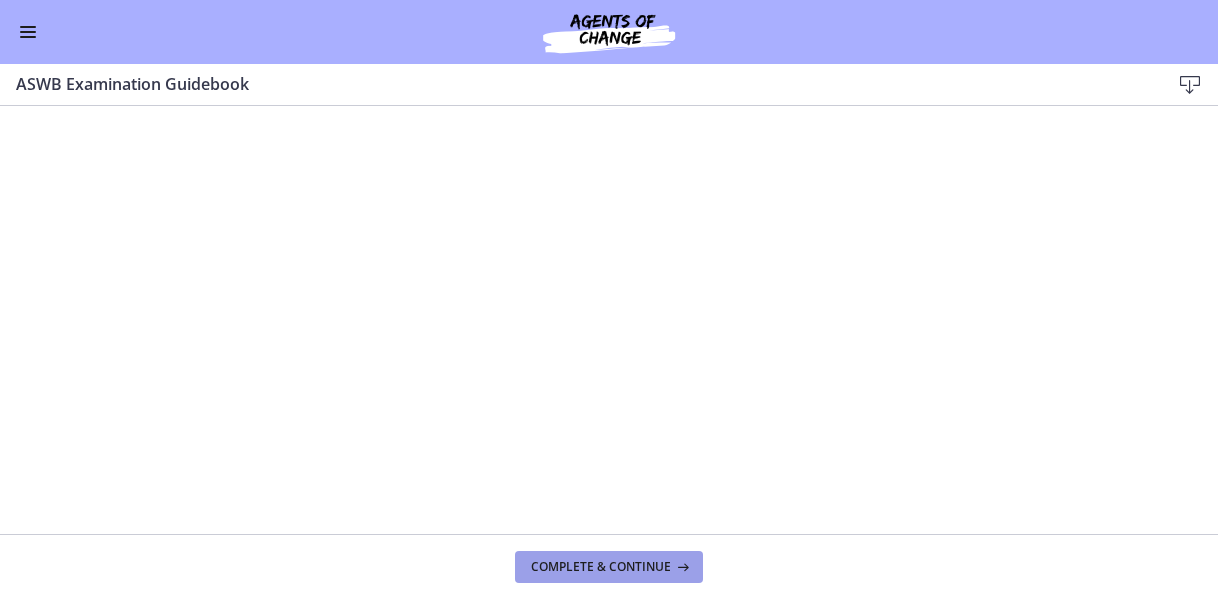 click on "Complete & continue" at bounding box center [601, 567] 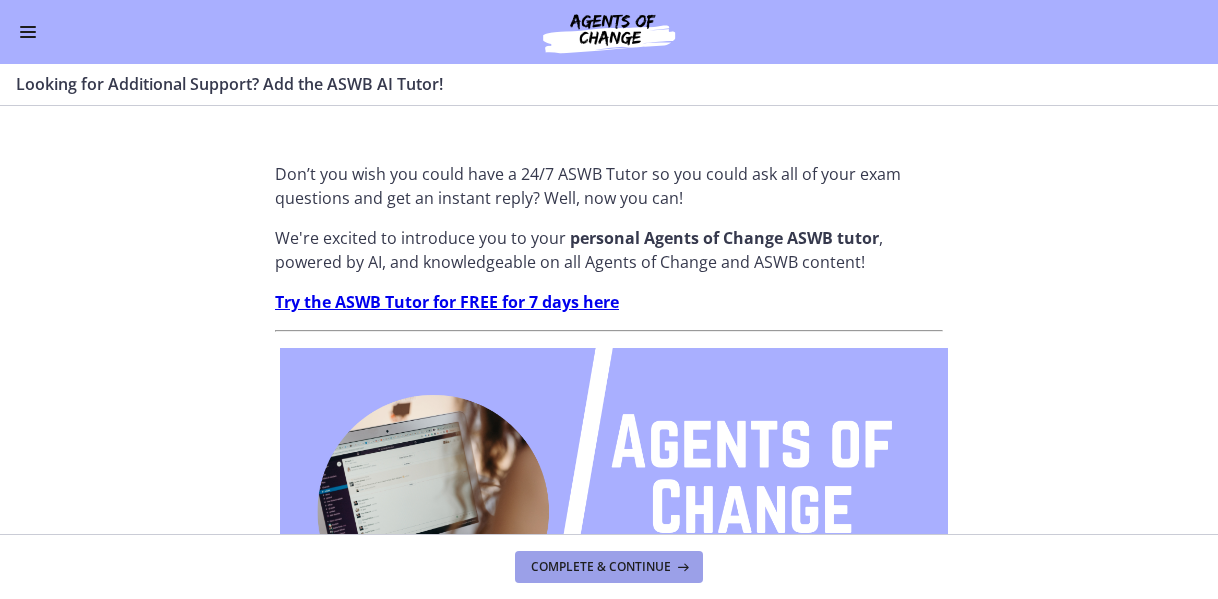 click on "Complete & continue" at bounding box center (601, 567) 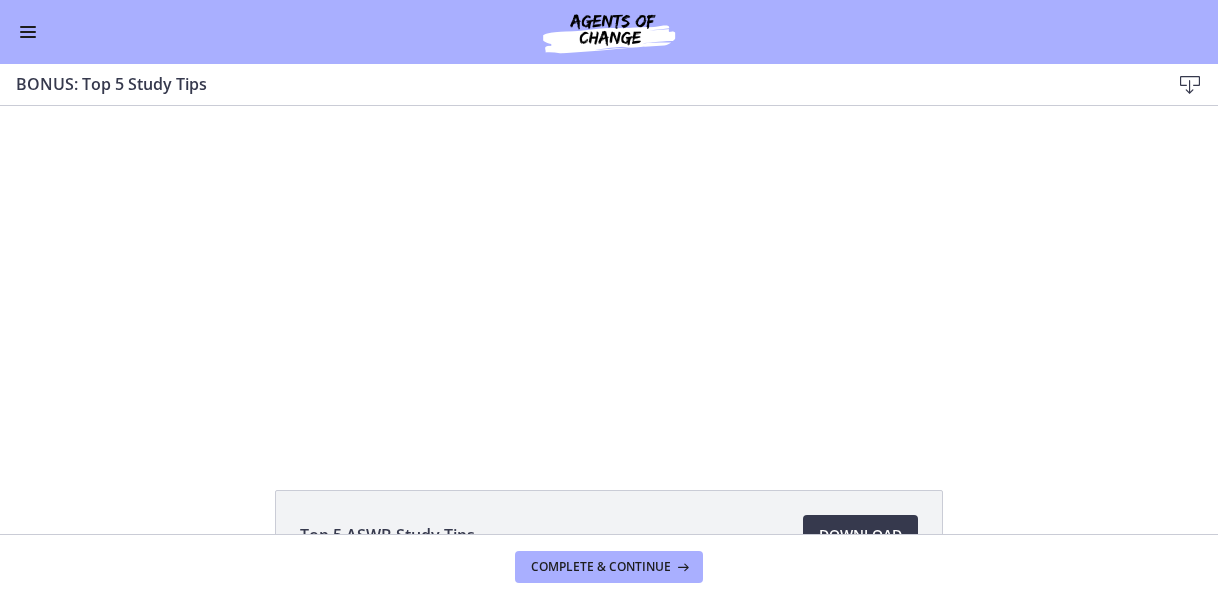 scroll, scrollTop: 0, scrollLeft: 0, axis: both 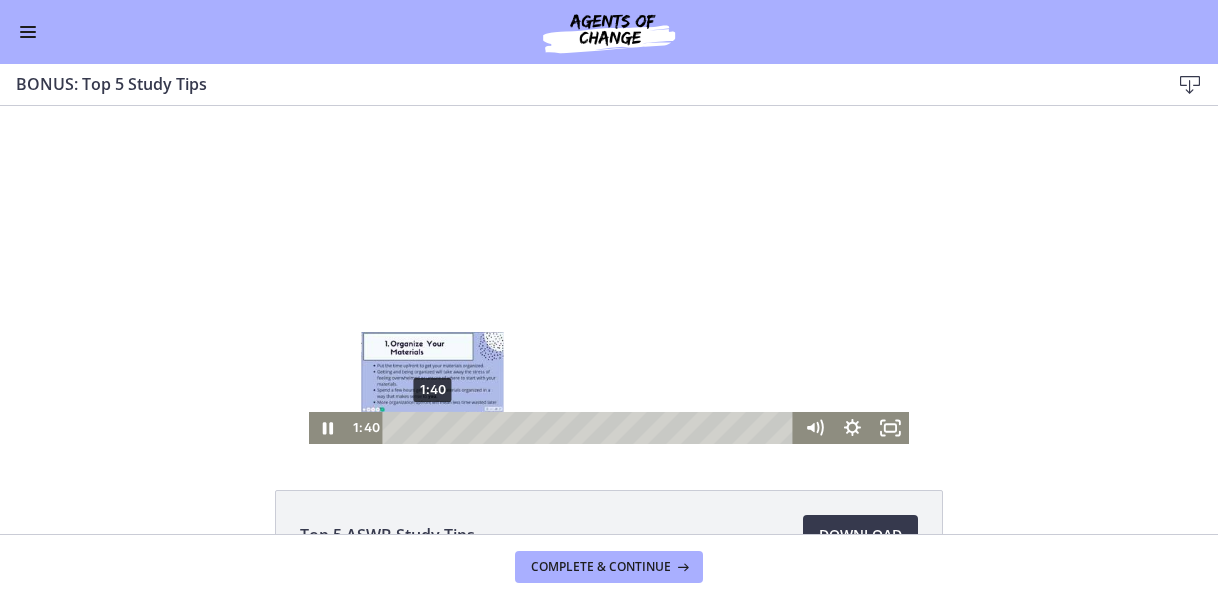 click on "1:40" at bounding box center (591, 428) 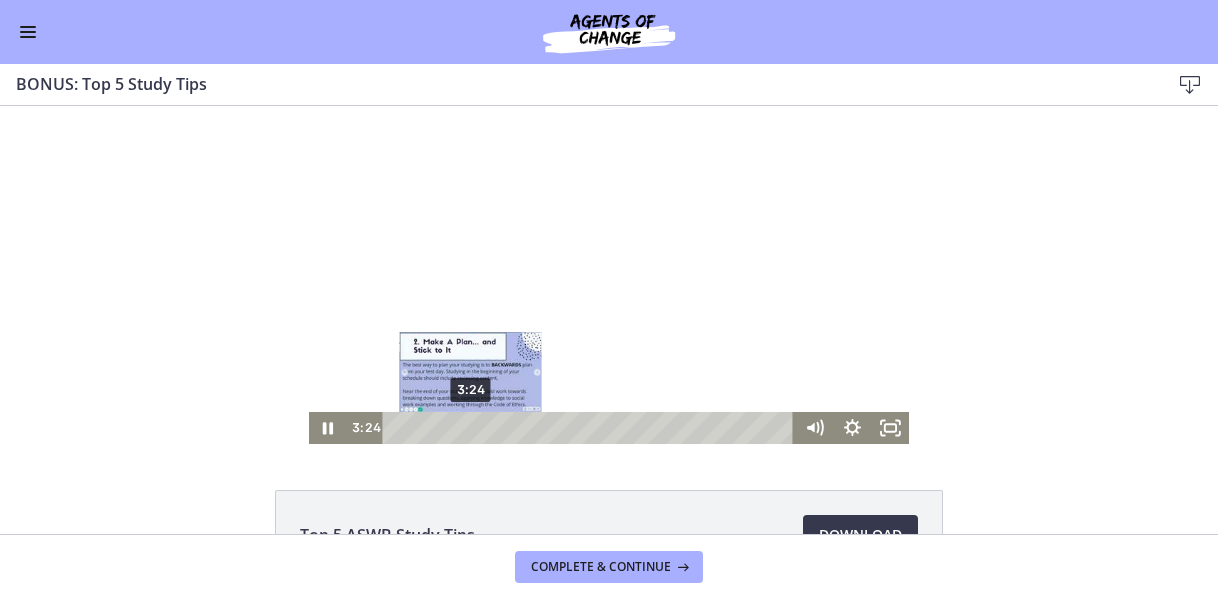 click on "3:24" at bounding box center [591, 428] 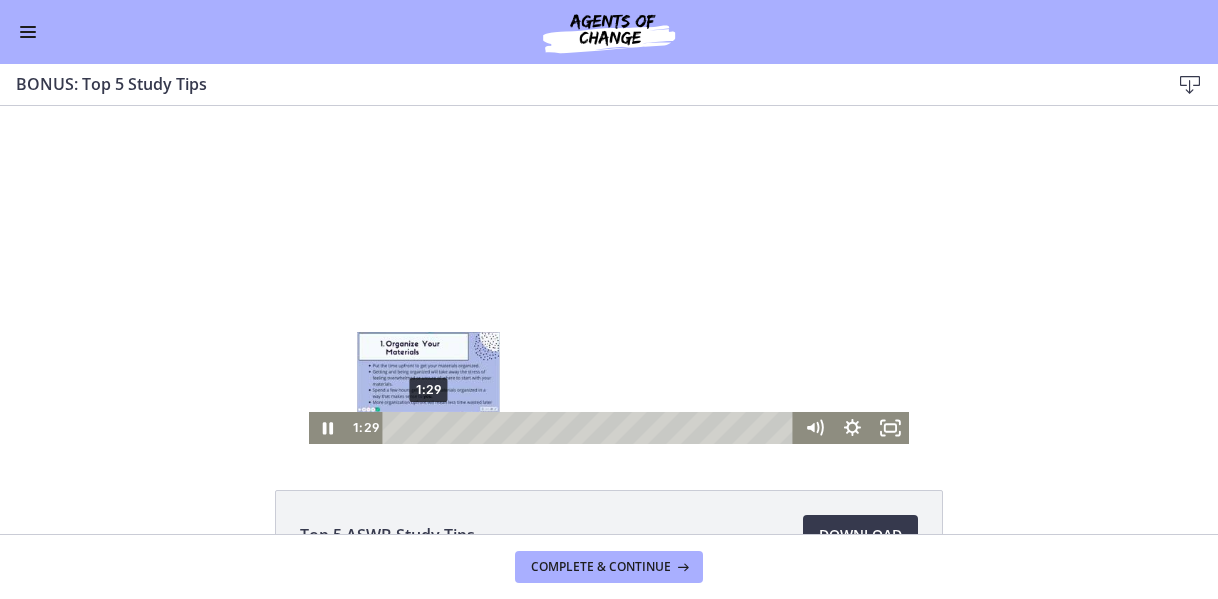 click on "1:29" at bounding box center (591, 428) 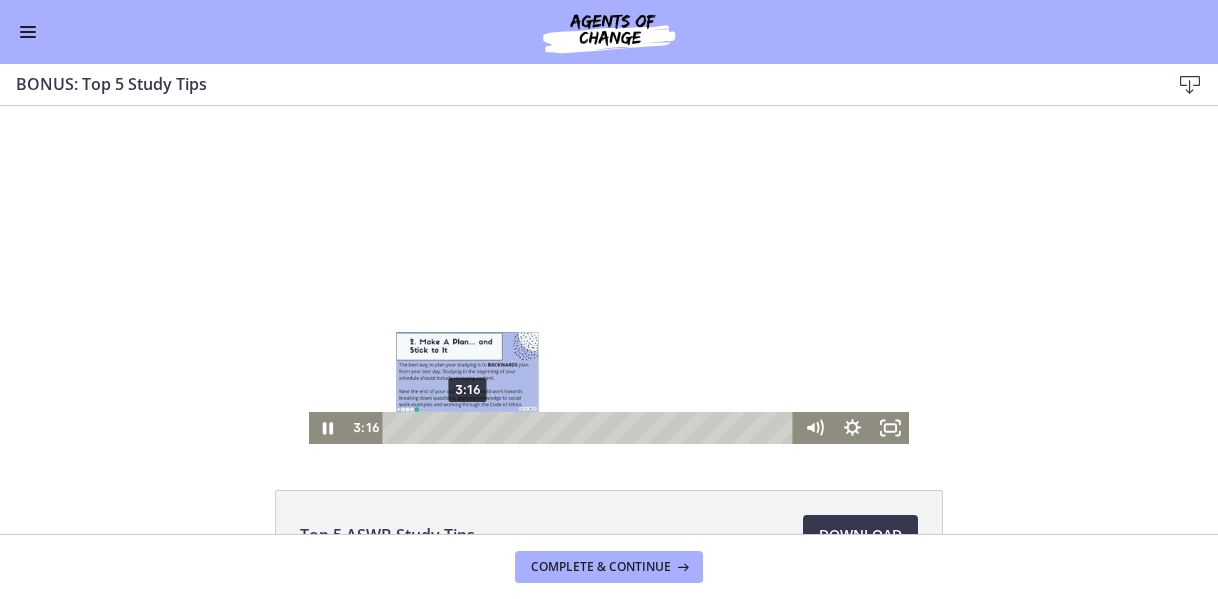 click on "3:16" at bounding box center (591, 428) 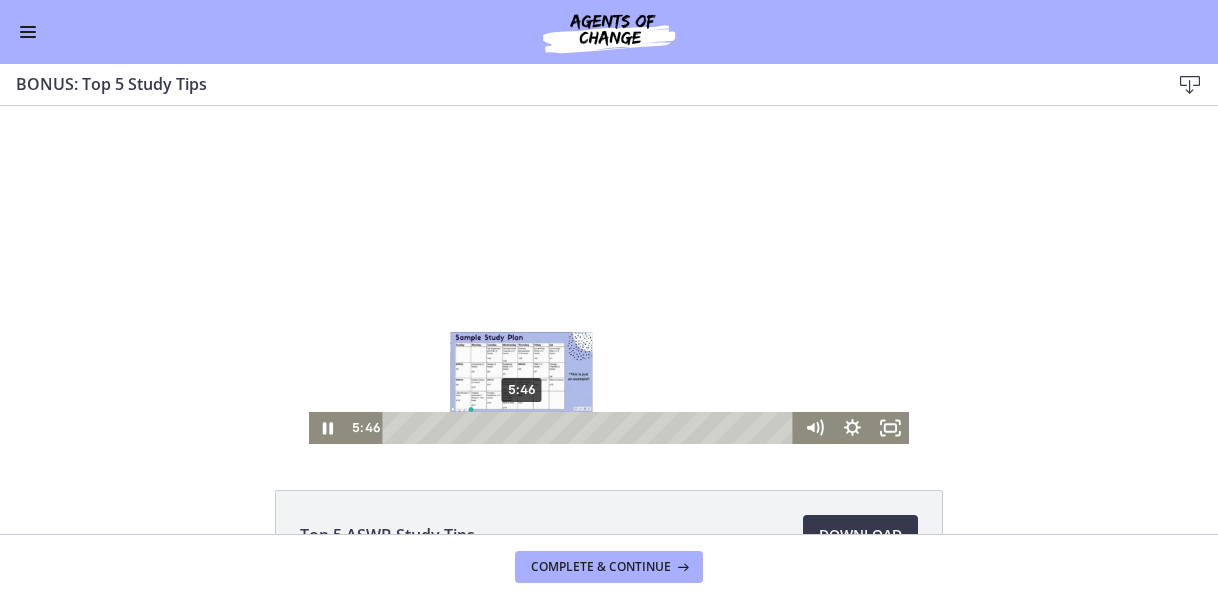 click on "5:46" at bounding box center [591, 428] 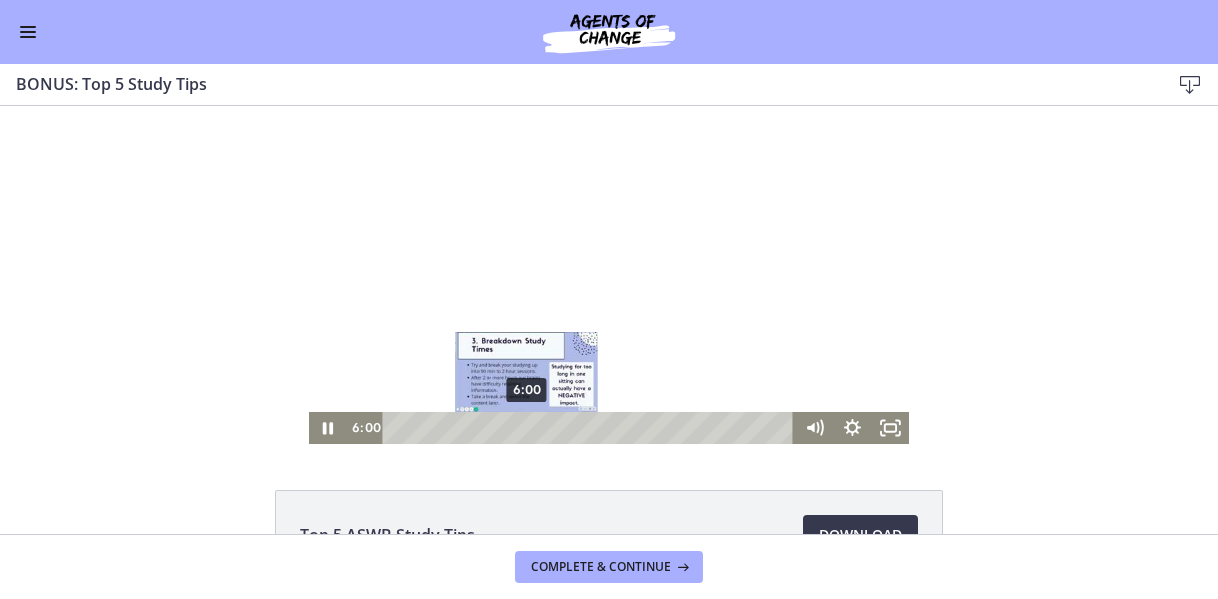 click at bounding box center (526, 428) 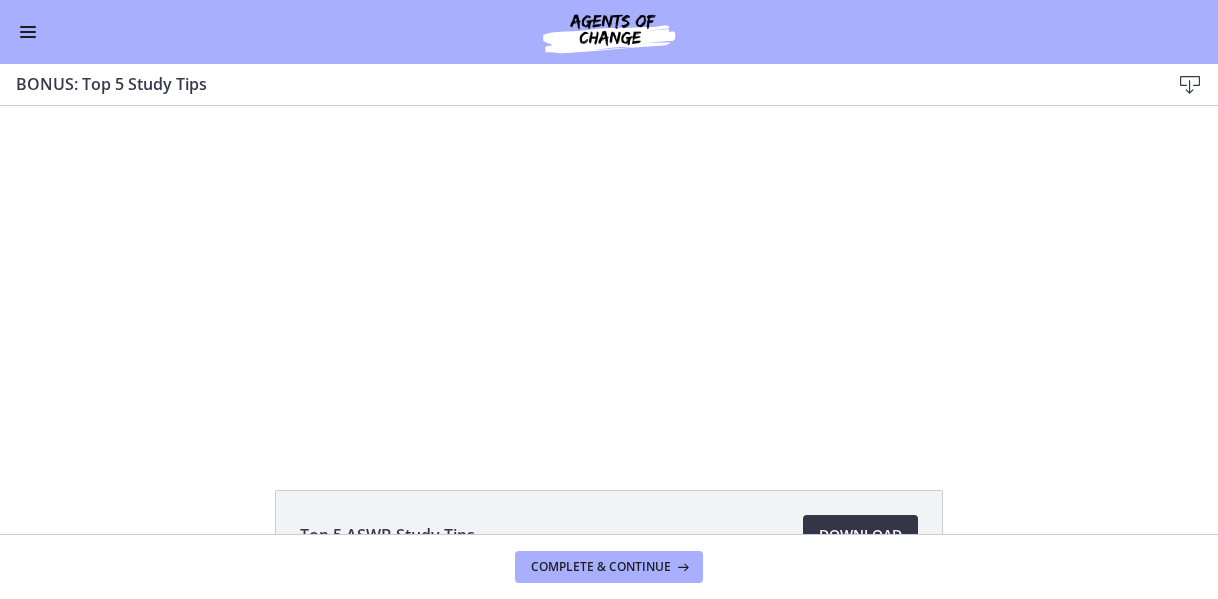 click on "Download
Opens in a new window" at bounding box center (860, 535) 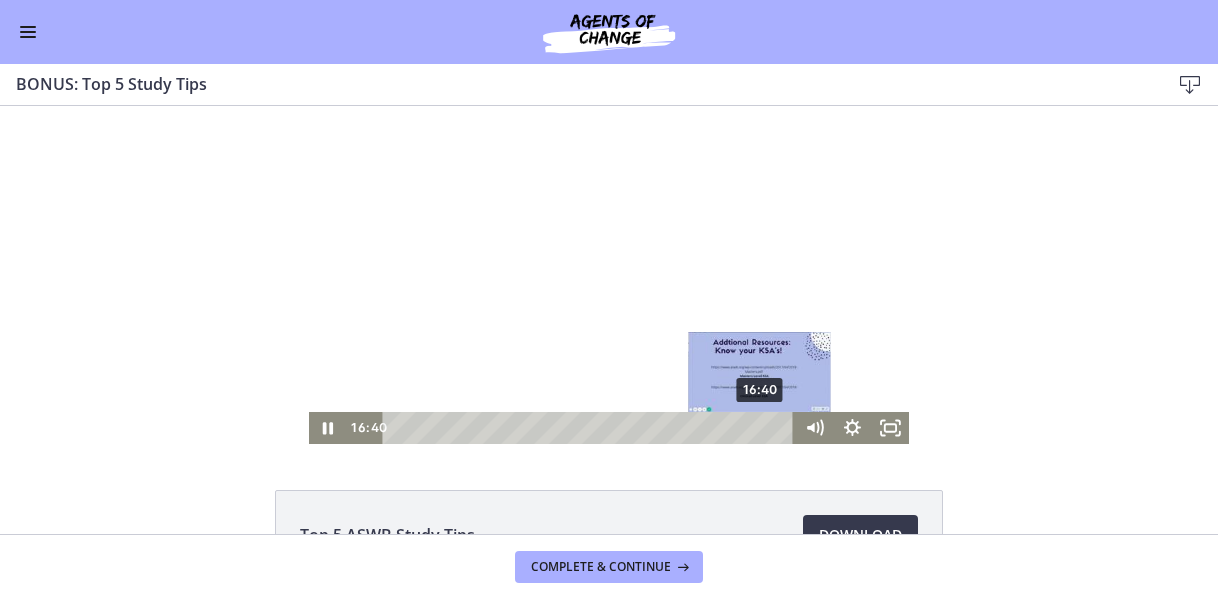 click on "16:40" at bounding box center [591, 428] 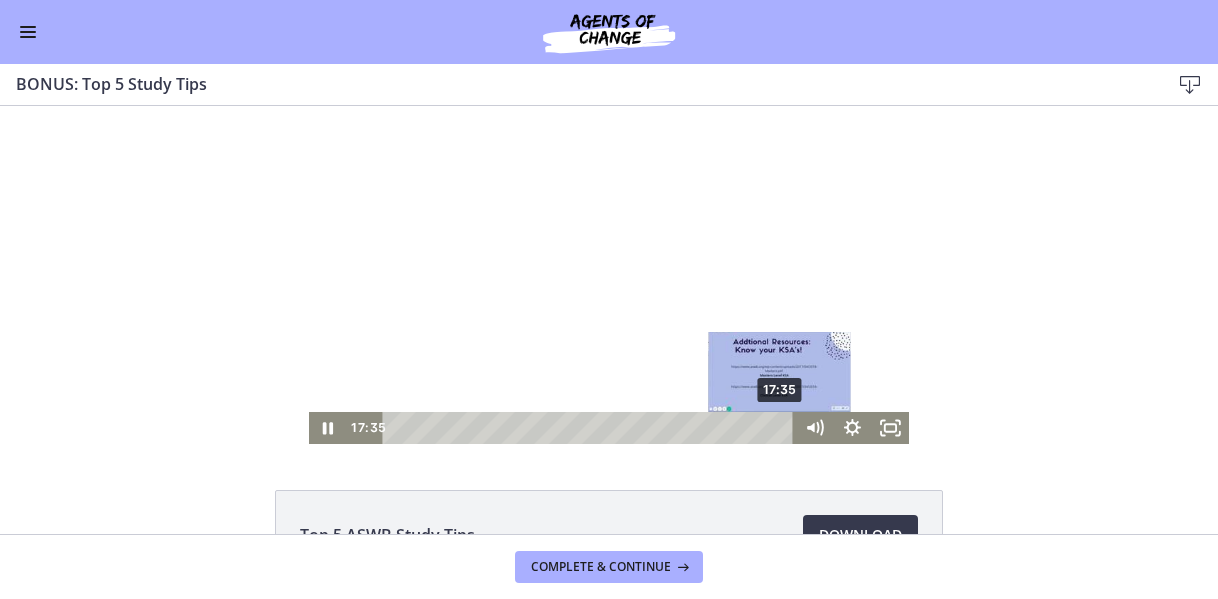 click on "17:35" at bounding box center (591, 428) 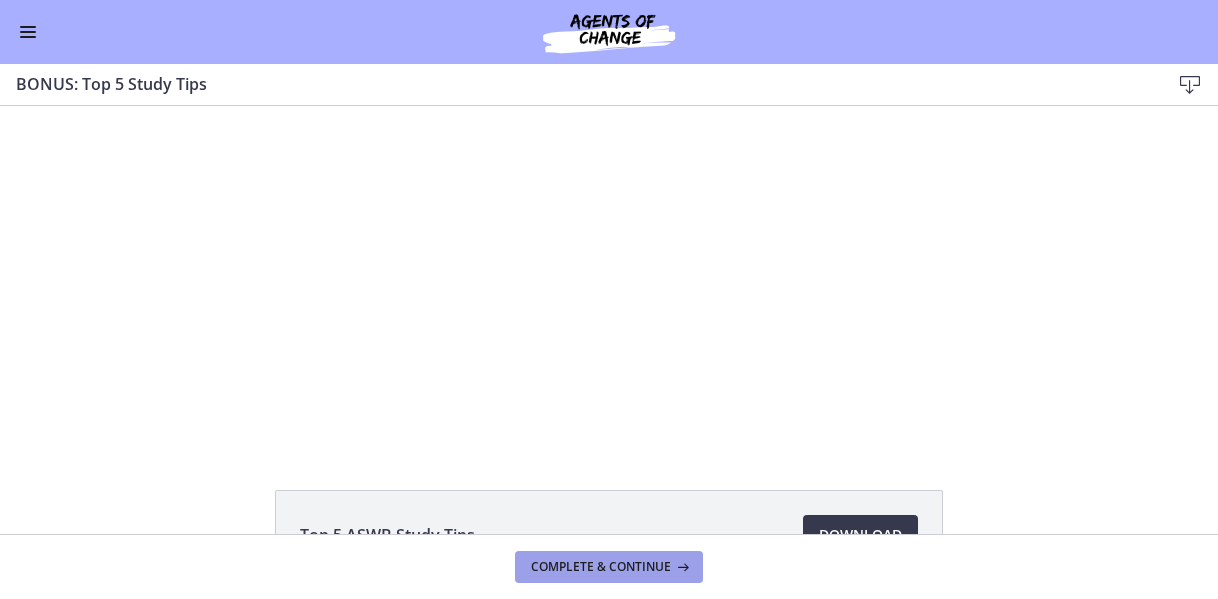 click on "Complete & continue" at bounding box center (601, 567) 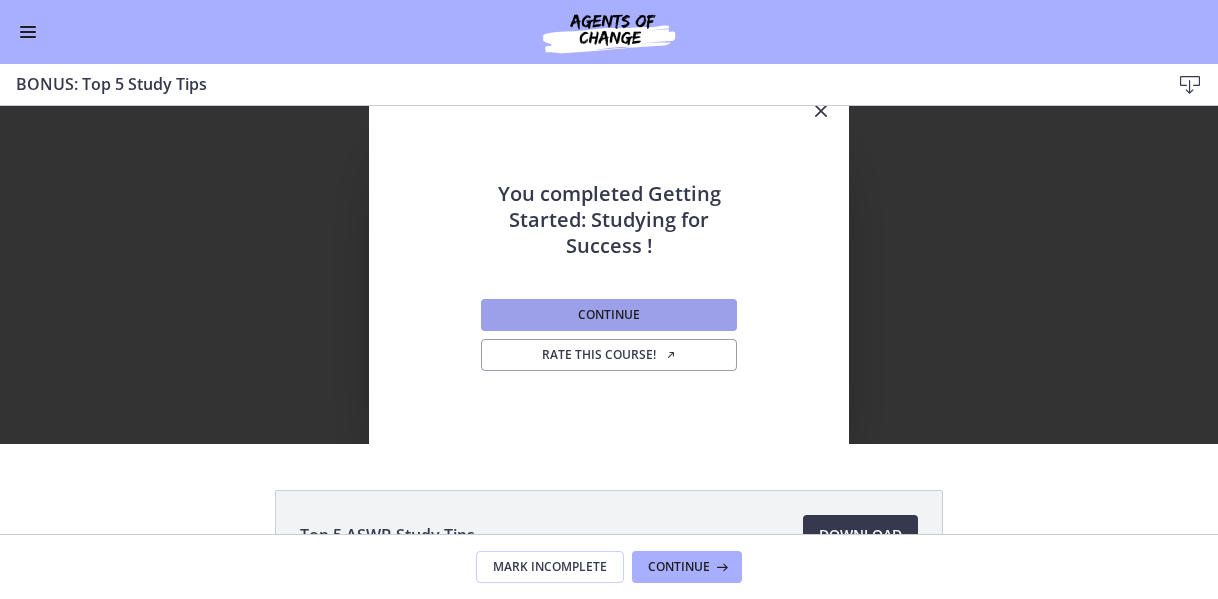 click on "Continue" at bounding box center [609, 315] 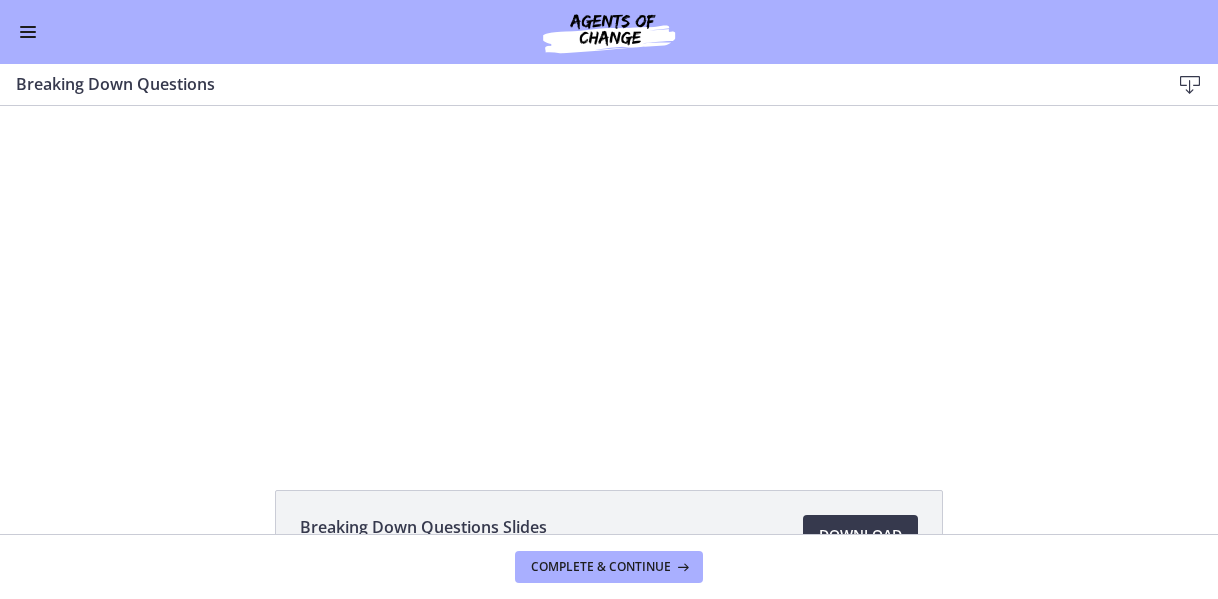scroll, scrollTop: 0, scrollLeft: 0, axis: both 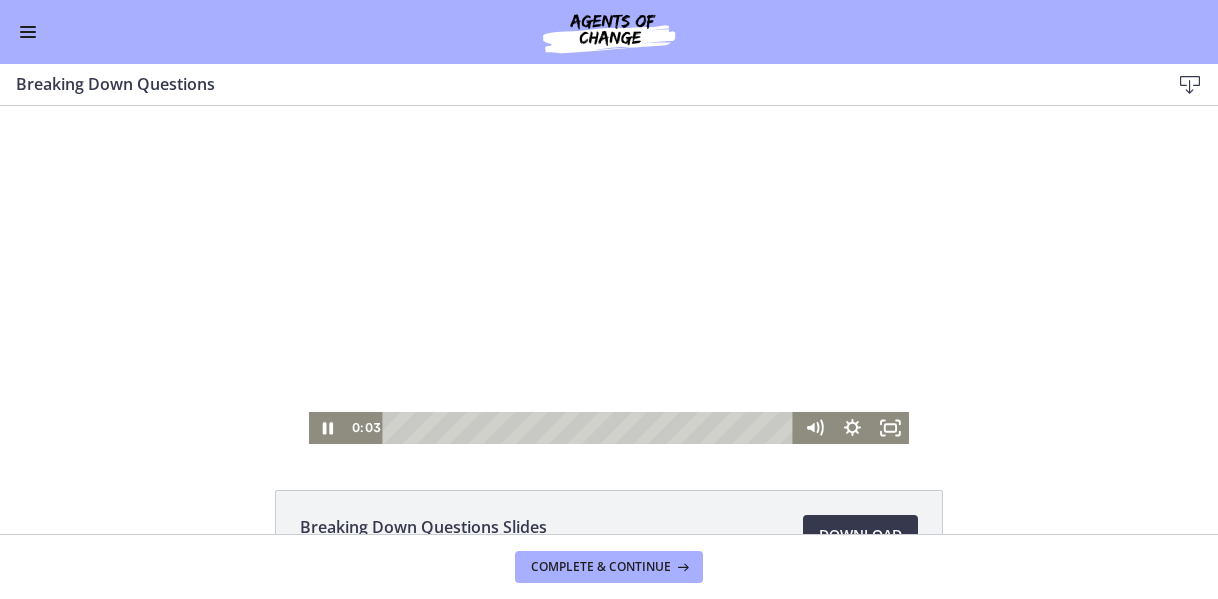 click at bounding box center [609, 275] 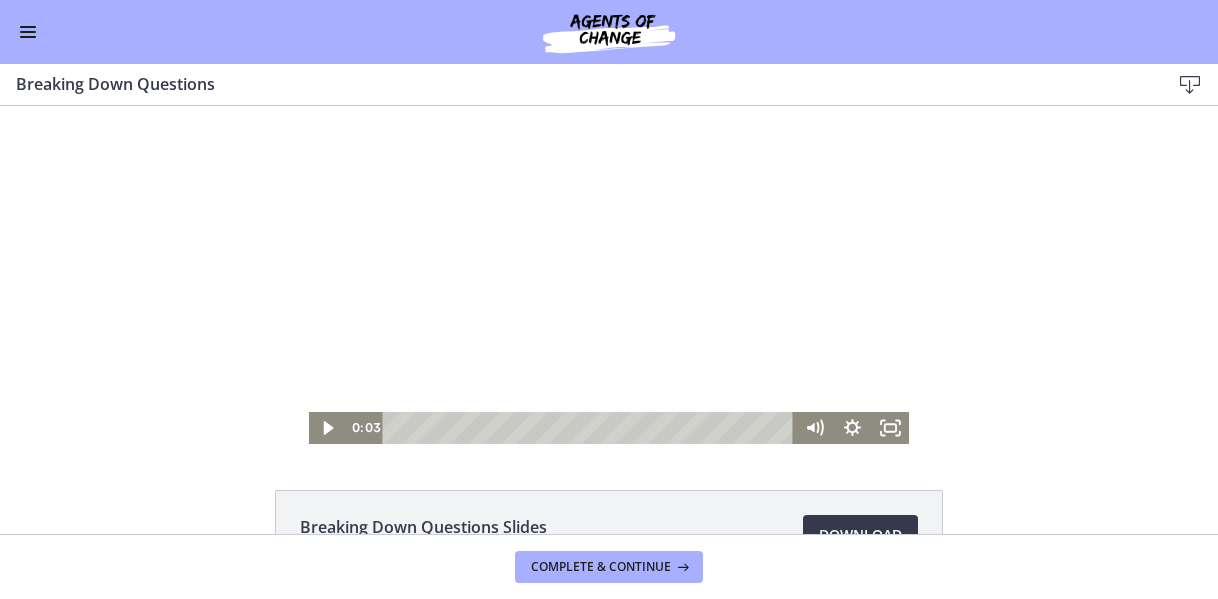 click at bounding box center (609, 275) 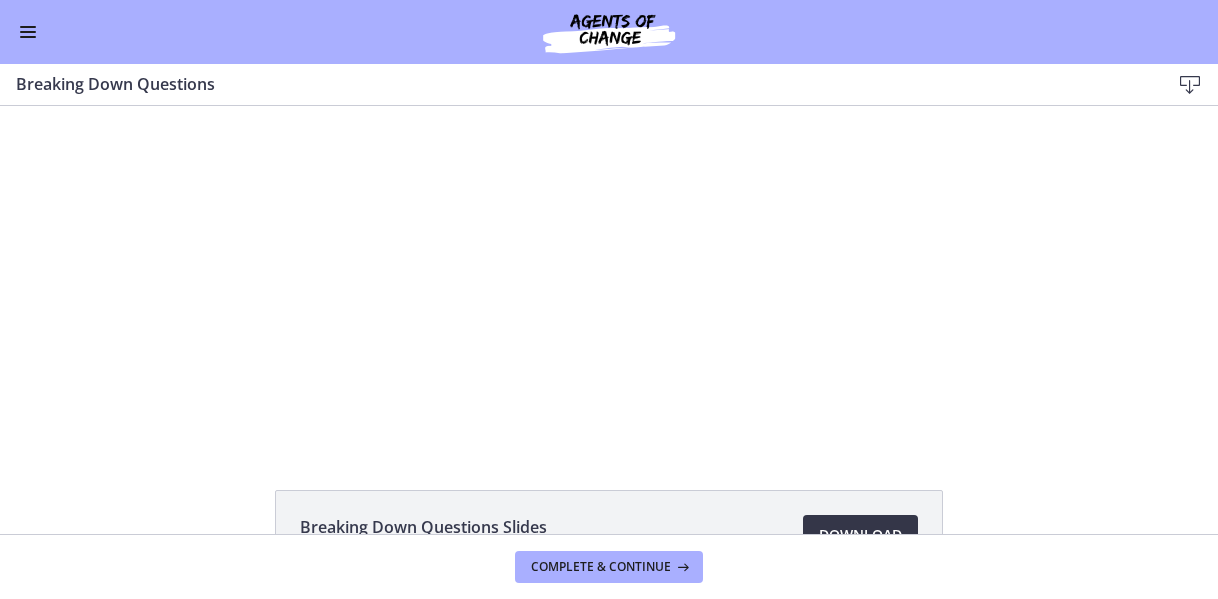 click on "Download
Opens in a new window" at bounding box center (860, 535) 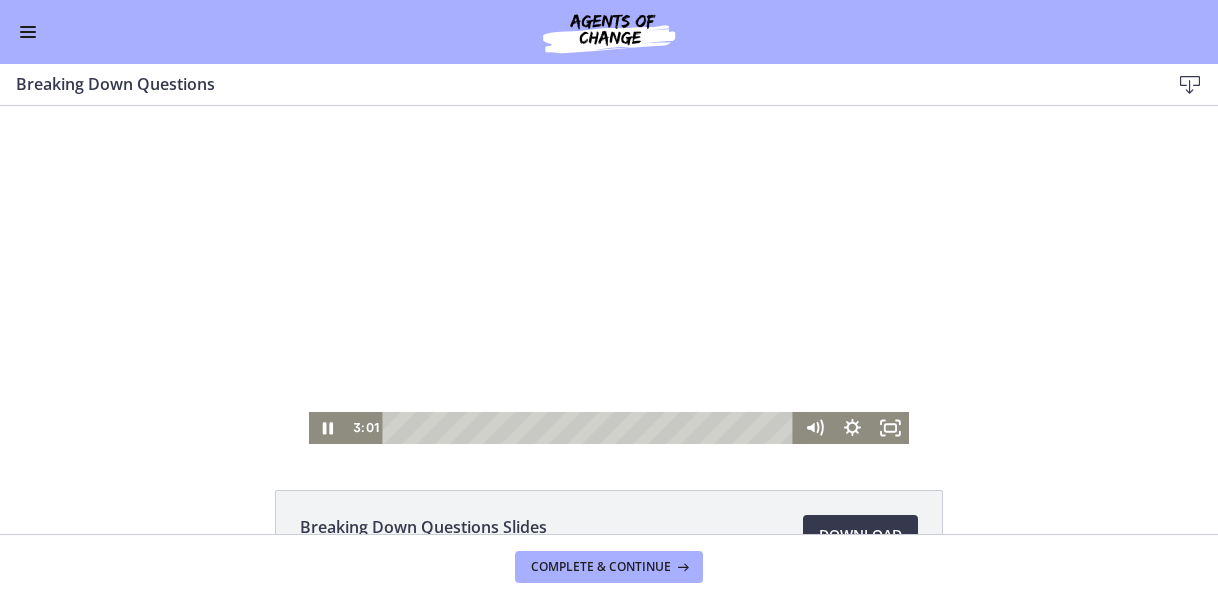 click at bounding box center (609, 275) 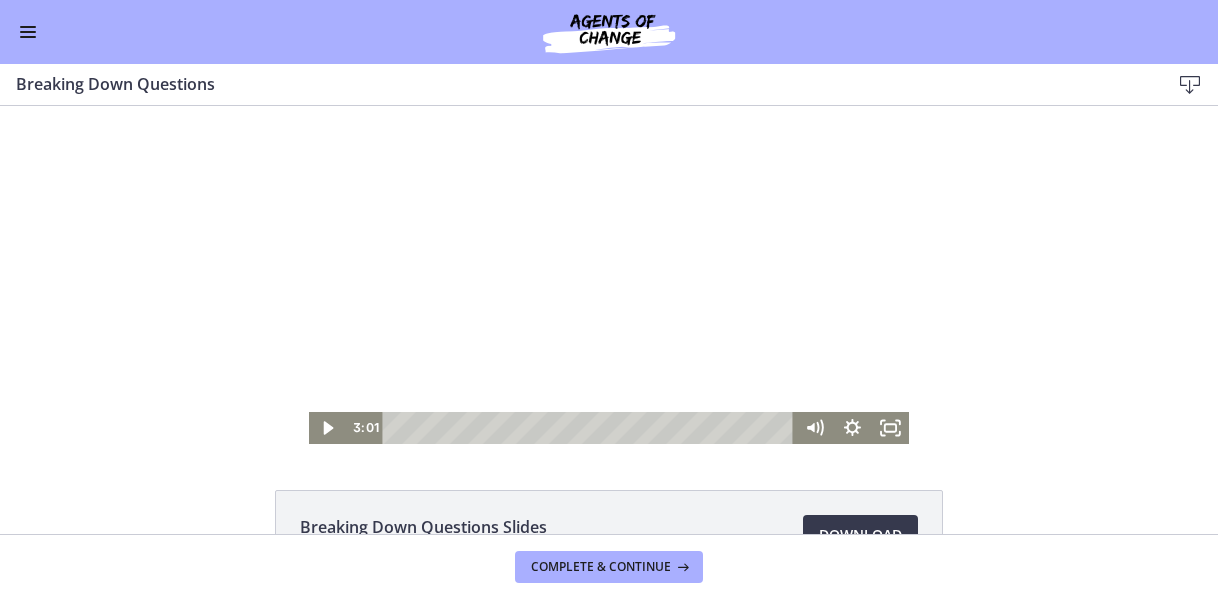 click at bounding box center [609, 275] 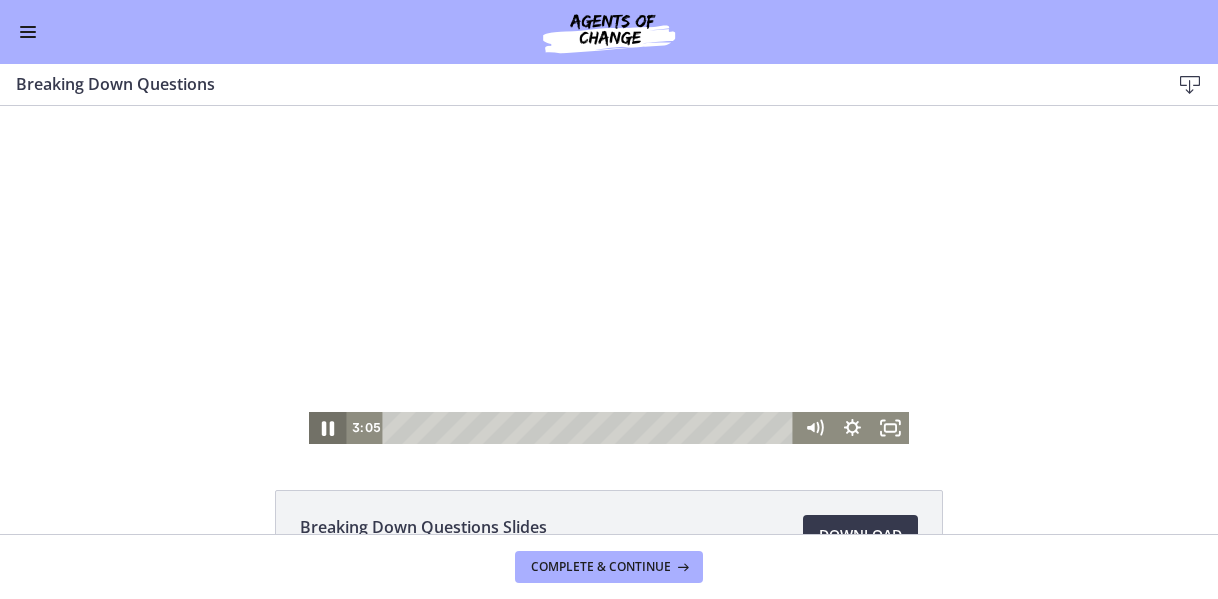 click 